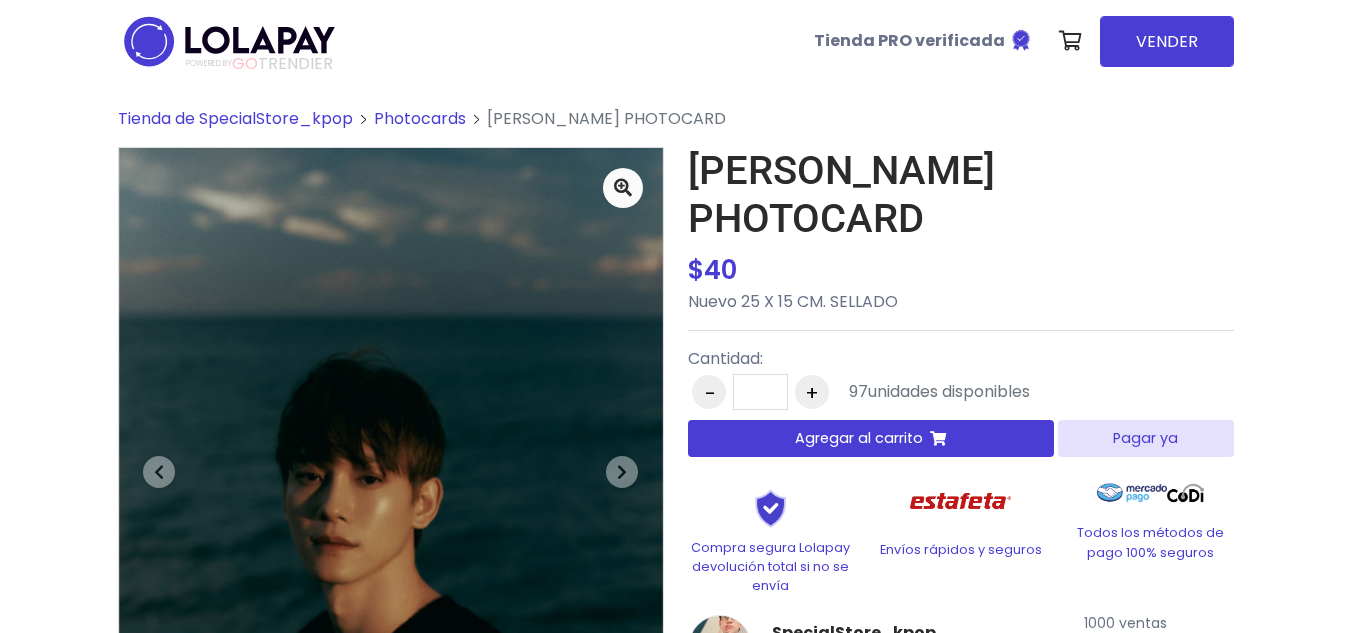 scroll, scrollTop: 0, scrollLeft: 0, axis: both 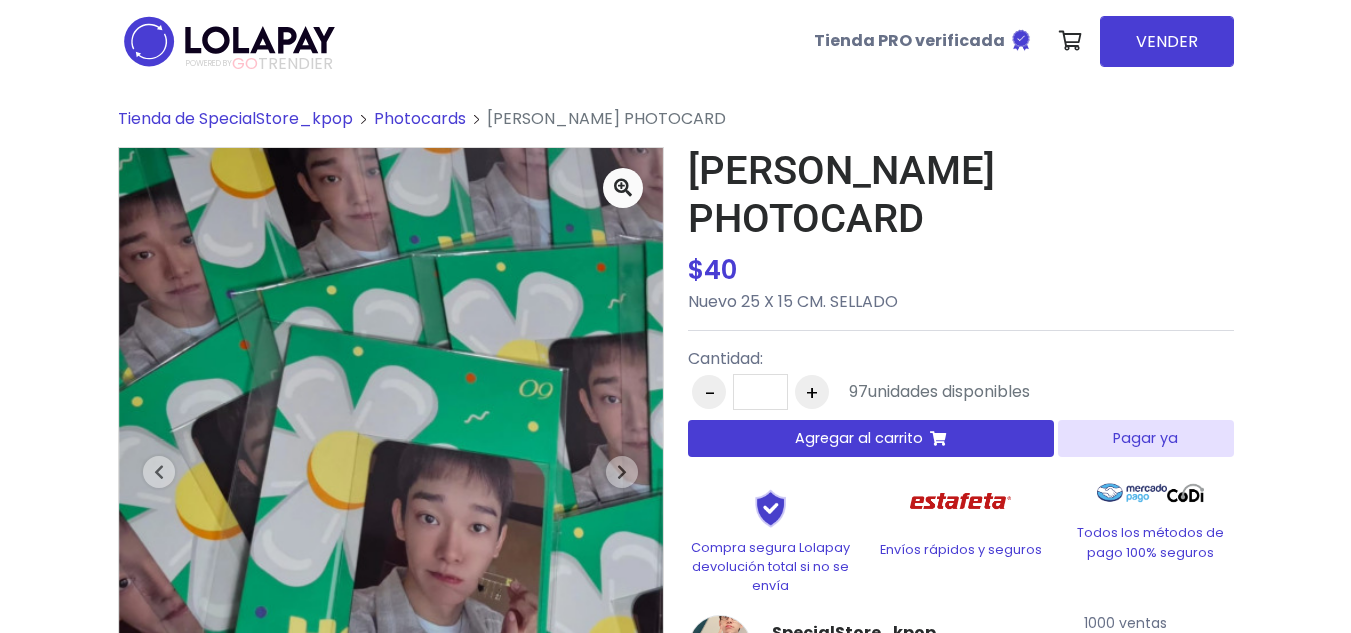 click on "Agregar al carrito" at bounding box center (859, 438) 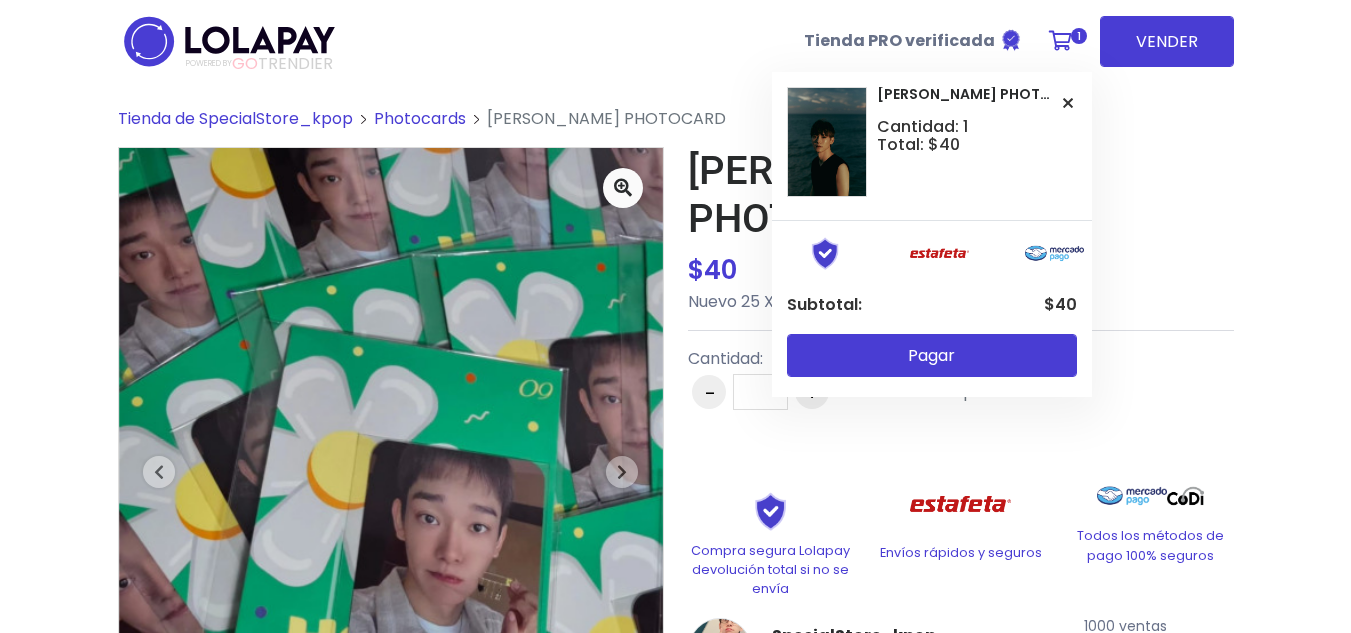 click at bounding box center [1060, 41] 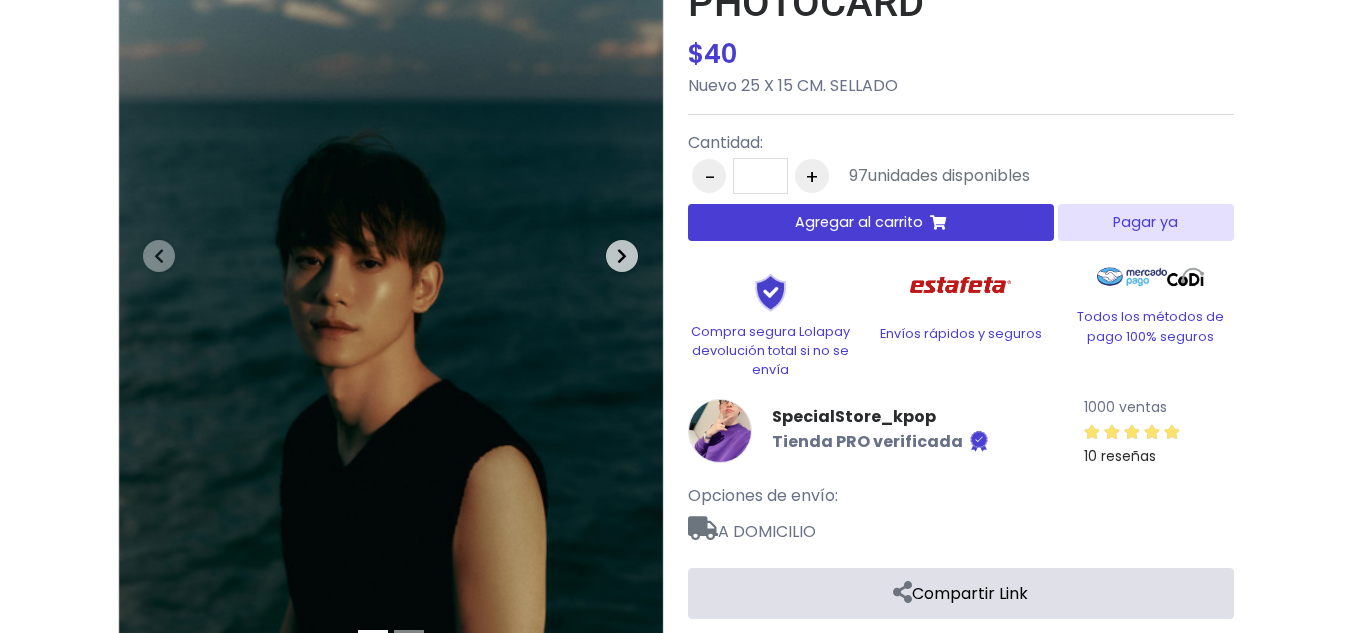 scroll, scrollTop: 0, scrollLeft: 0, axis: both 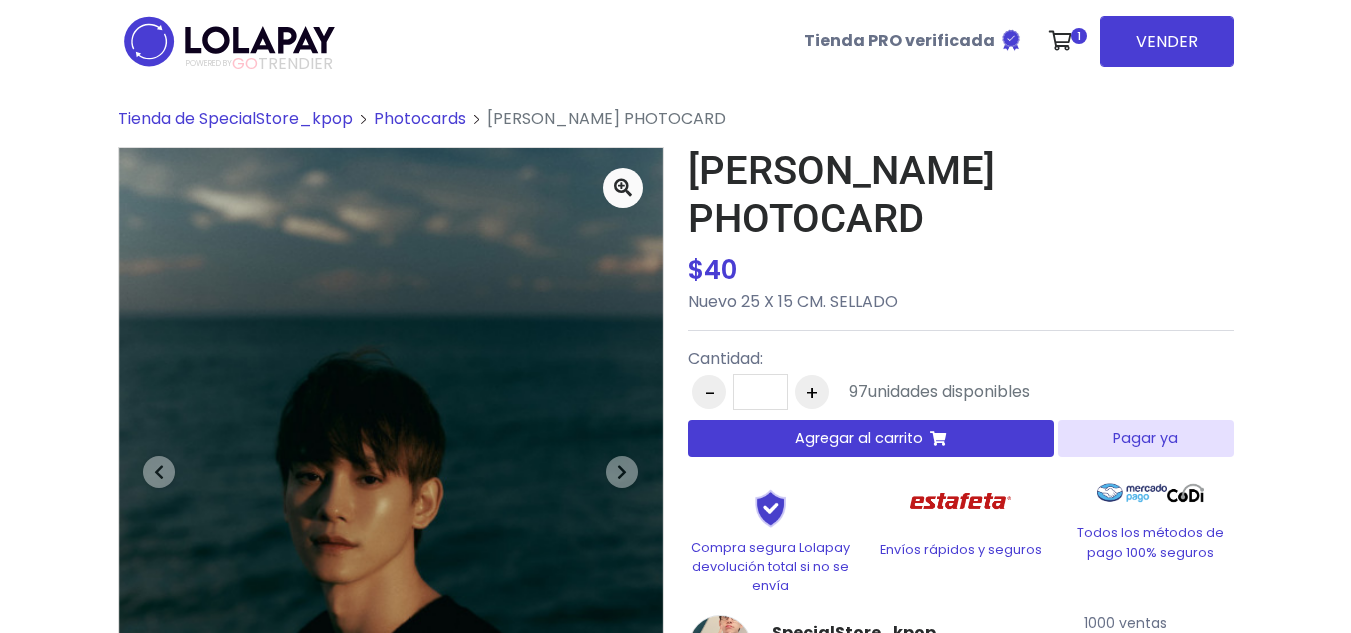 click on "Agregar al carrito" at bounding box center (859, 438) 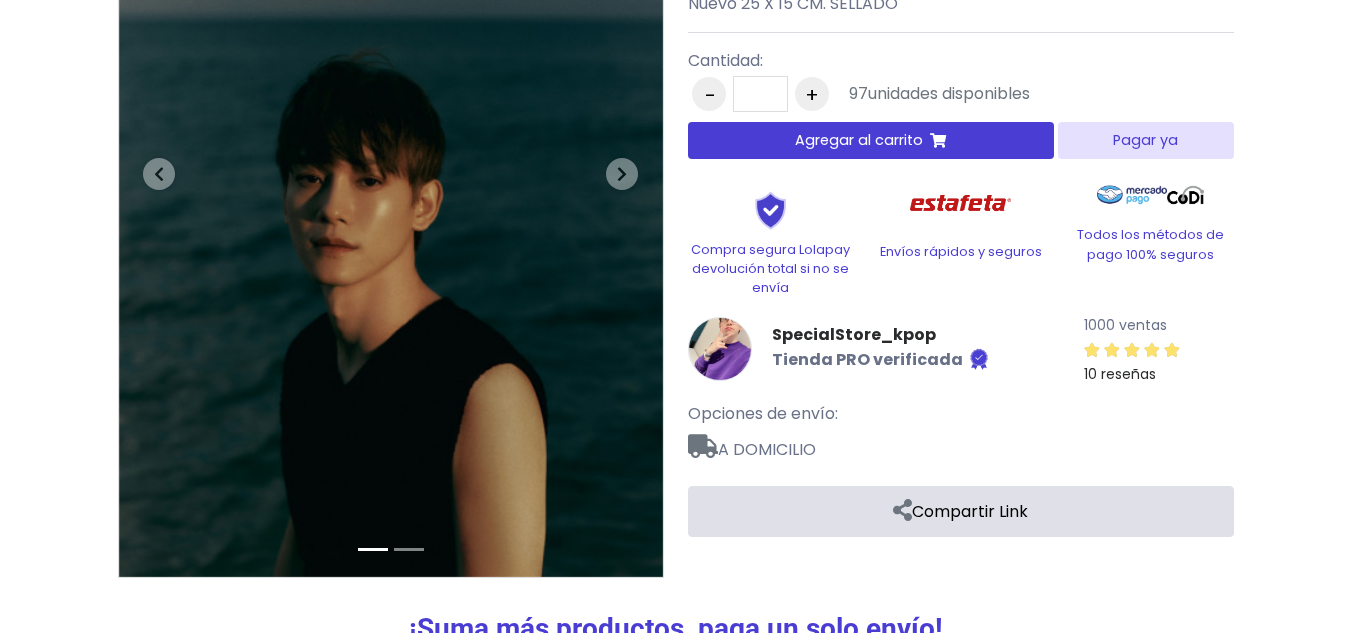 click on "CHEN PHOTOCARD
$ 40
$ 40
Nuevo 25  X 15 CM. SELLADO
Cantidad:
-
*
+
97 Pagar ya" at bounding box center (961, 218) 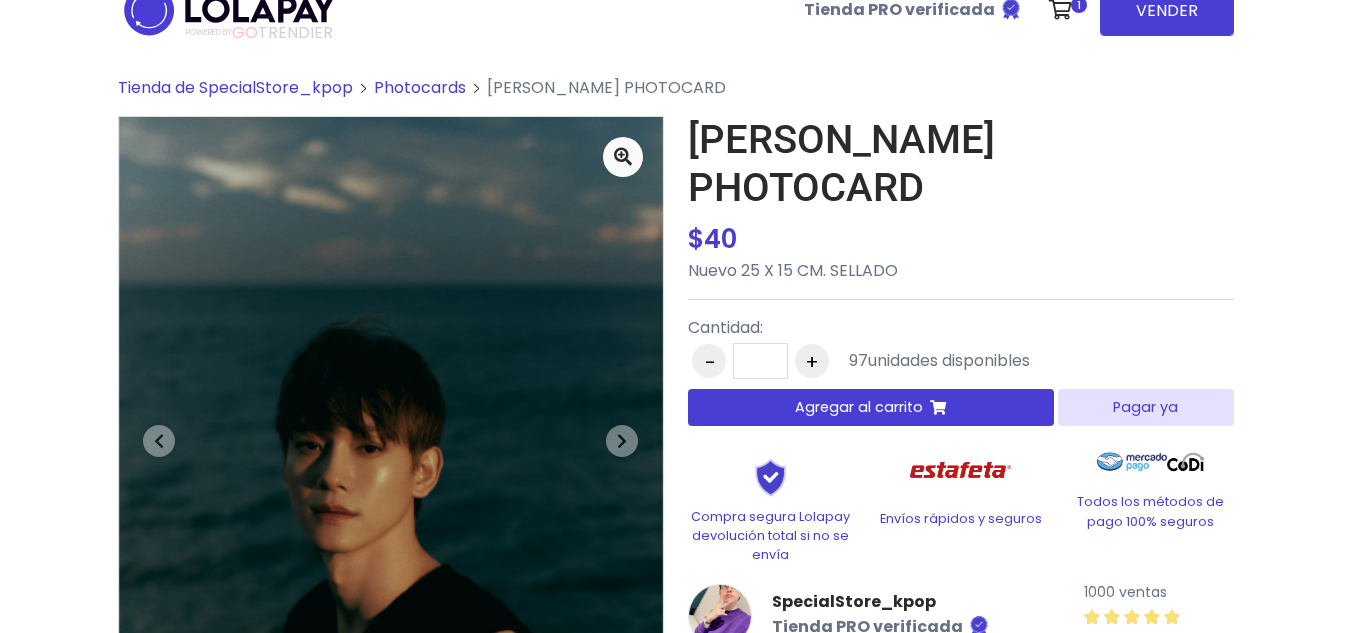 scroll, scrollTop: 0, scrollLeft: 0, axis: both 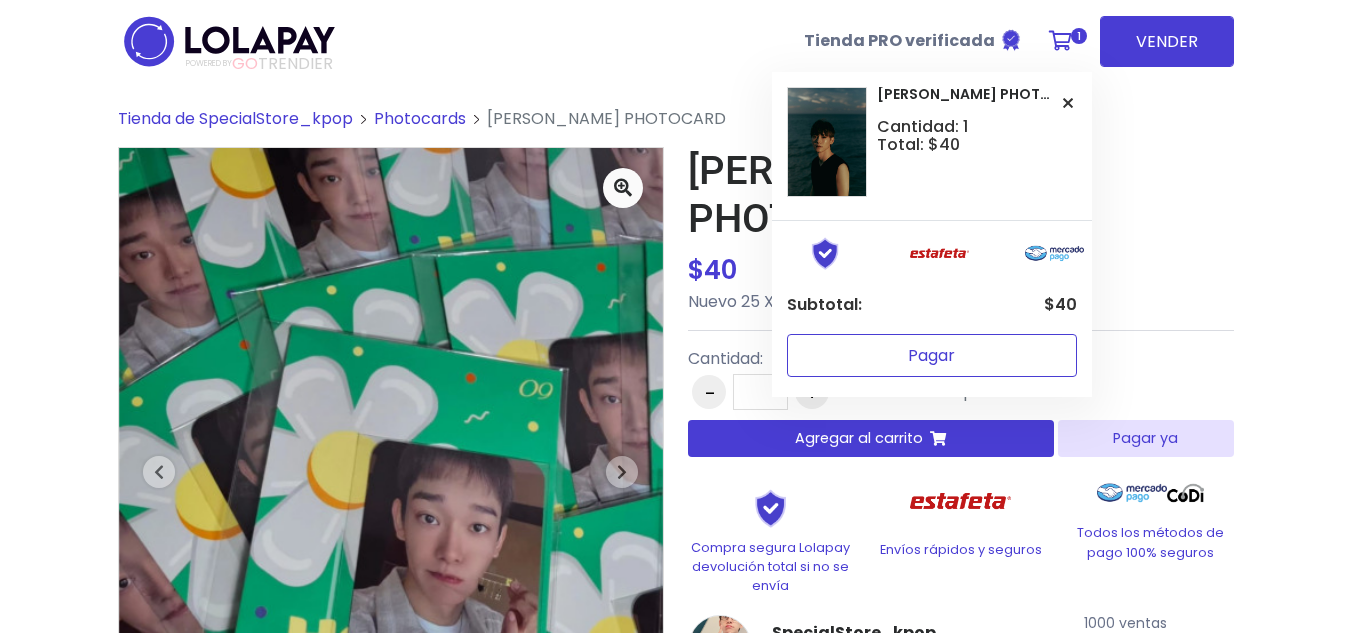 click on "Pagar" at bounding box center [932, 355] 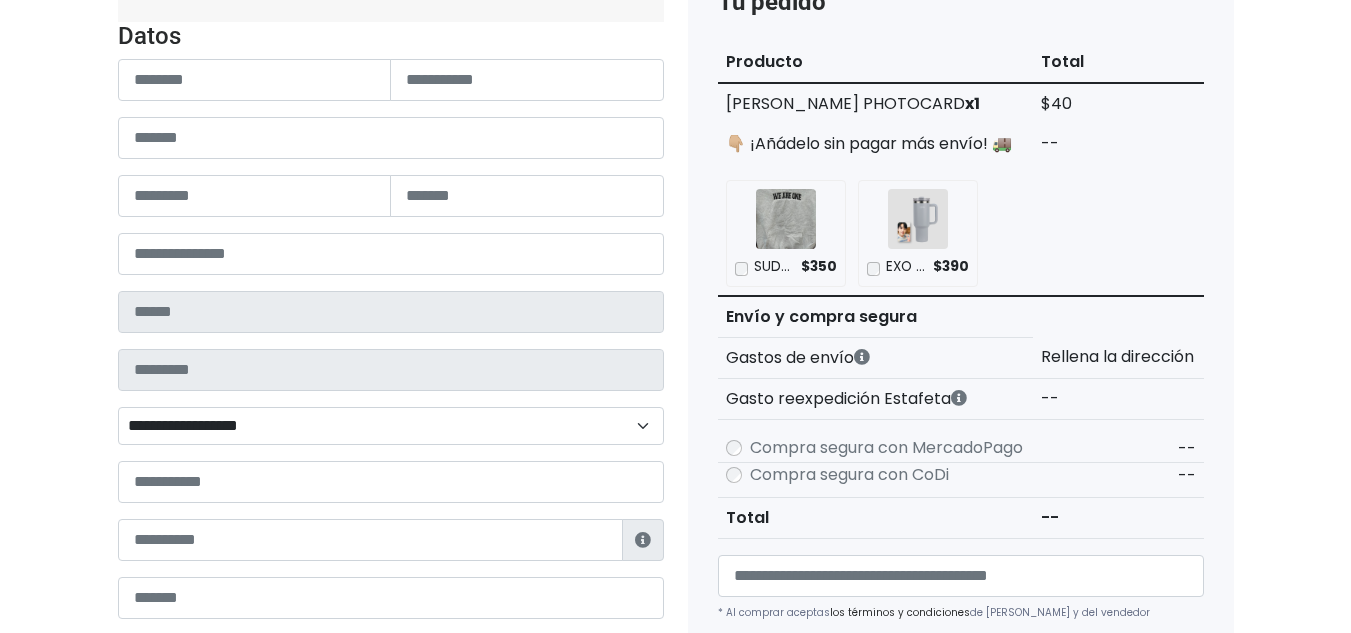 scroll, scrollTop: 200, scrollLeft: 0, axis: vertical 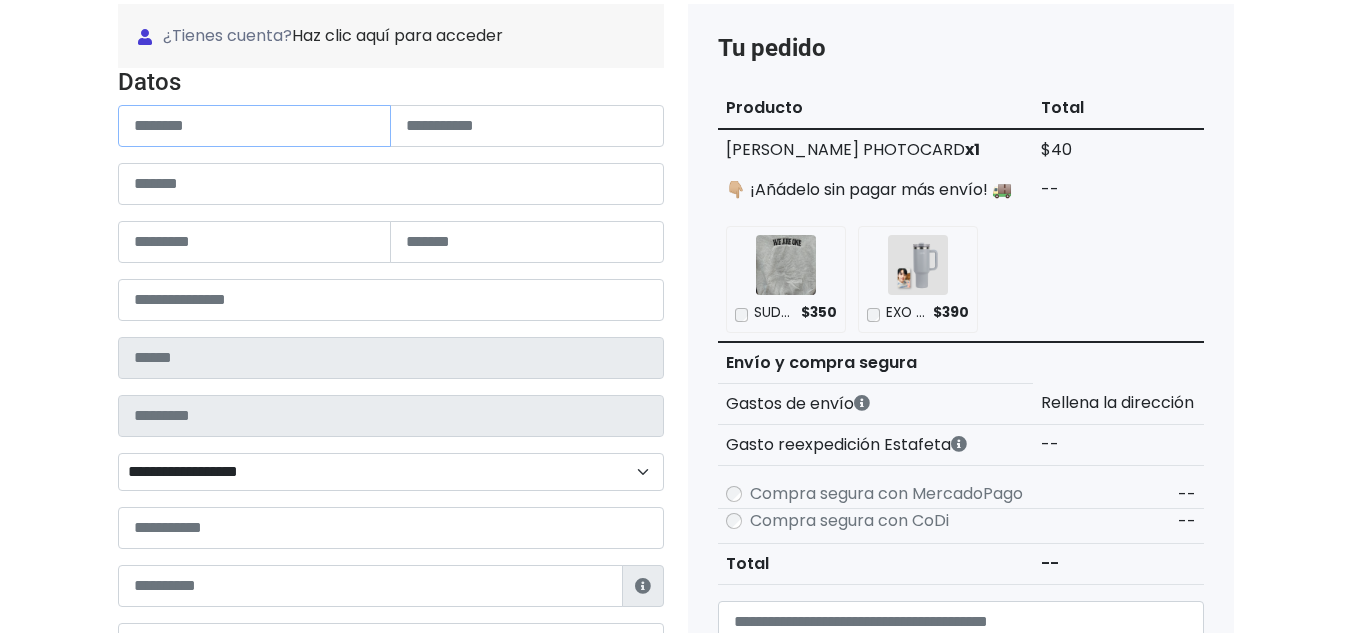 click at bounding box center (255, 126) 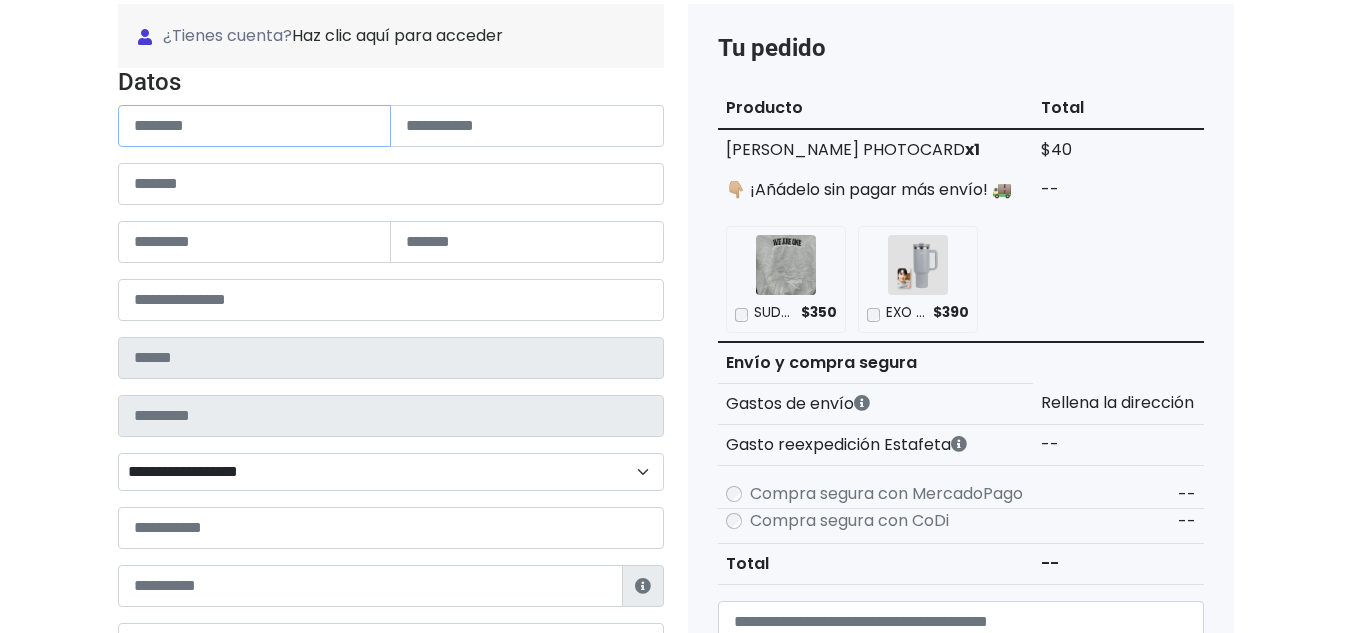 paste on "**********" 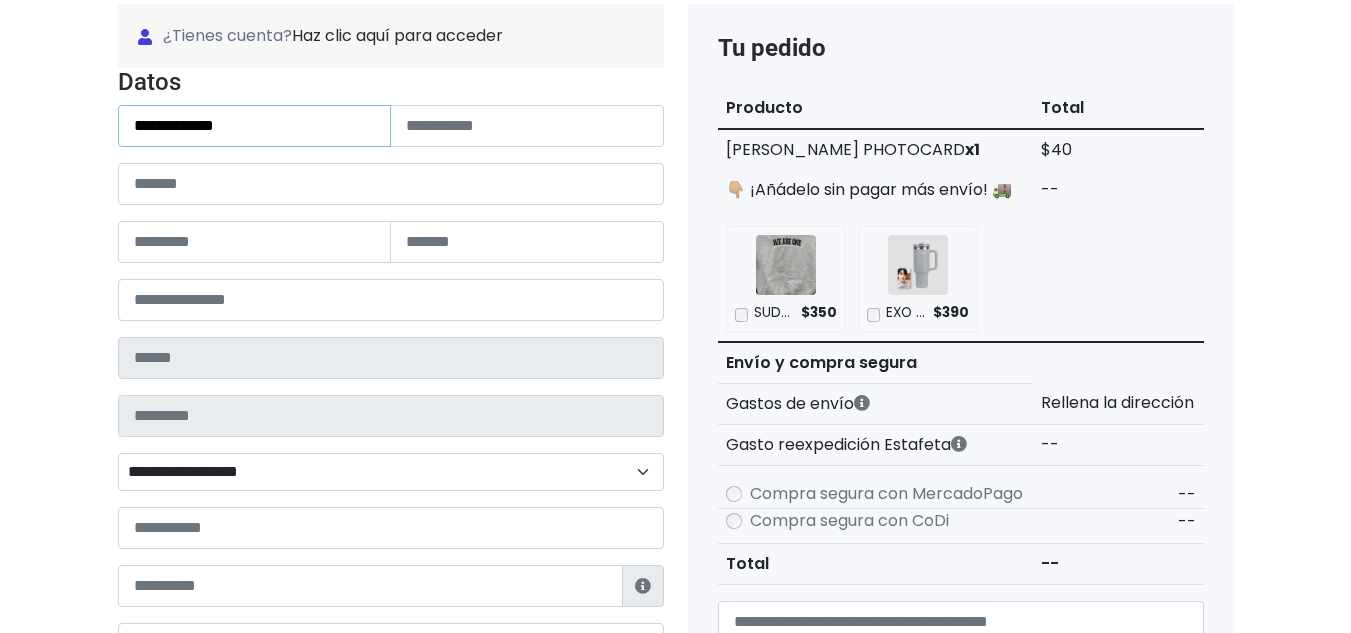 drag, startPoint x: 178, startPoint y: 126, endPoint x: 375, endPoint y: 147, distance: 198.11613 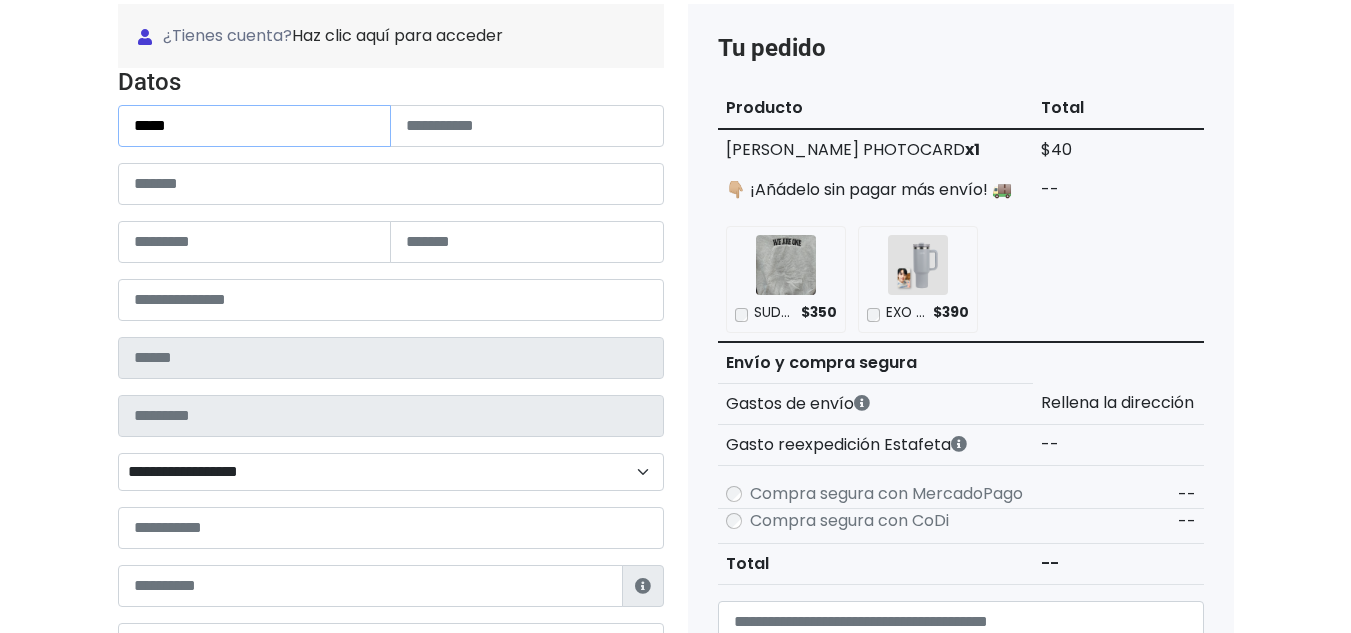 type on "****" 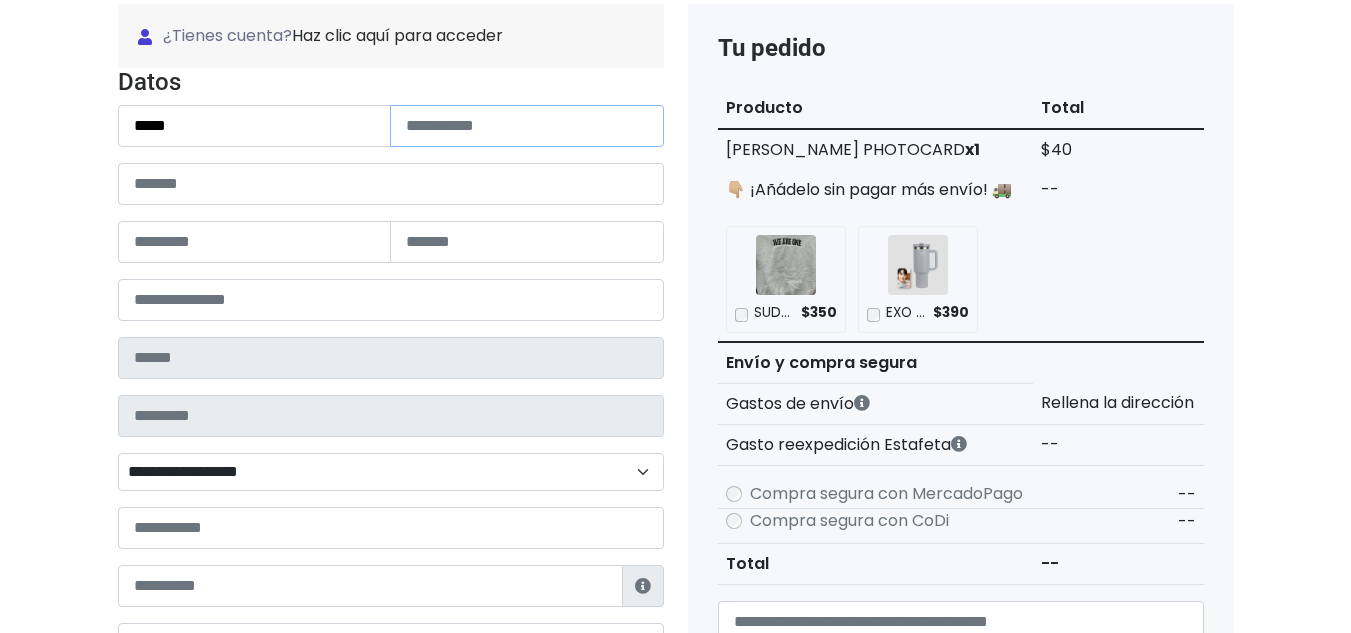 click at bounding box center [527, 126] 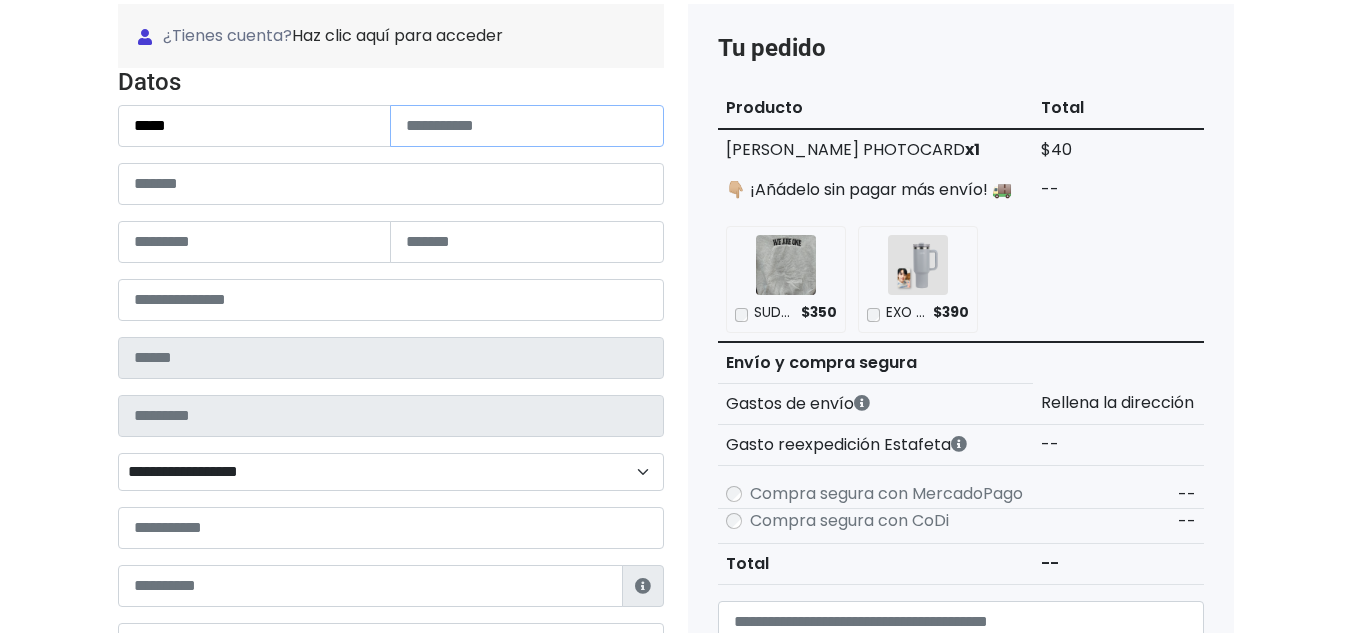 paste on "********" 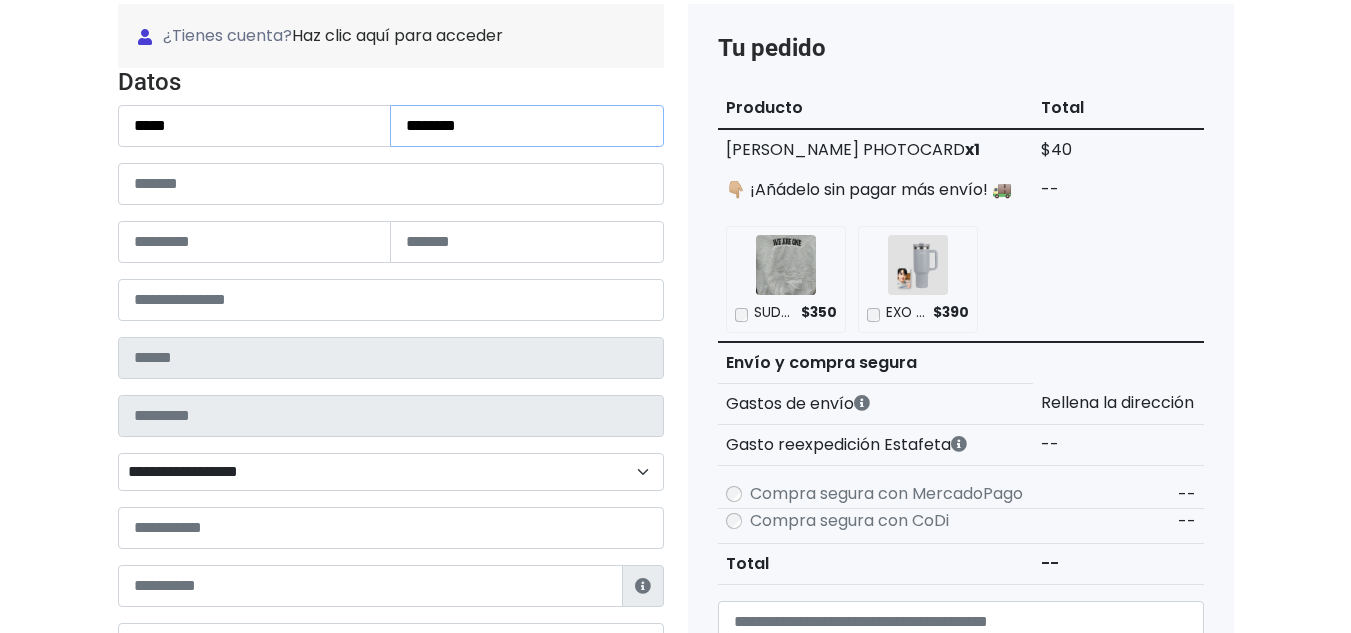 type on "********" 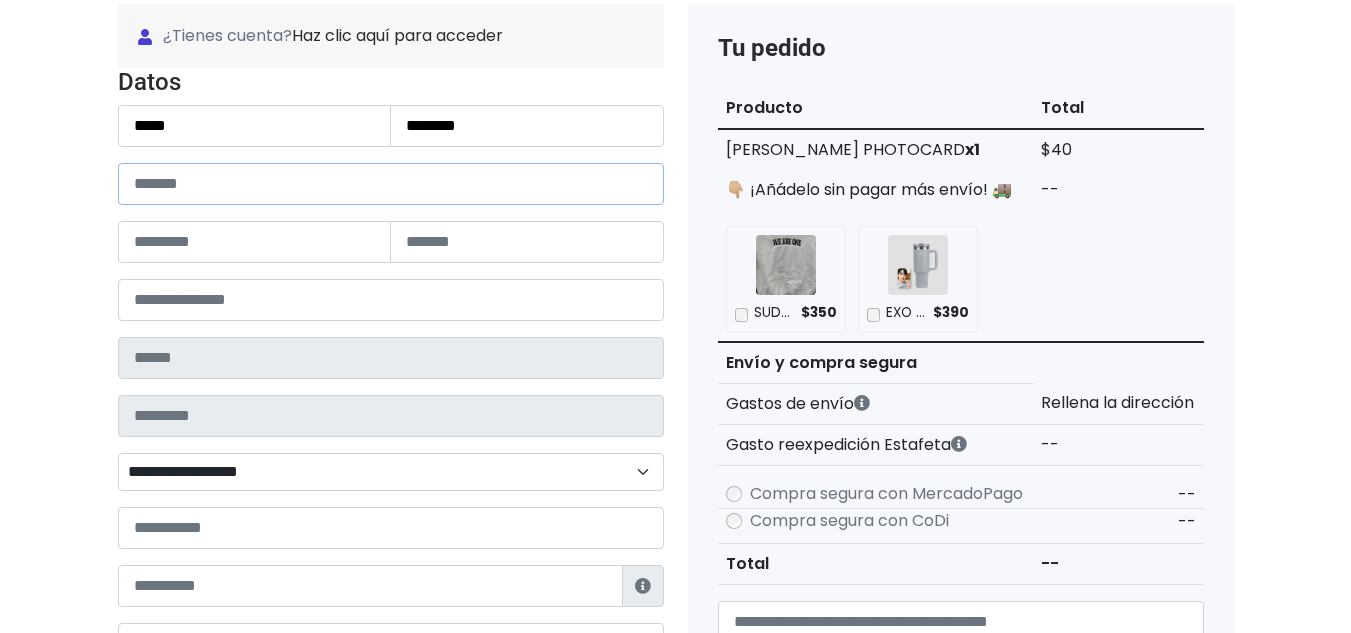 click at bounding box center (391, 184) 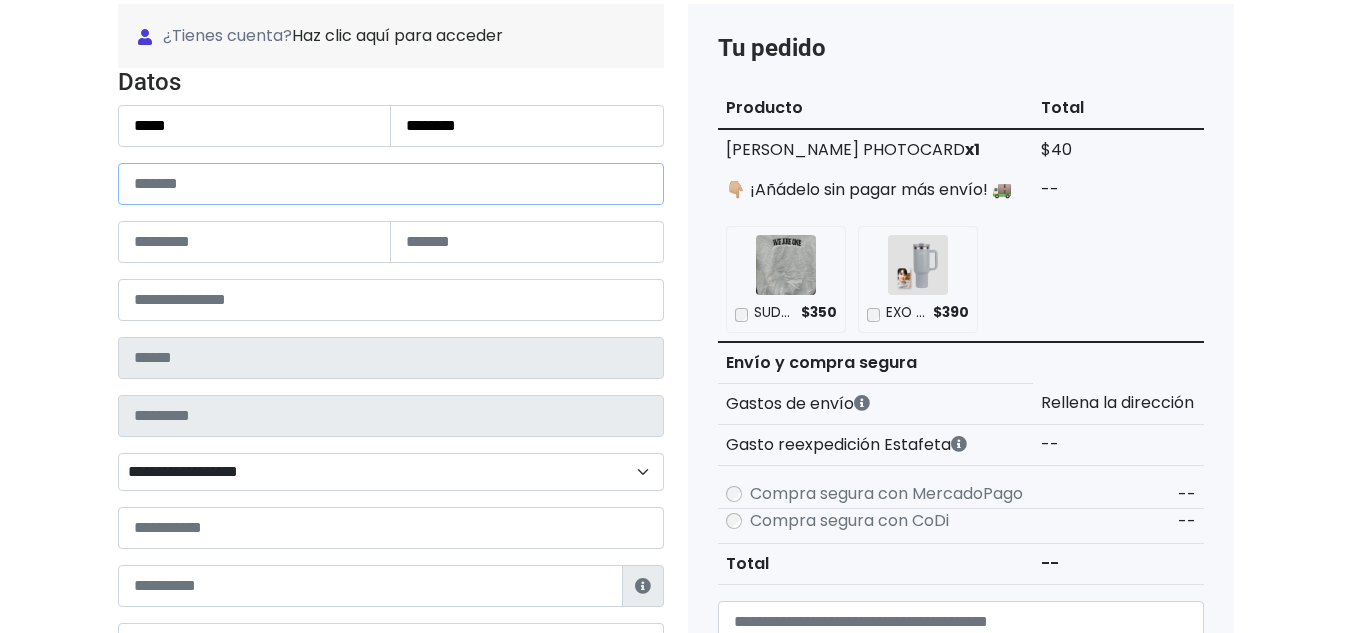 paste on "**********" 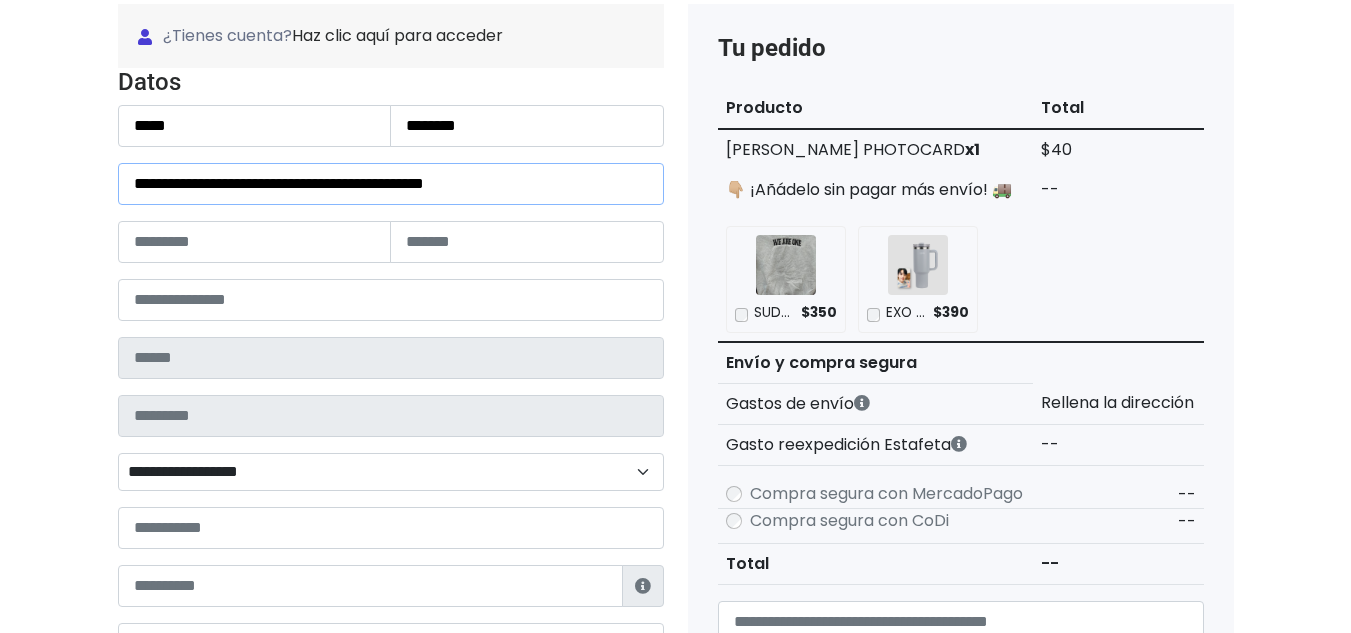 drag, startPoint x: 325, startPoint y: 184, endPoint x: 370, endPoint y: 184, distance: 45 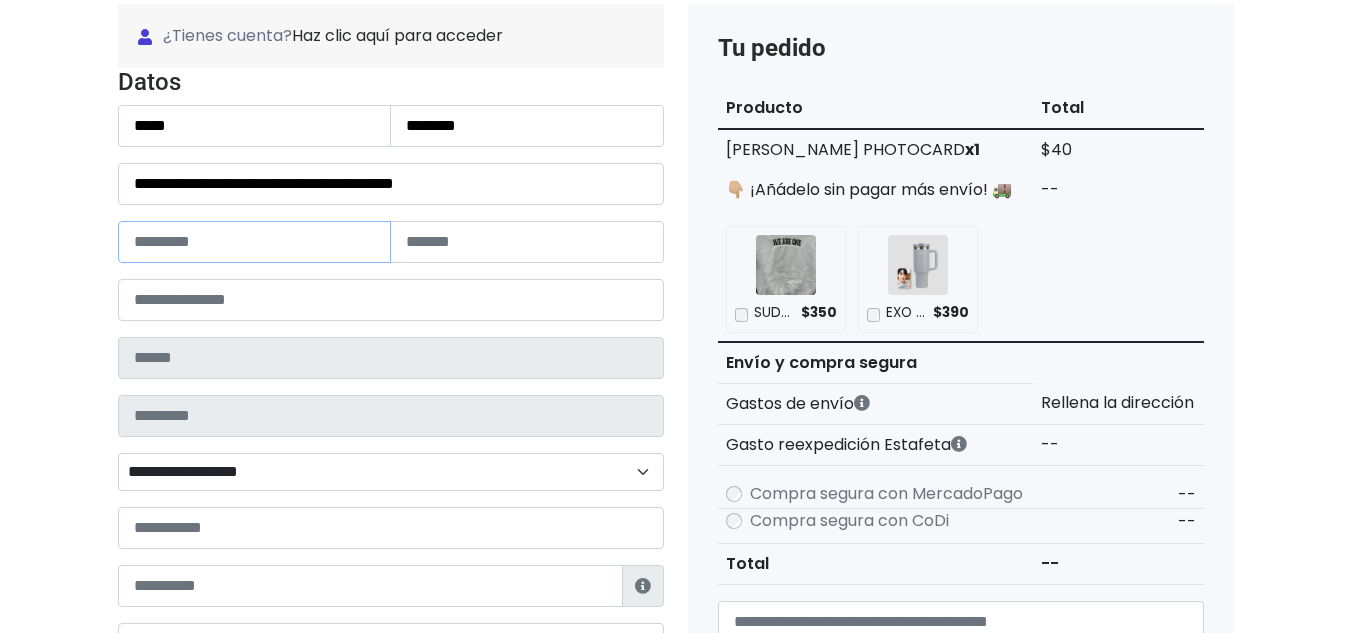 click at bounding box center [255, 242] 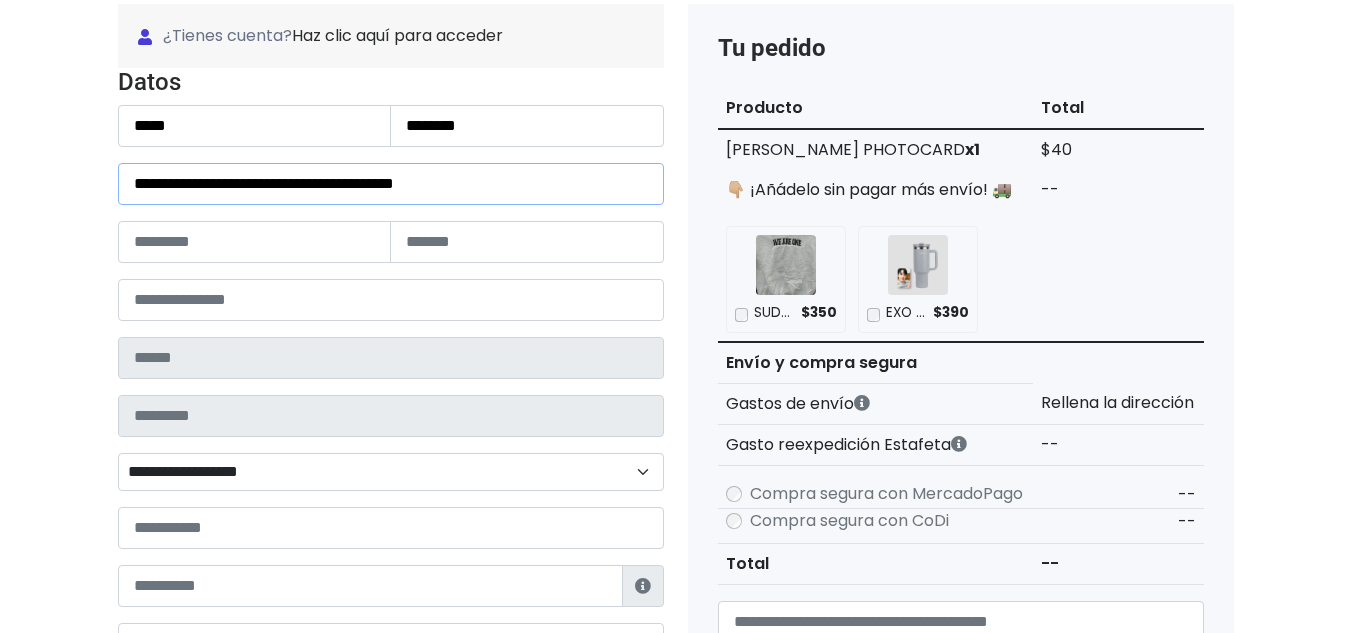 drag, startPoint x: 323, startPoint y: 191, endPoint x: 592, endPoint y: 191, distance: 269 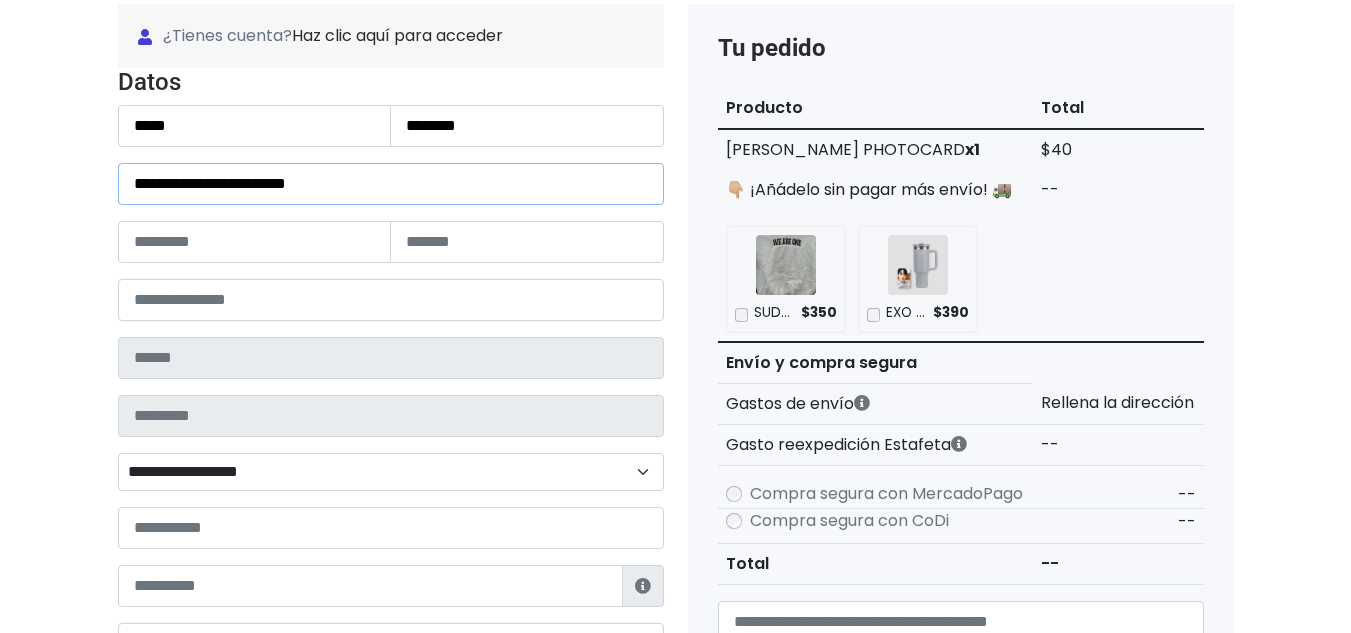 type on "**********" 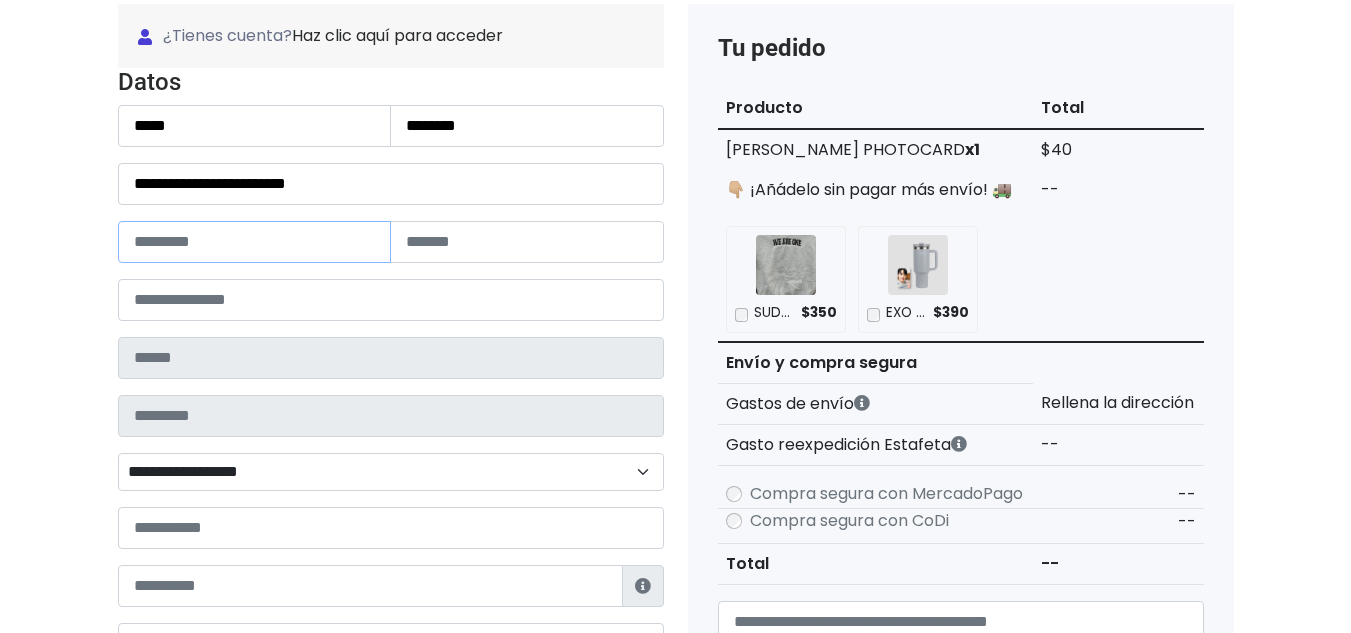 click at bounding box center (255, 242) 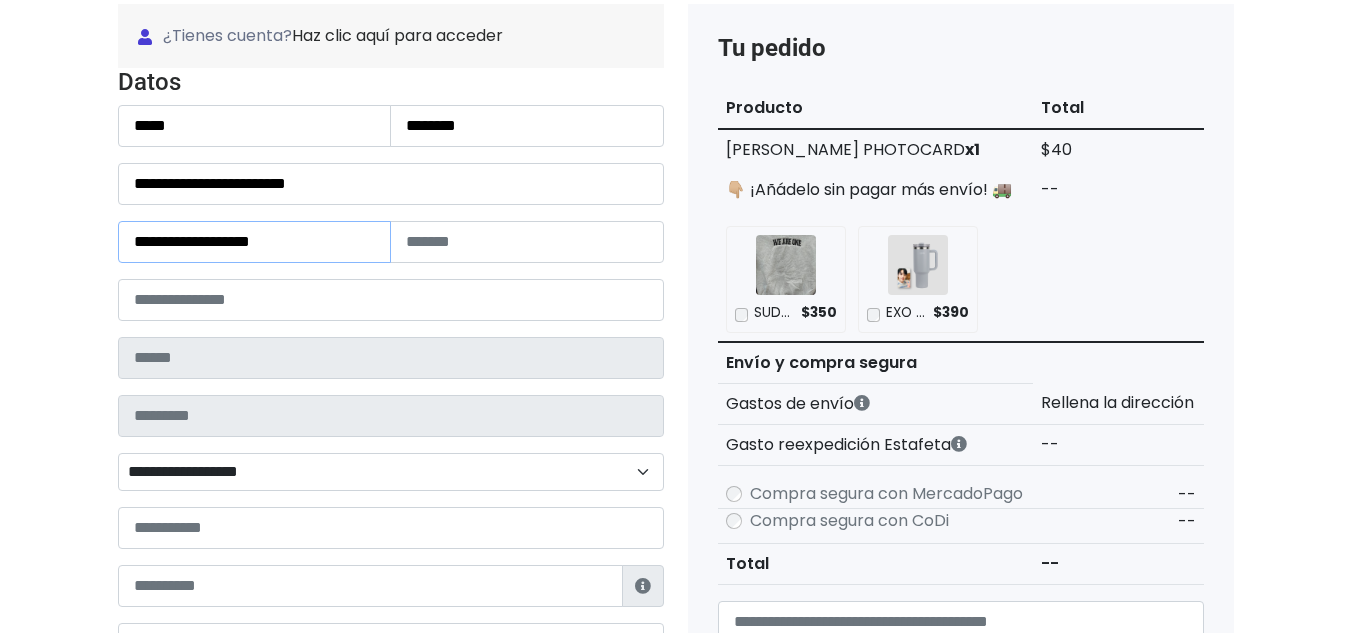 drag, startPoint x: 216, startPoint y: 247, endPoint x: 28, endPoint y: 246, distance: 188.00266 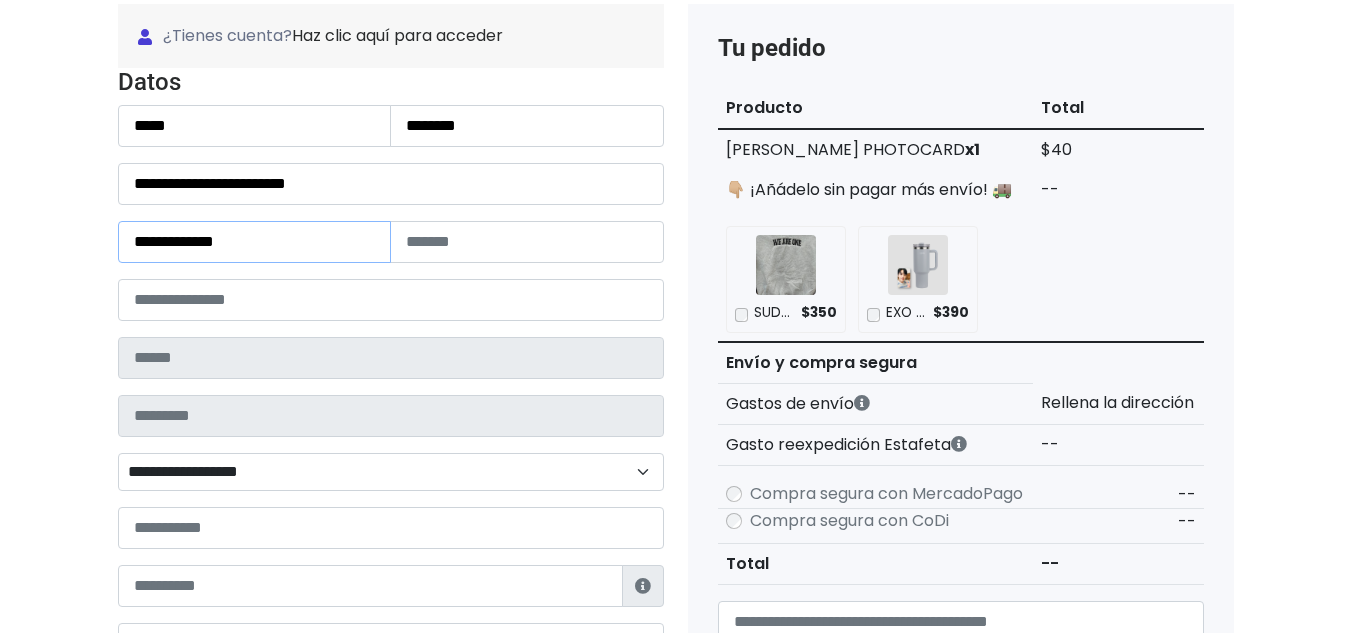 drag, startPoint x: 186, startPoint y: 248, endPoint x: 332, endPoint y: 248, distance: 146 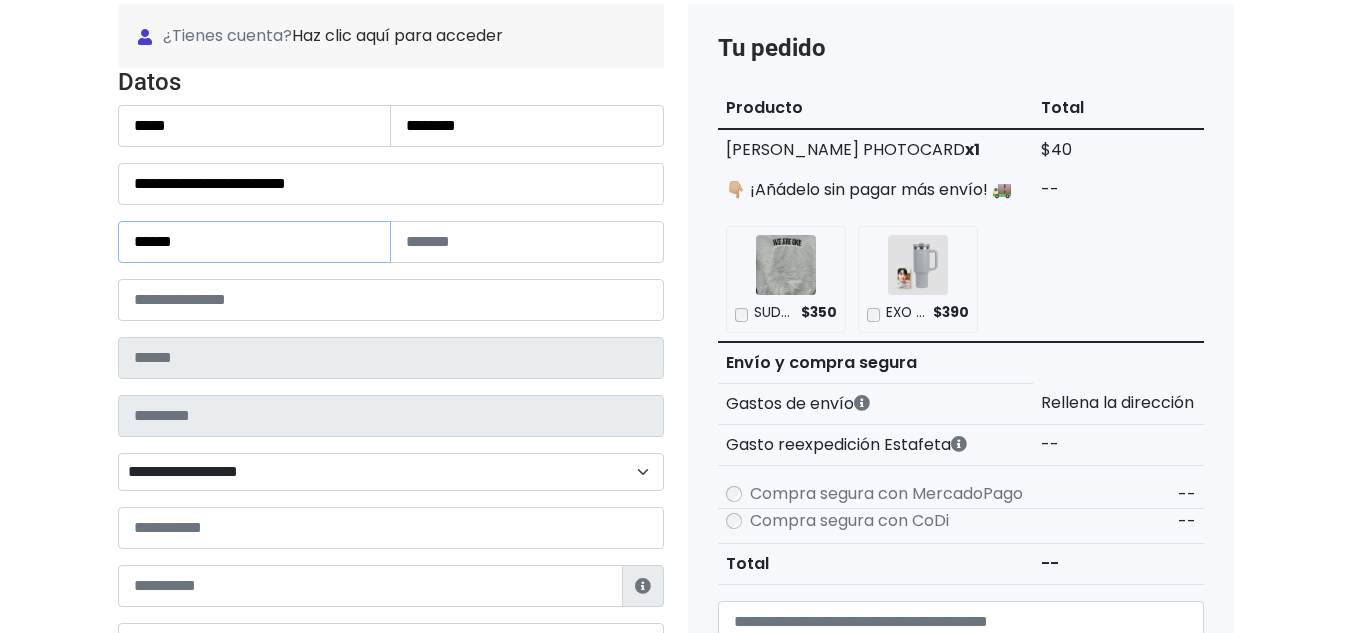 type on "*****" 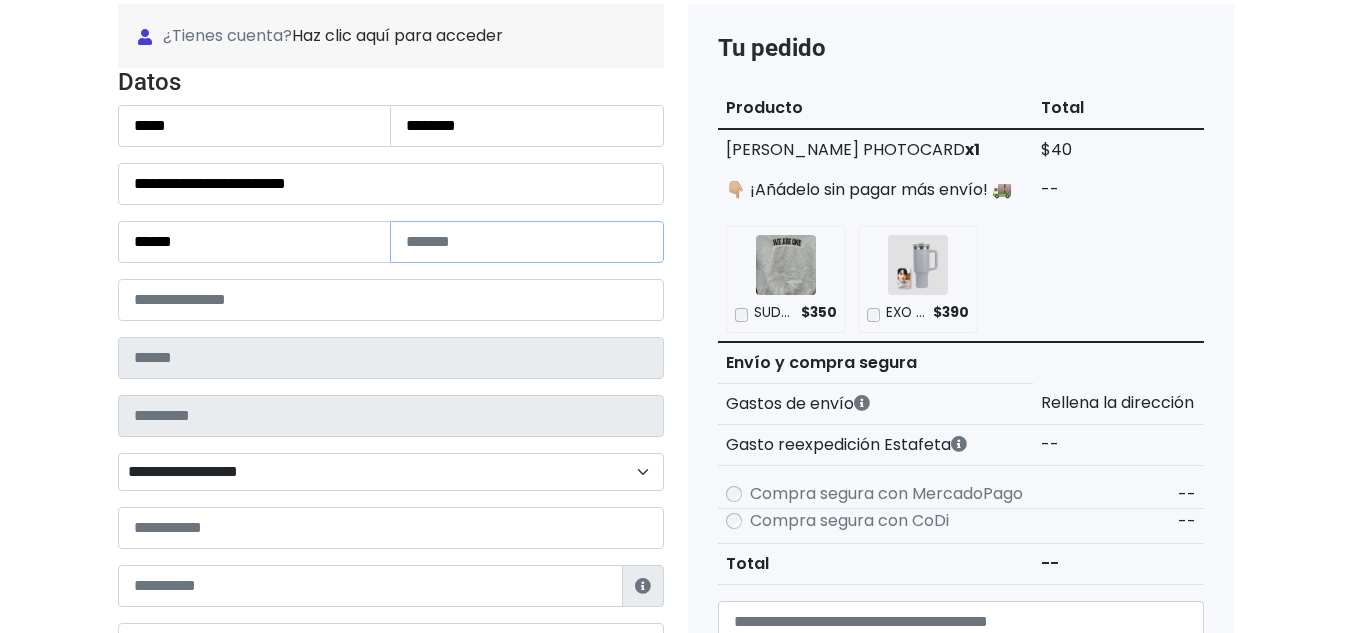 click at bounding box center (527, 242) 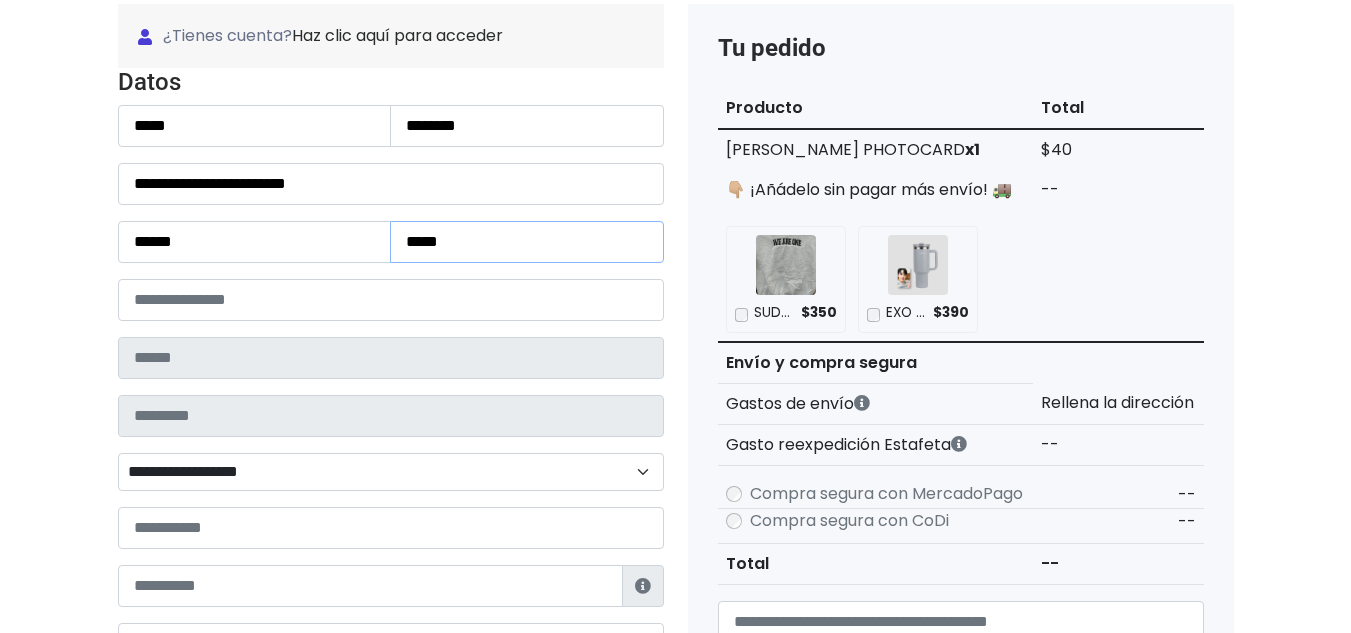 type on "*****" 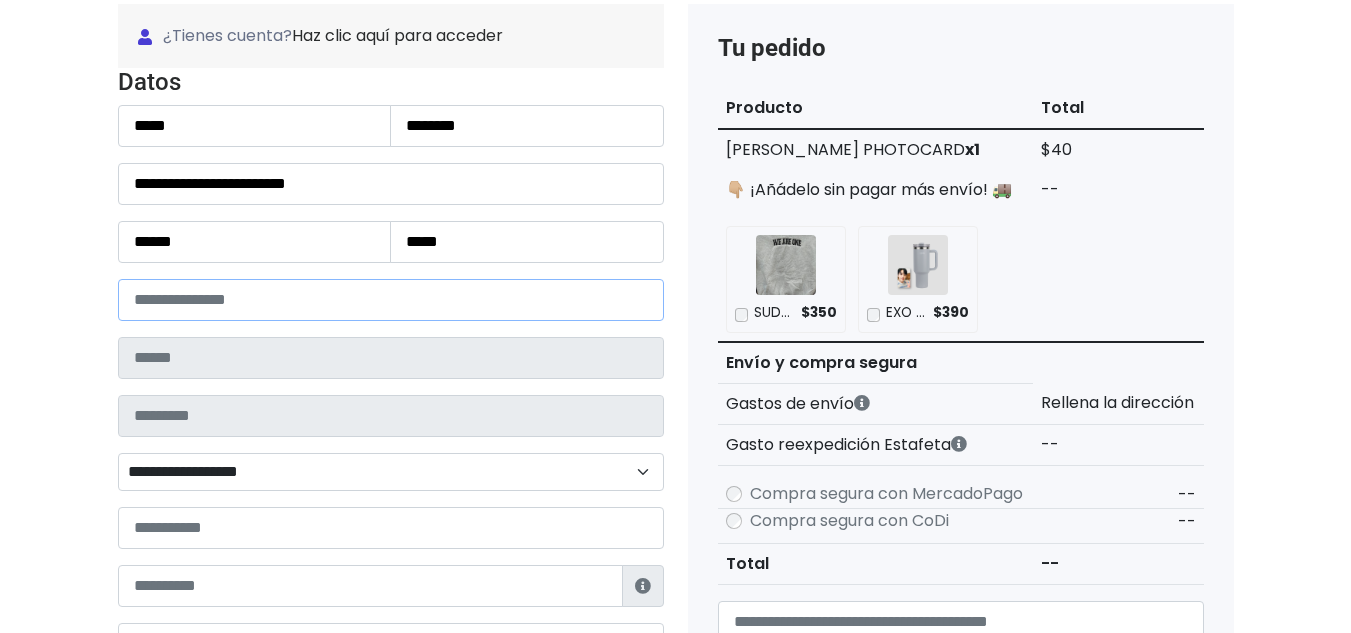 click at bounding box center [391, 300] 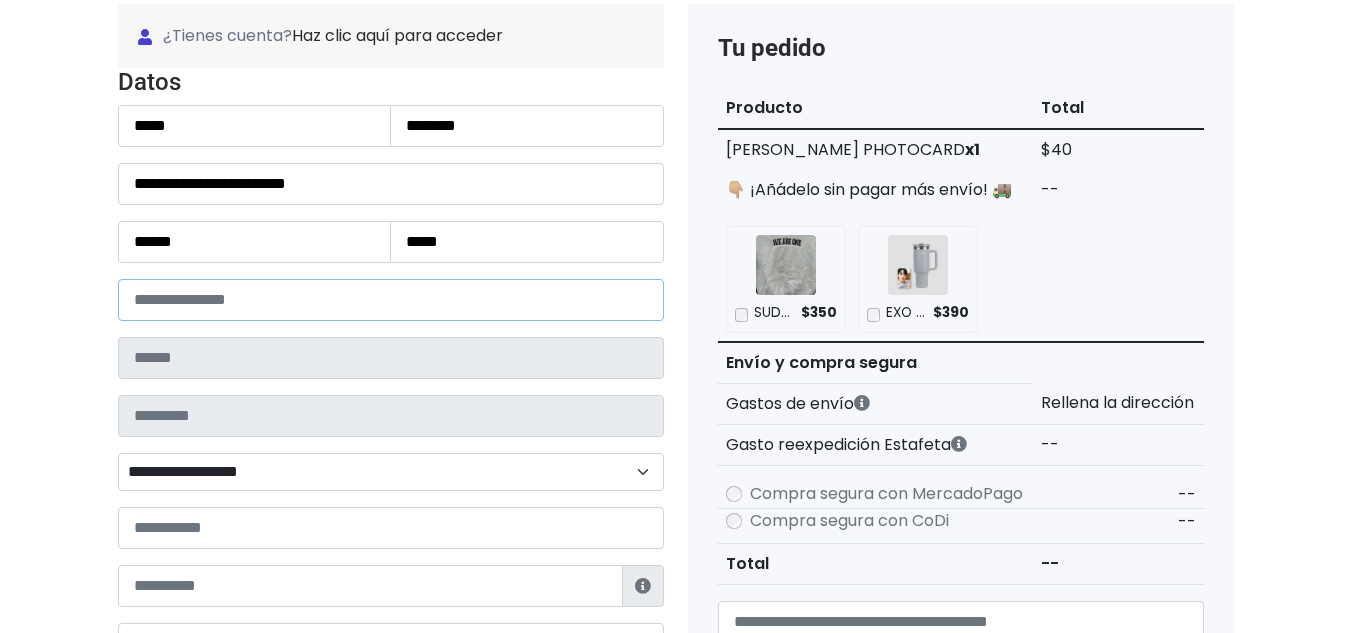 paste on "*****" 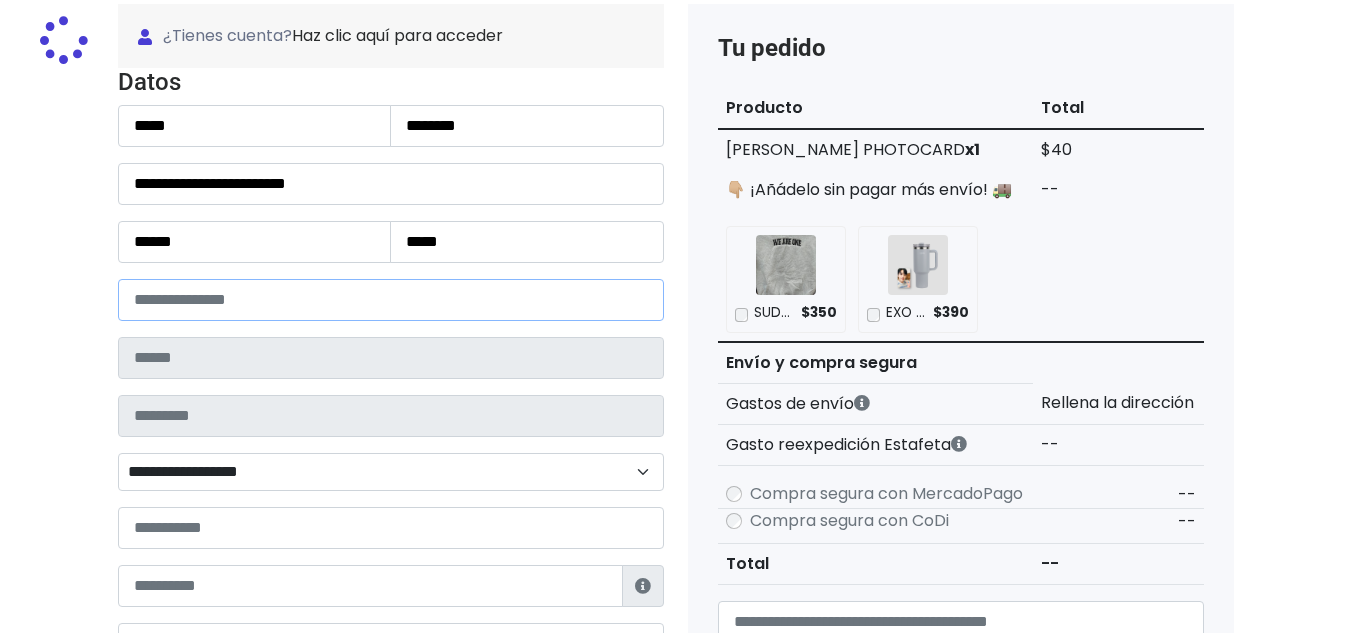 type on "**********" 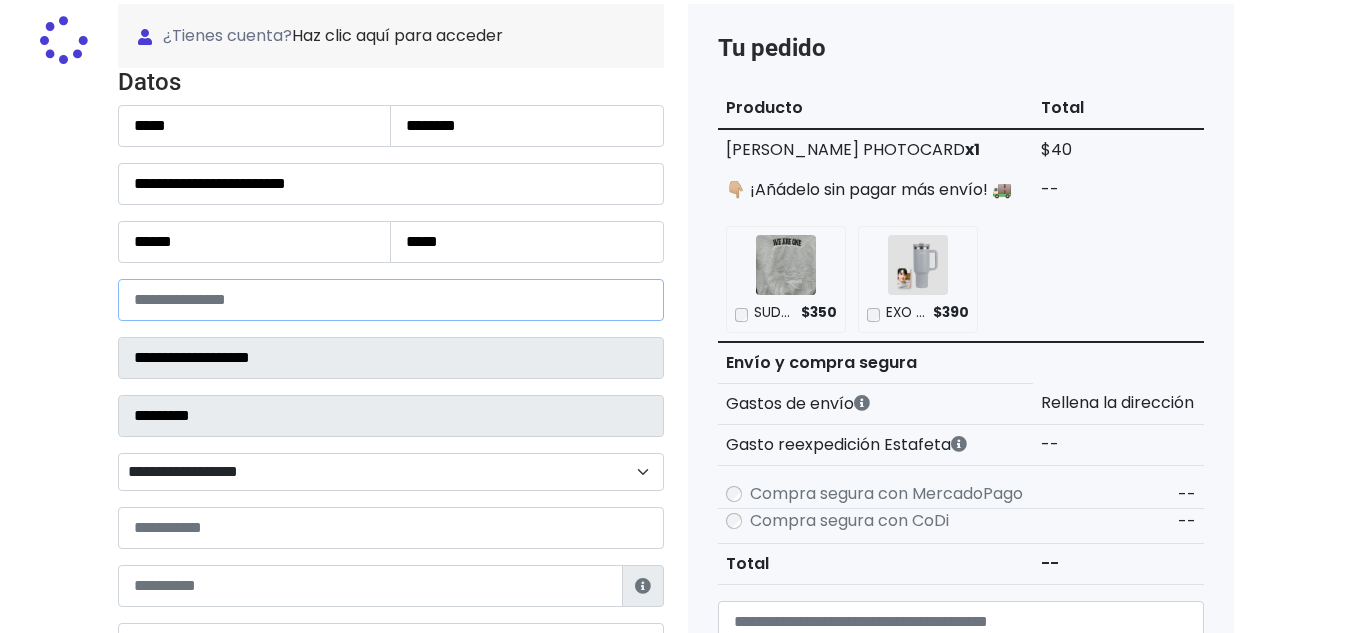 type on "*****" 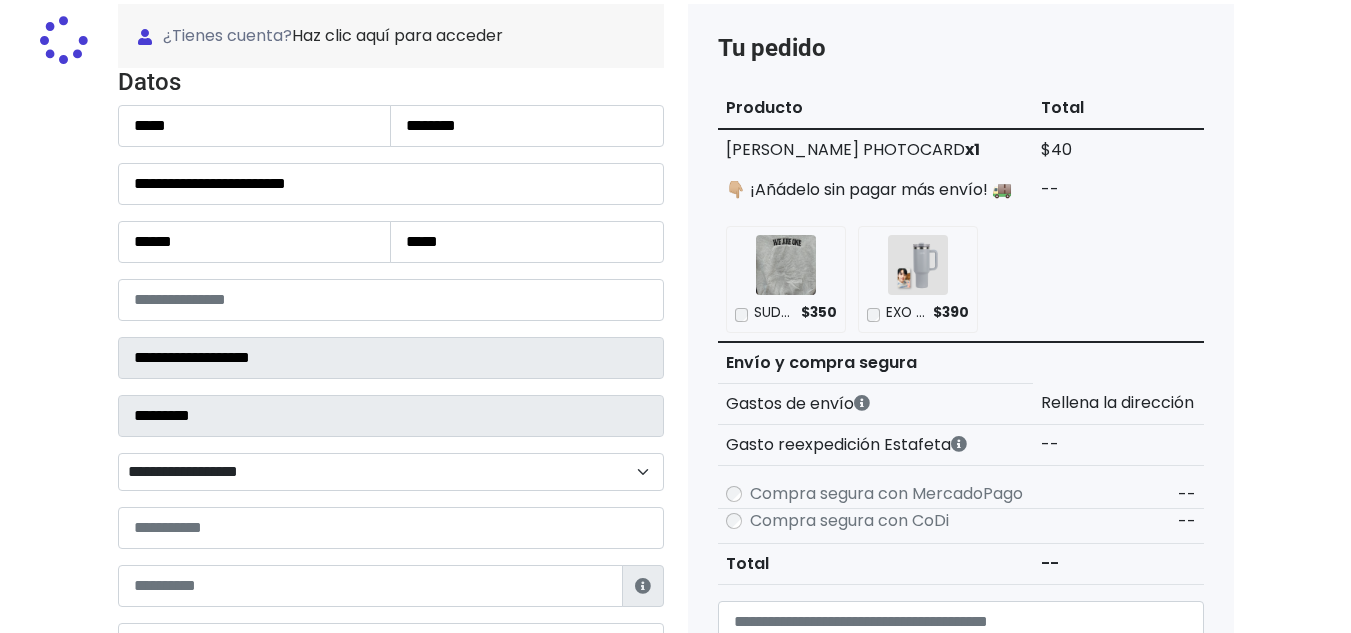 select 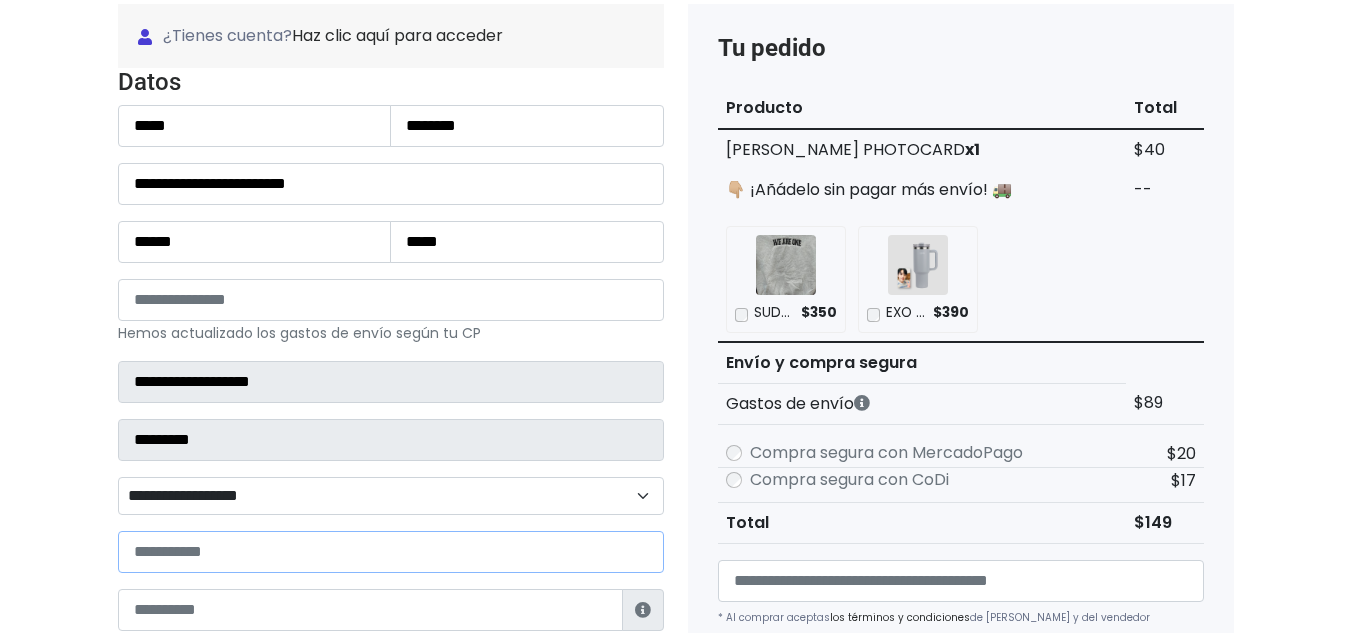 click at bounding box center [391, 552] 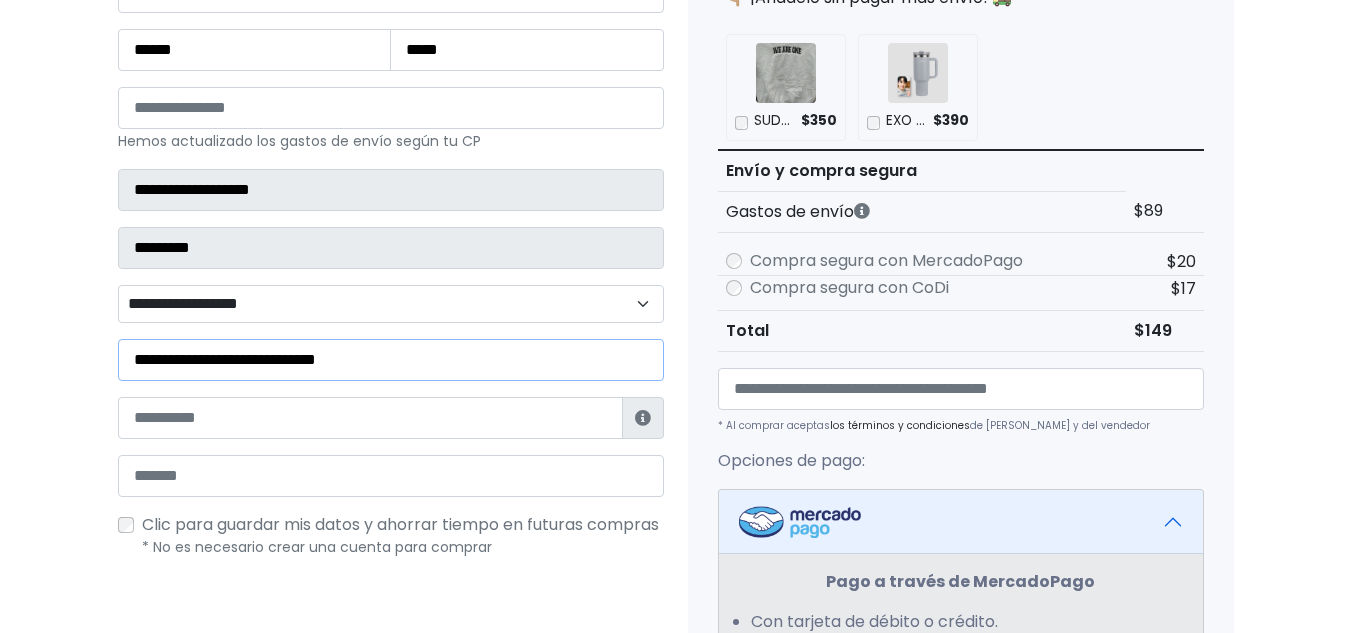scroll, scrollTop: 400, scrollLeft: 0, axis: vertical 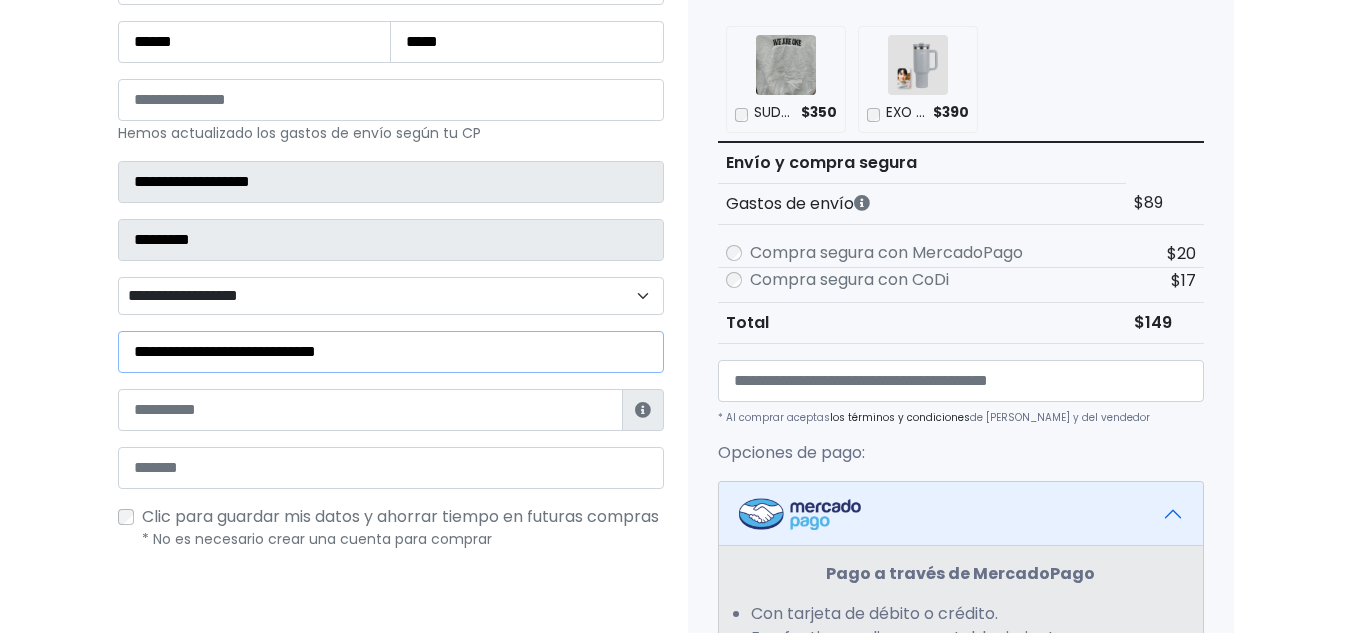 type on "**********" 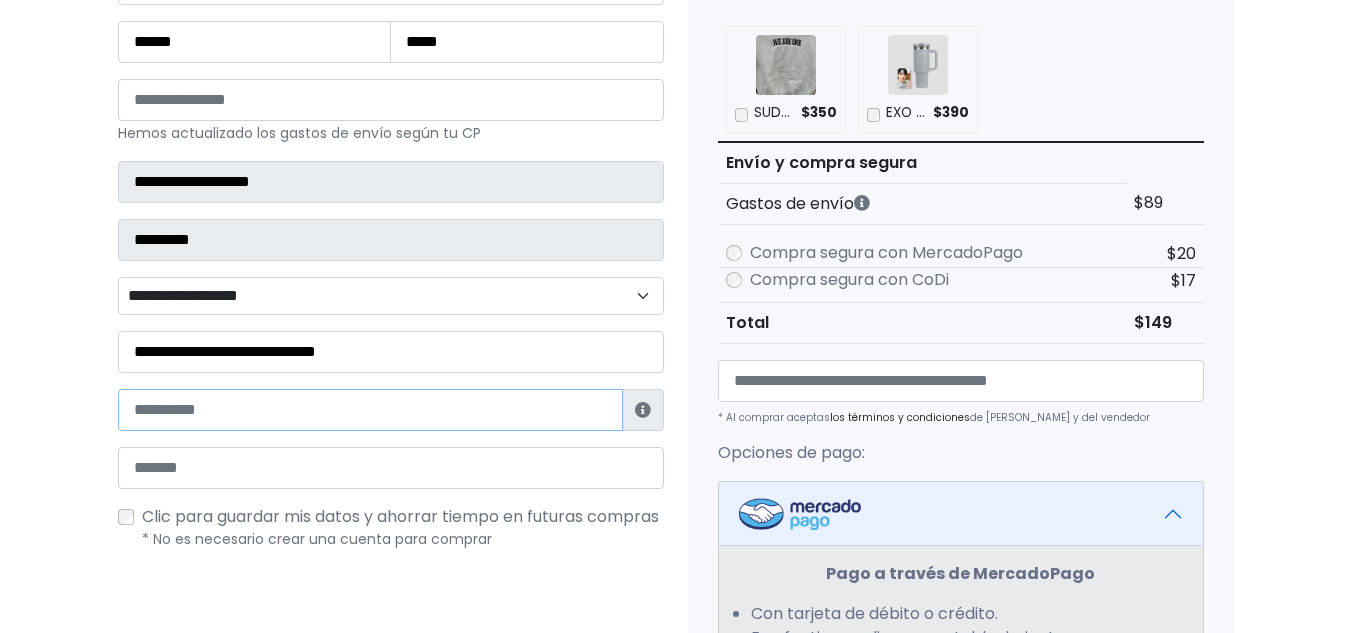 click at bounding box center (370, 410) 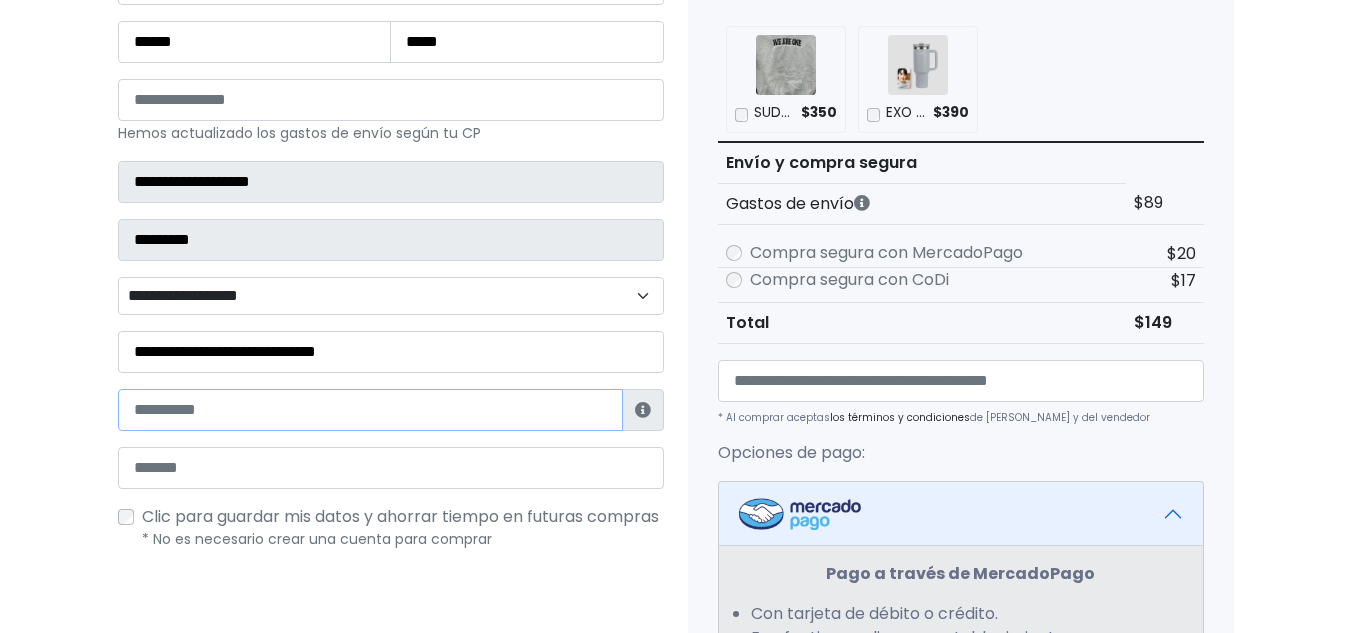 paste on "**********" 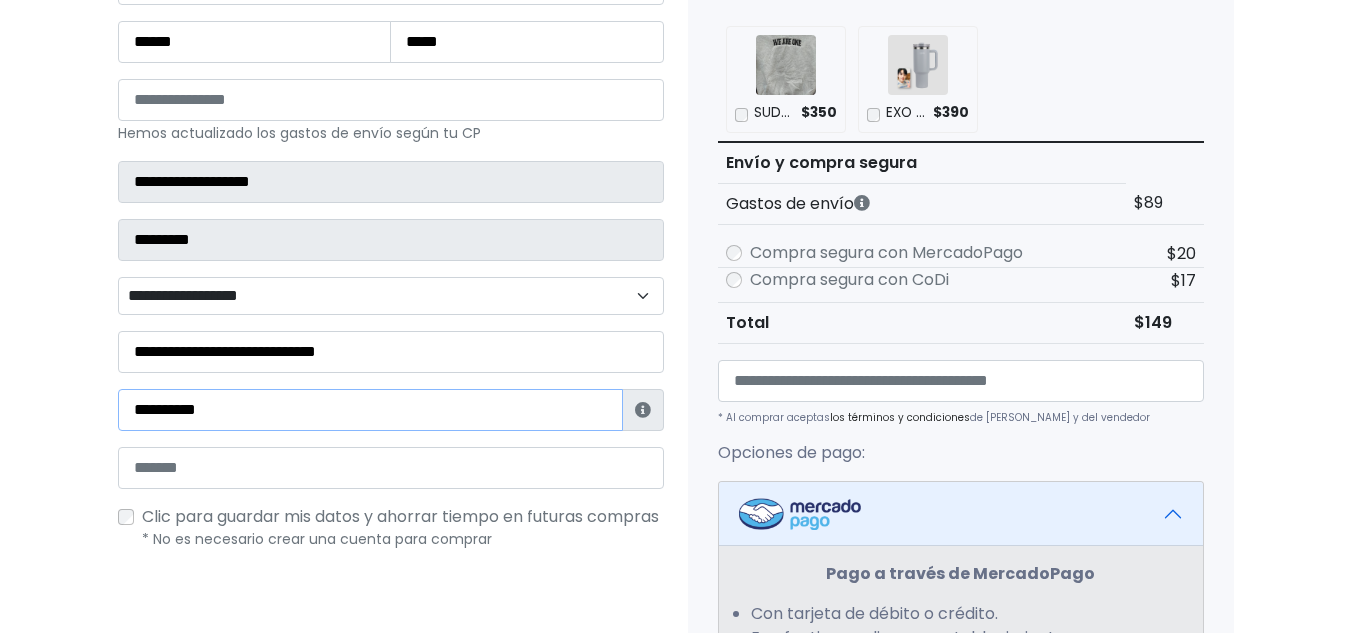 type on "**********" 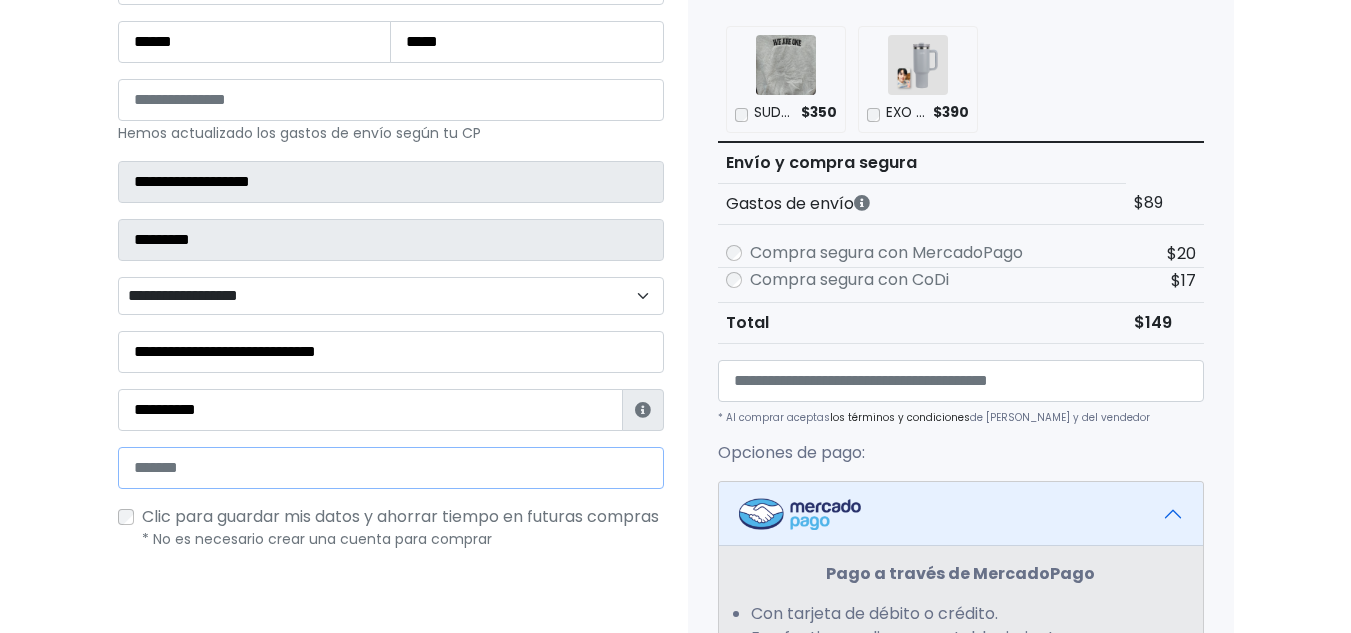 click at bounding box center [391, 468] 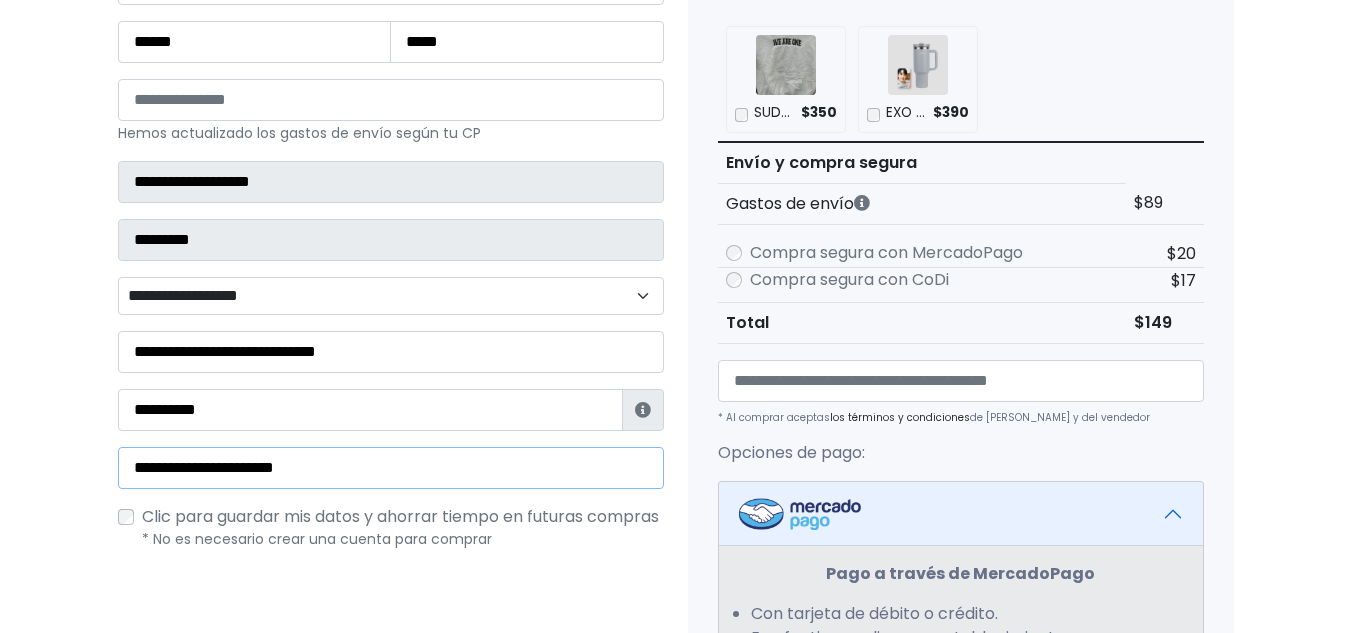 type on "**********" 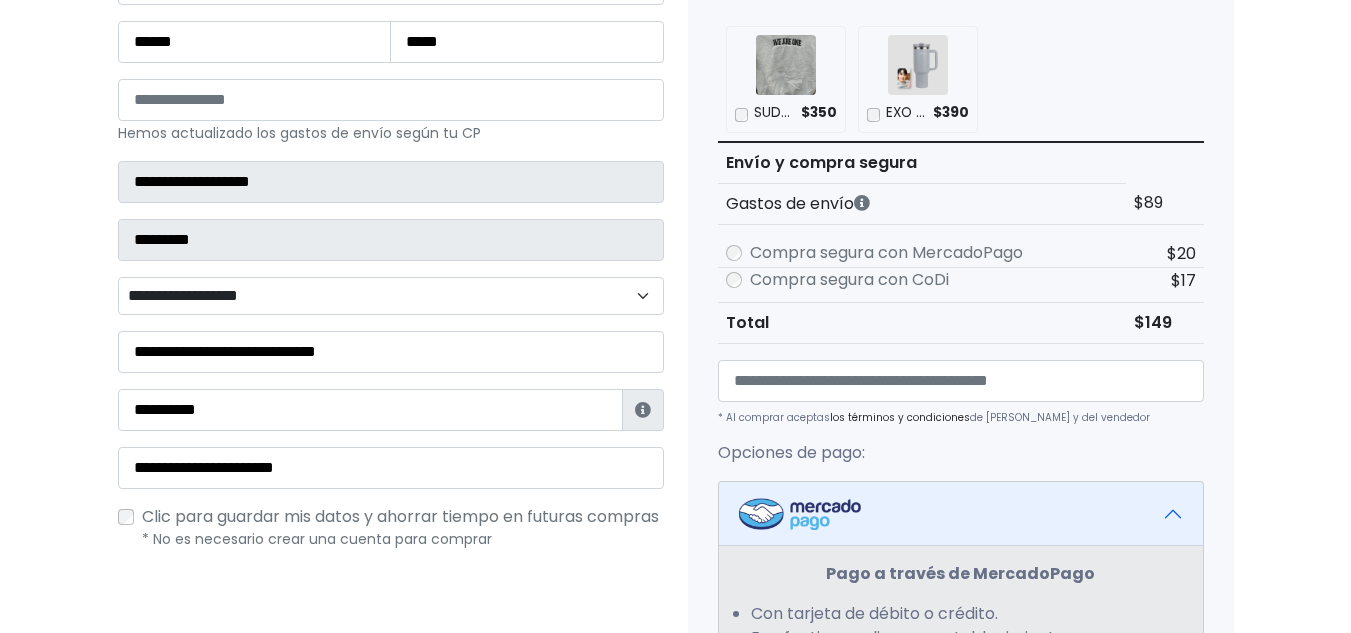 click on "**********" at bounding box center (391, 296) 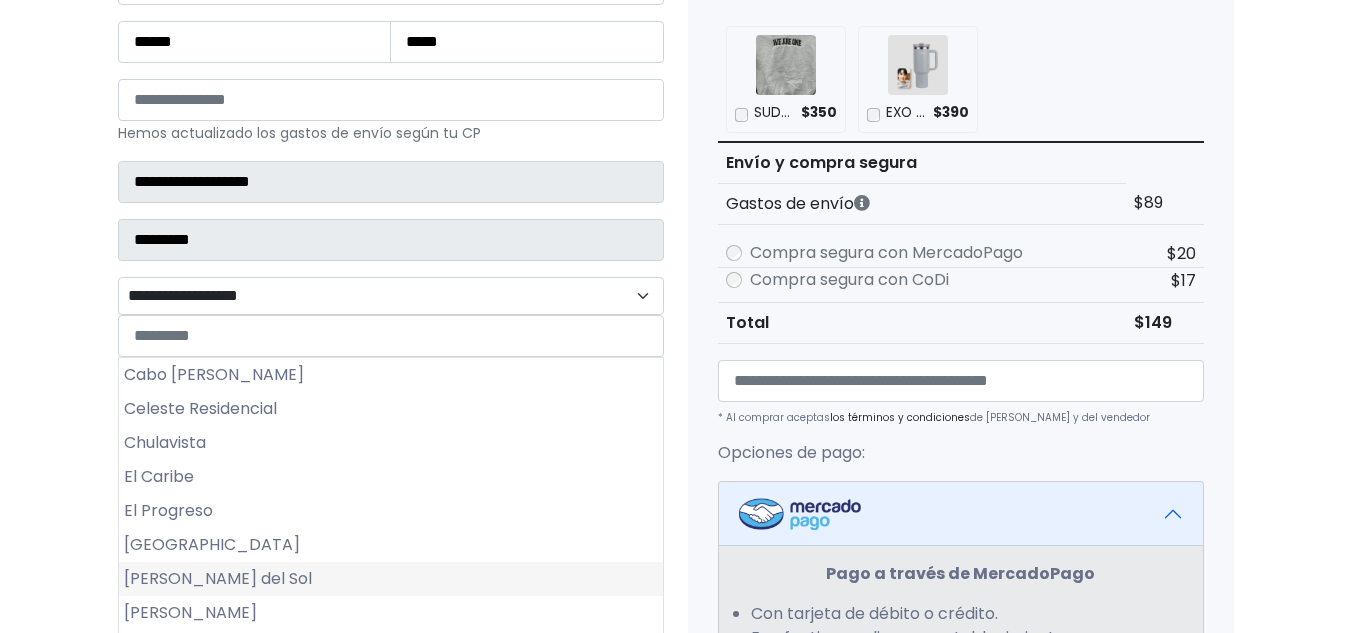 click on "Lomas del Sol" at bounding box center (391, 579) 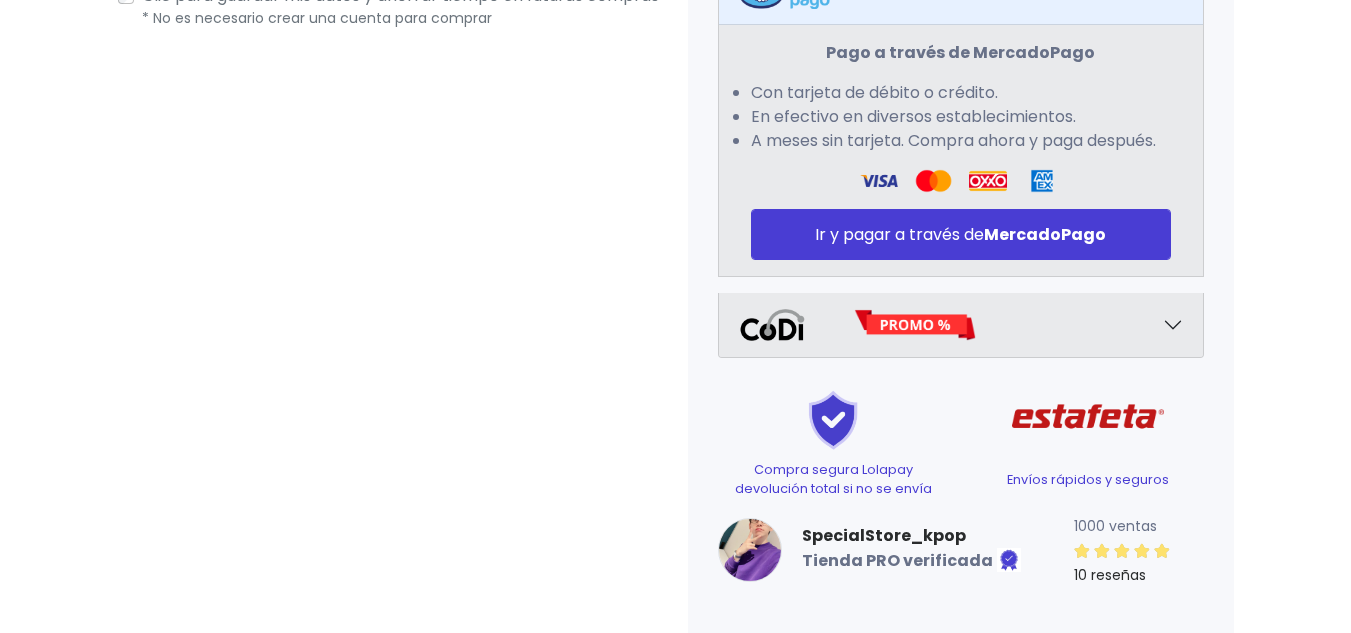 scroll, scrollTop: 930, scrollLeft: 0, axis: vertical 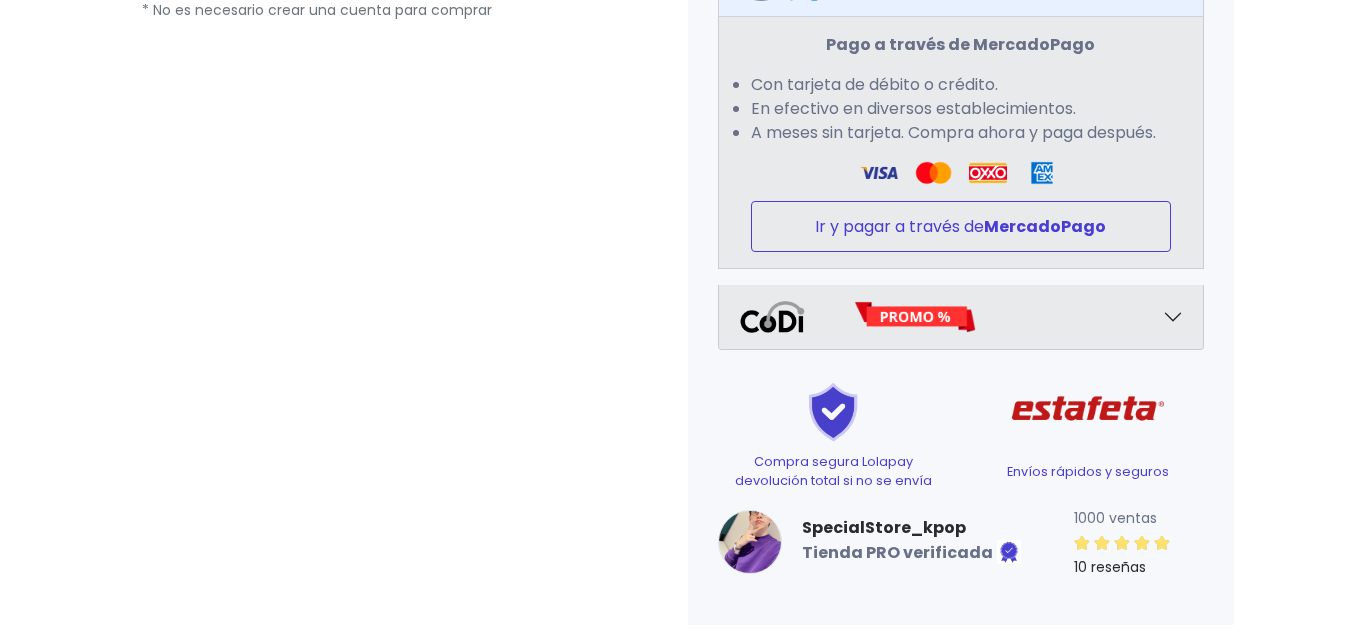 click on "MercadoPago" at bounding box center (1045, 226) 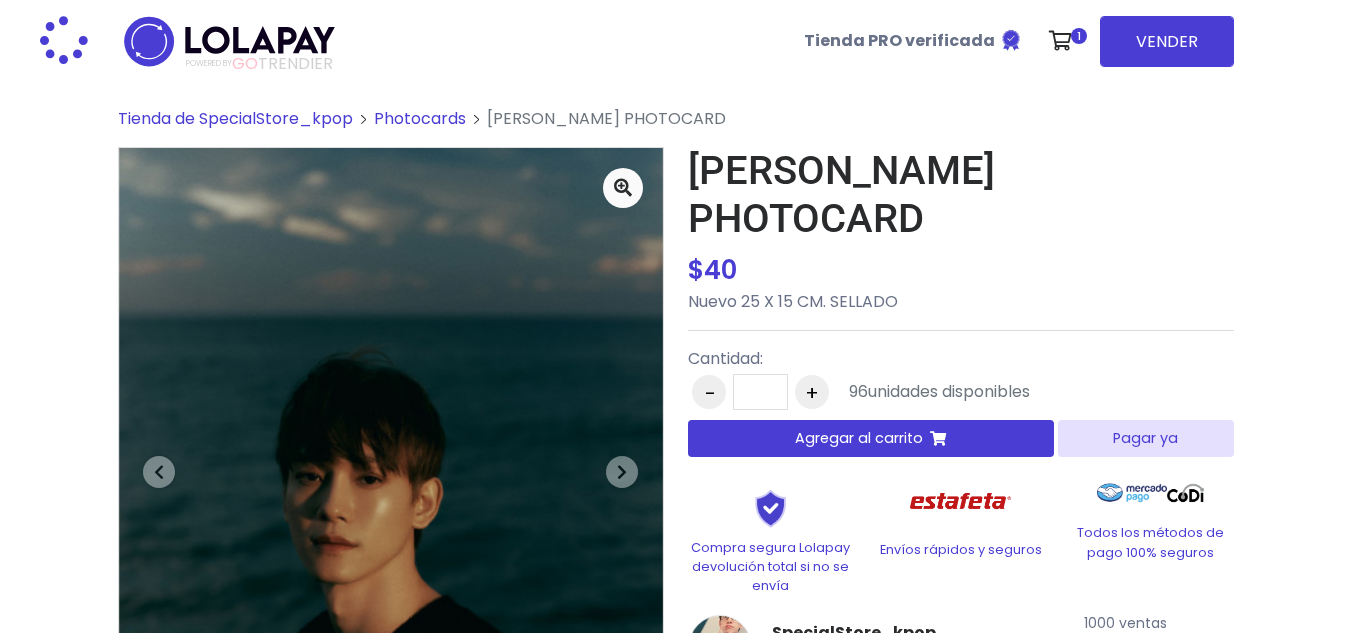 scroll, scrollTop: 0, scrollLeft: 0, axis: both 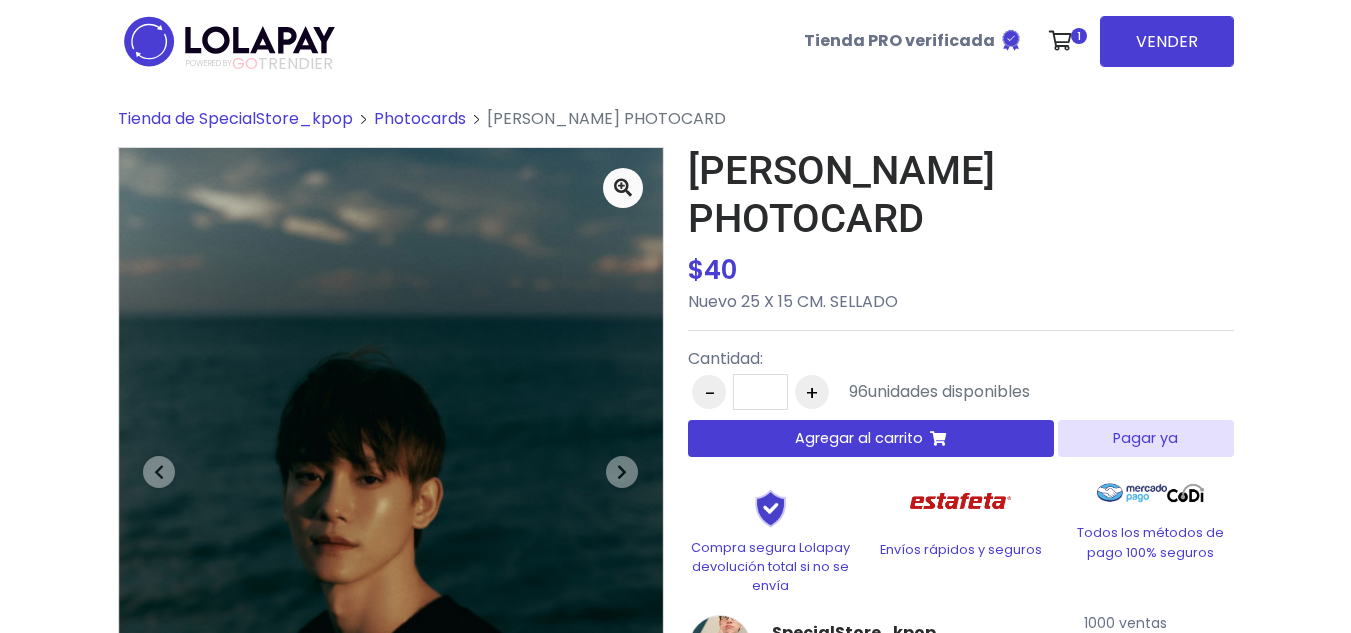 click on "Agregar al carrito" at bounding box center [859, 438] 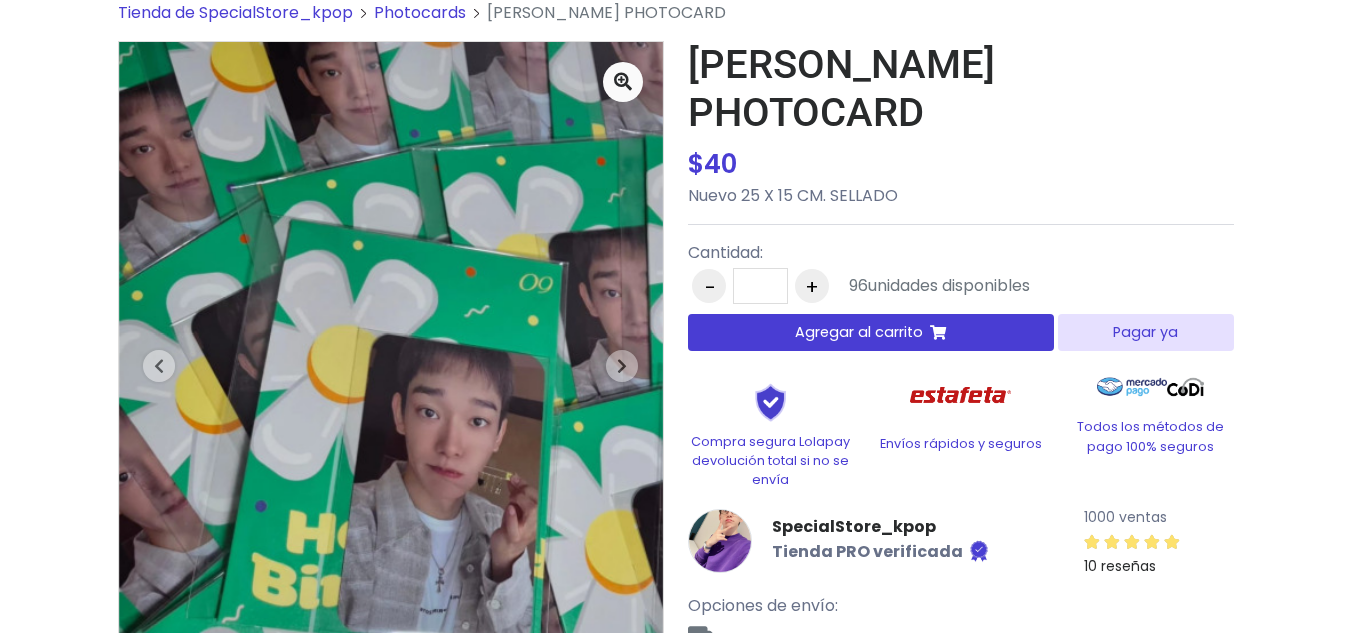 scroll, scrollTop: 0, scrollLeft: 0, axis: both 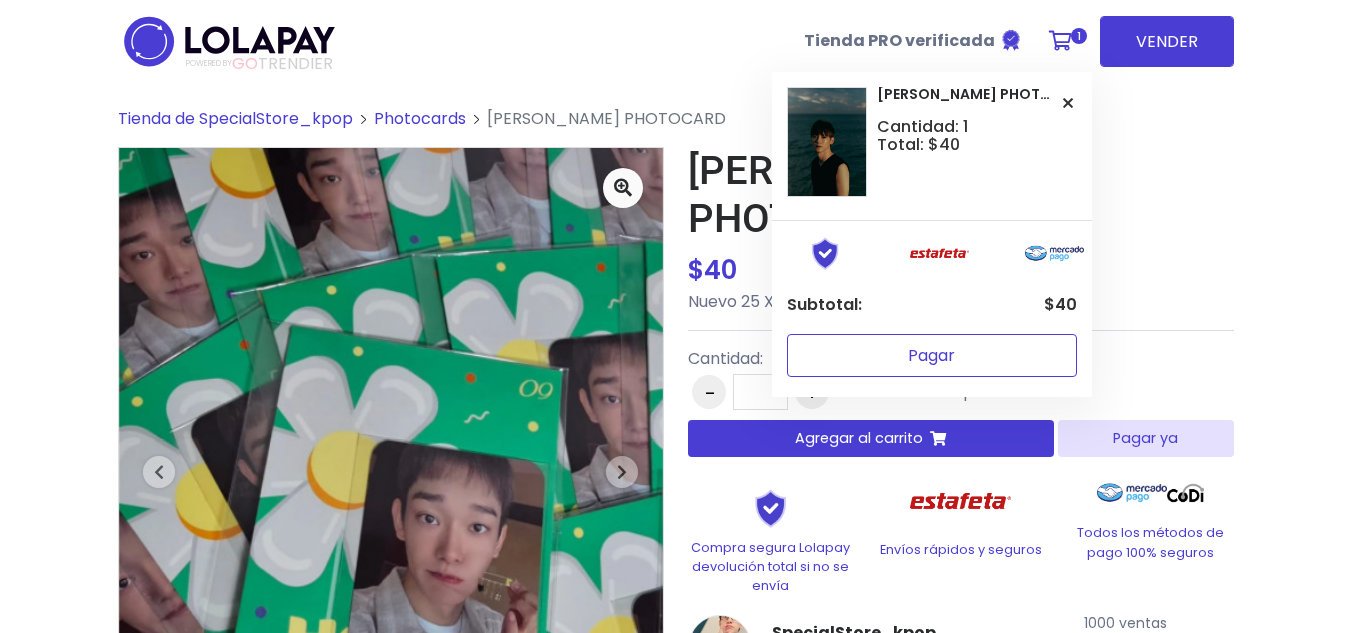 click on "Pagar" at bounding box center [932, 355] 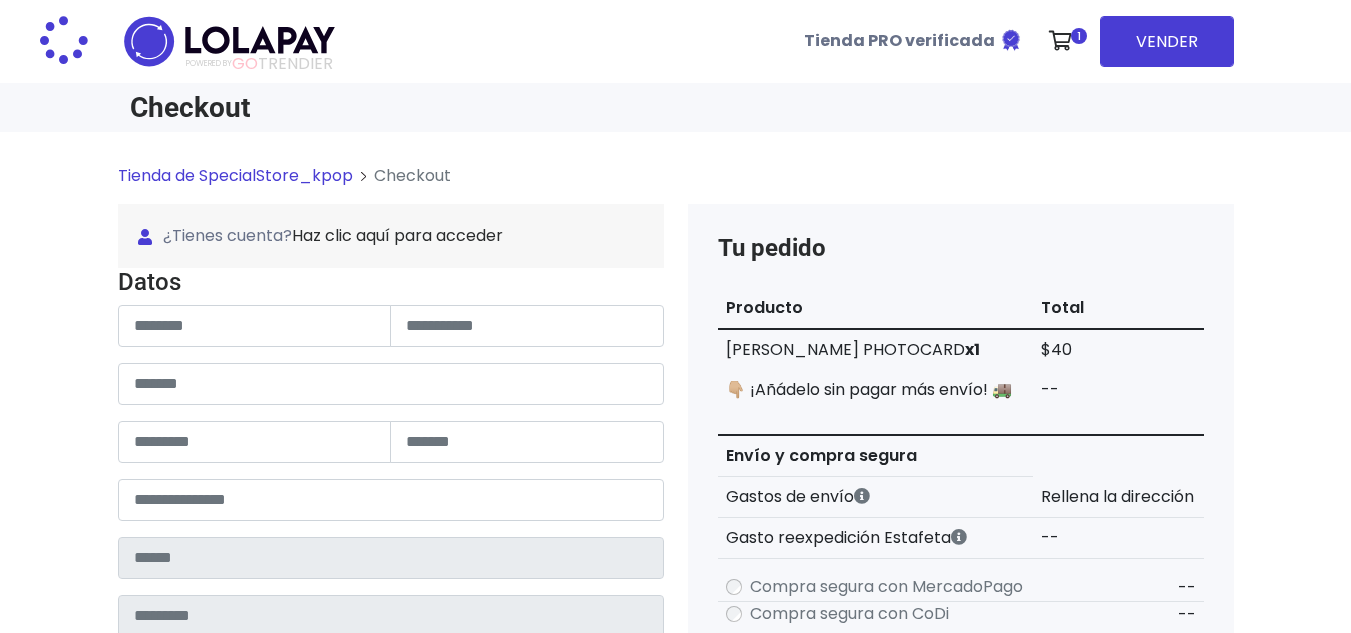 scroll, scrollTop: 0, scrollLeft: 0, axis: both 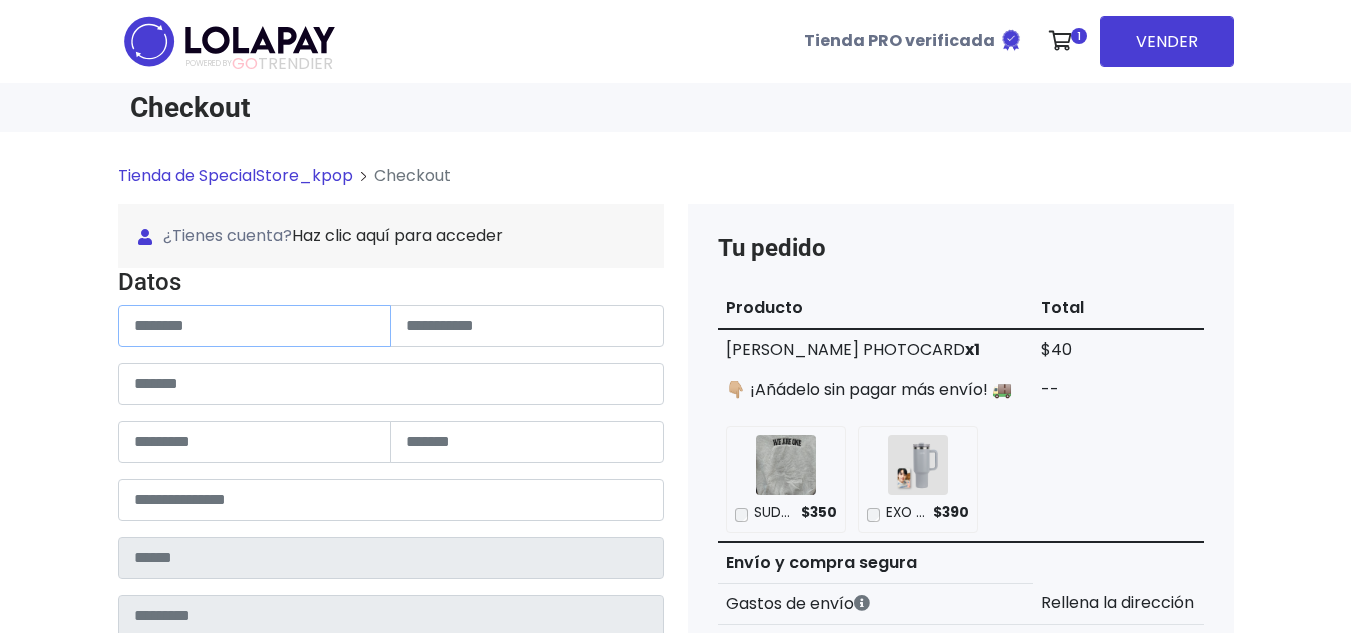 click at bounding box center [255, 326] 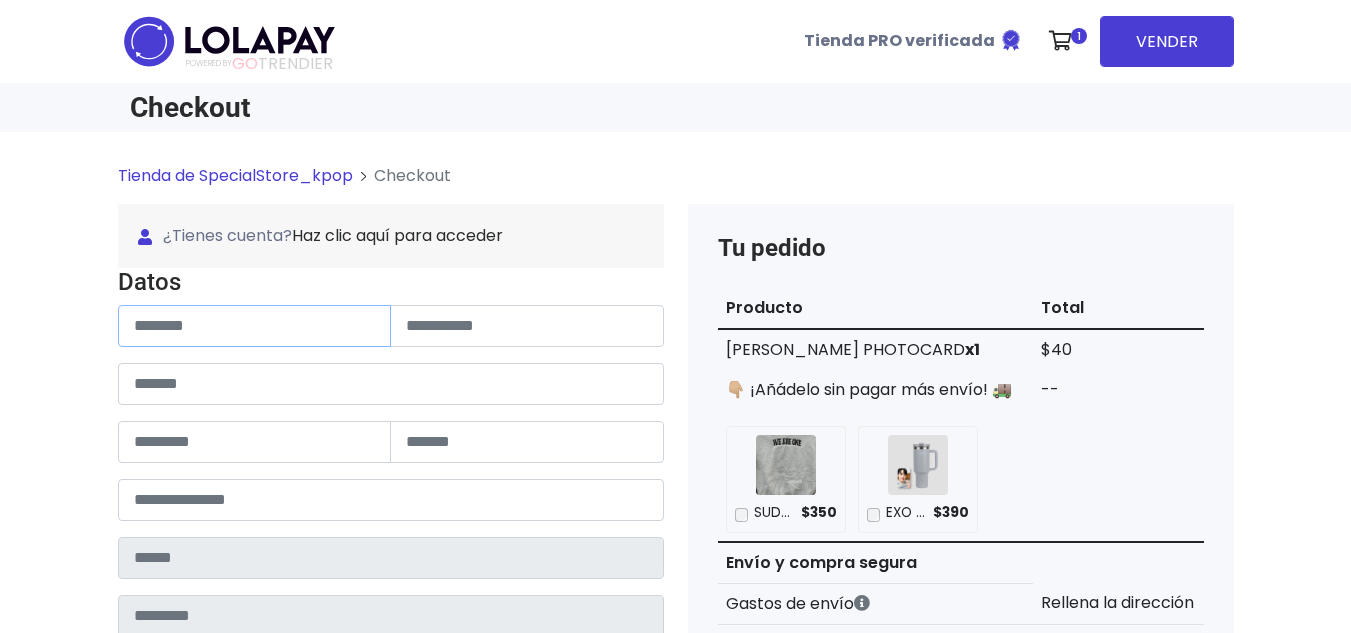 click at bounding box center [255, 326] 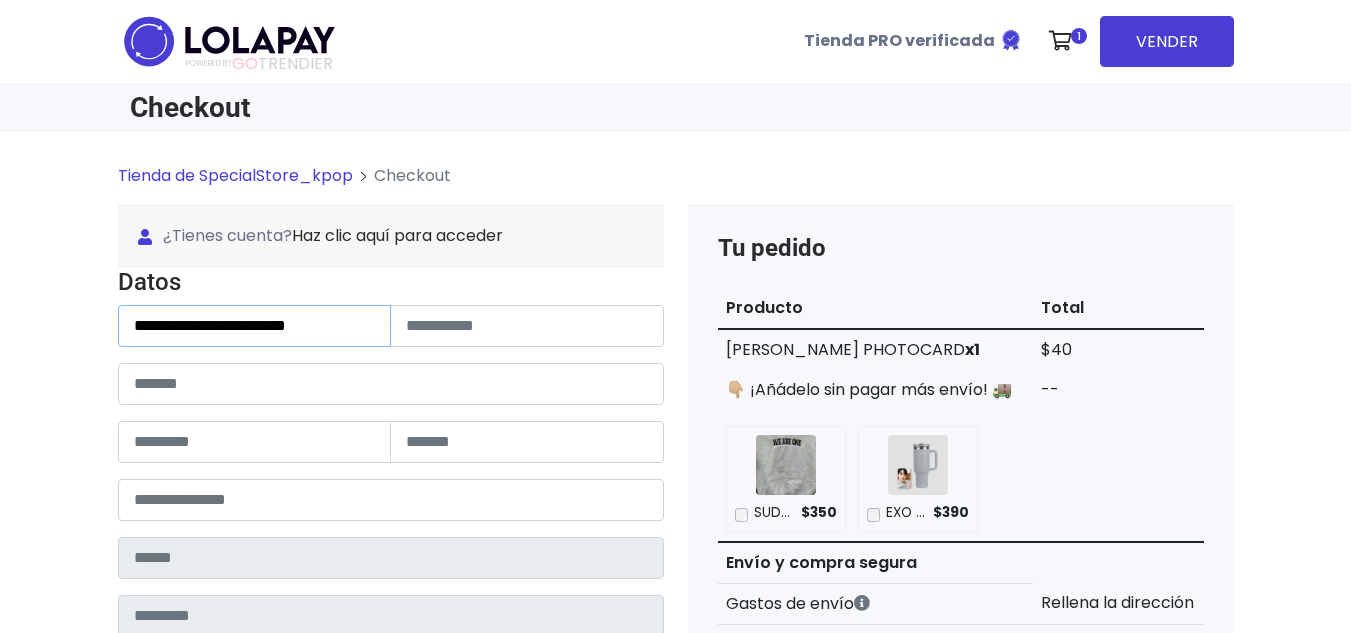 drag, startPoint x: 231, startPoint y: 332, endPoint x: 427, endPoint y: 333, distance: 196.00255 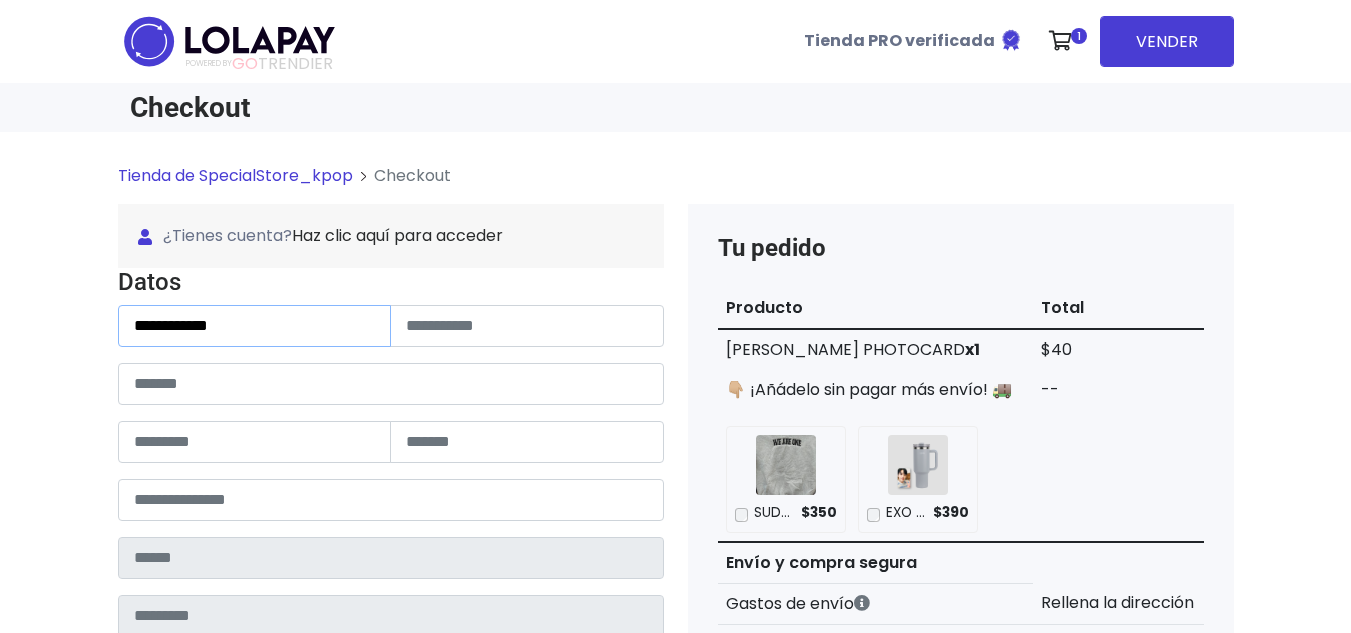 type on "**********" 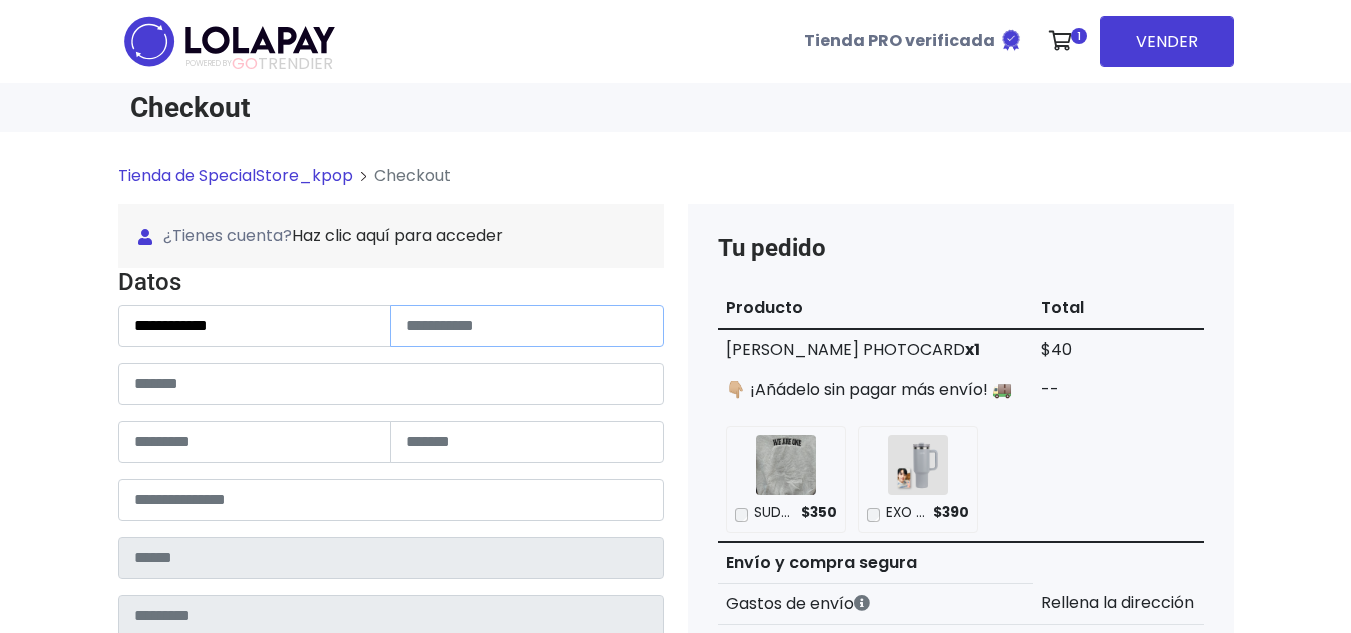click at bounding box center [527, 326] 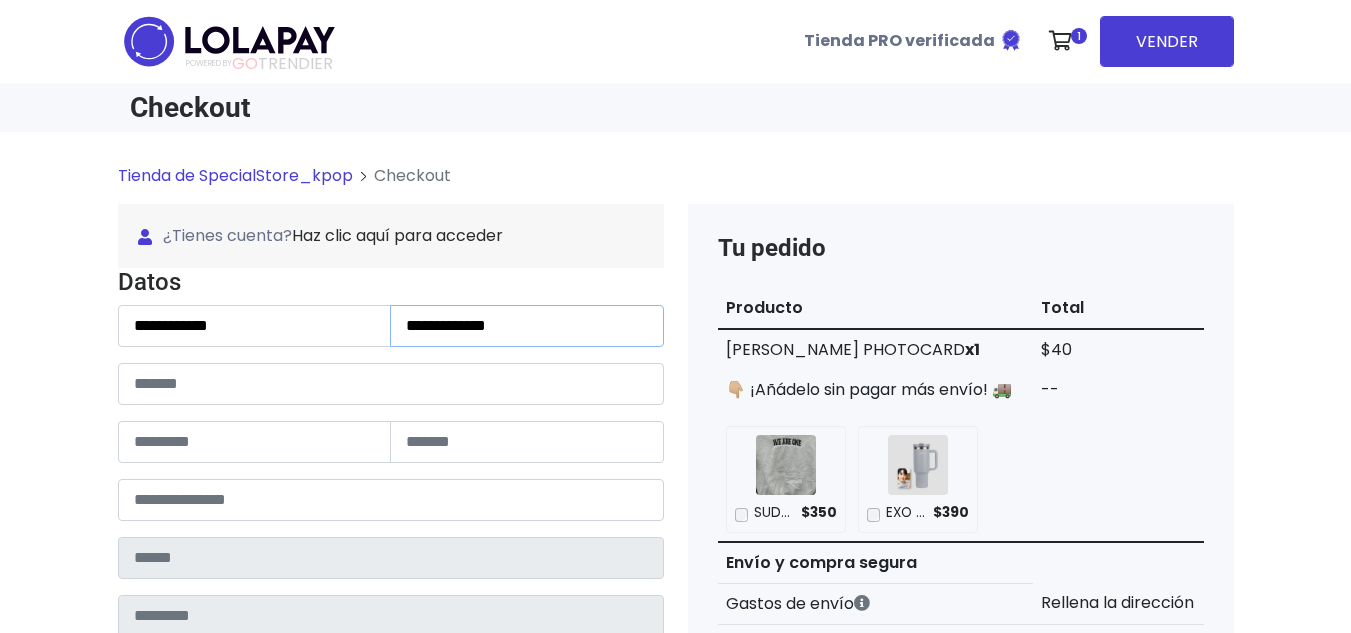 type on "**********" 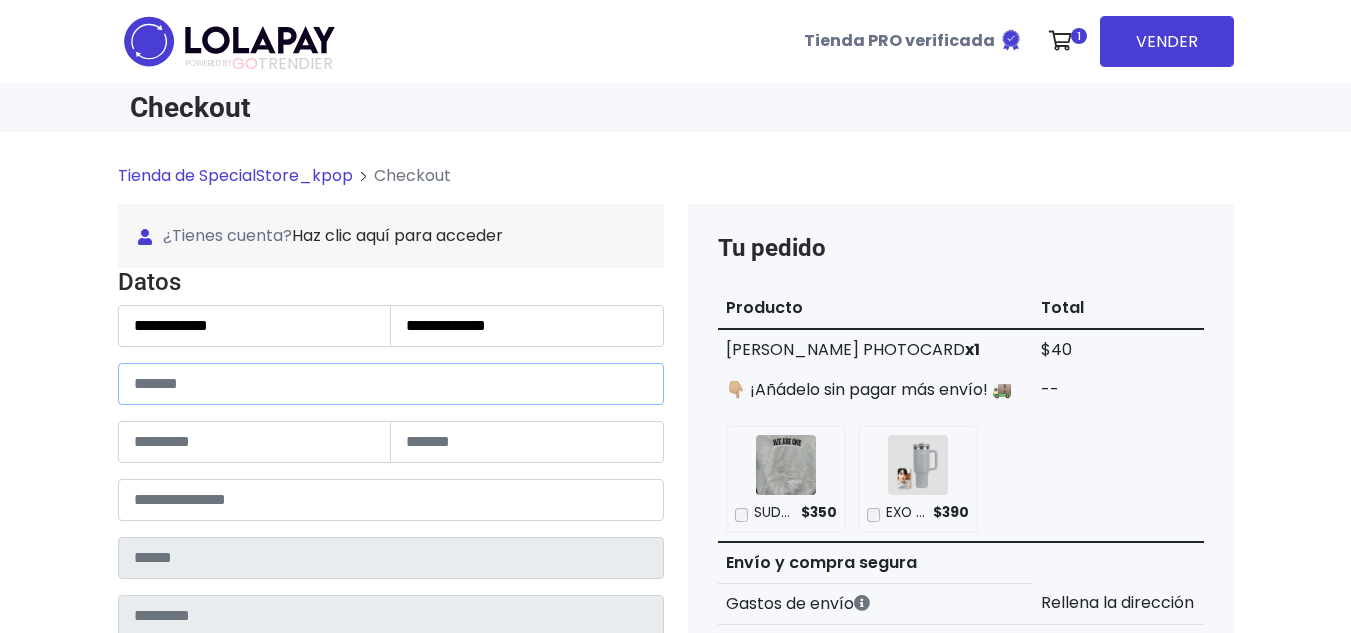 click at bounding box center (391, 384) 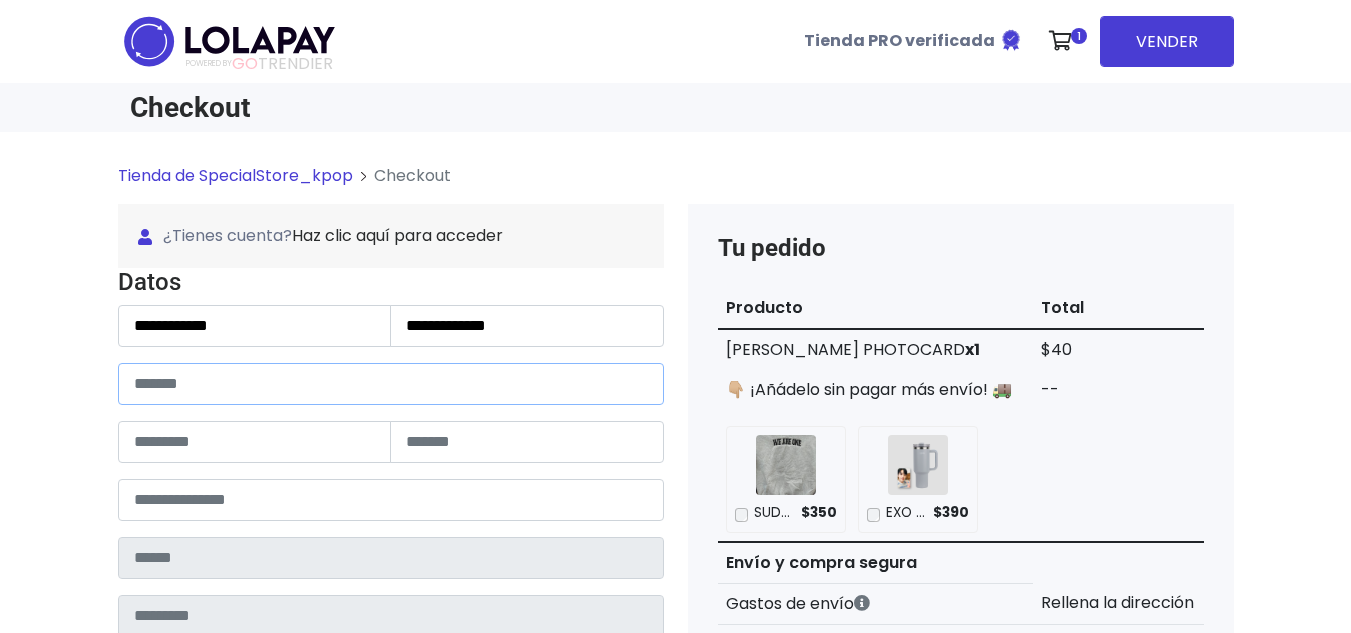 paste on "**********" 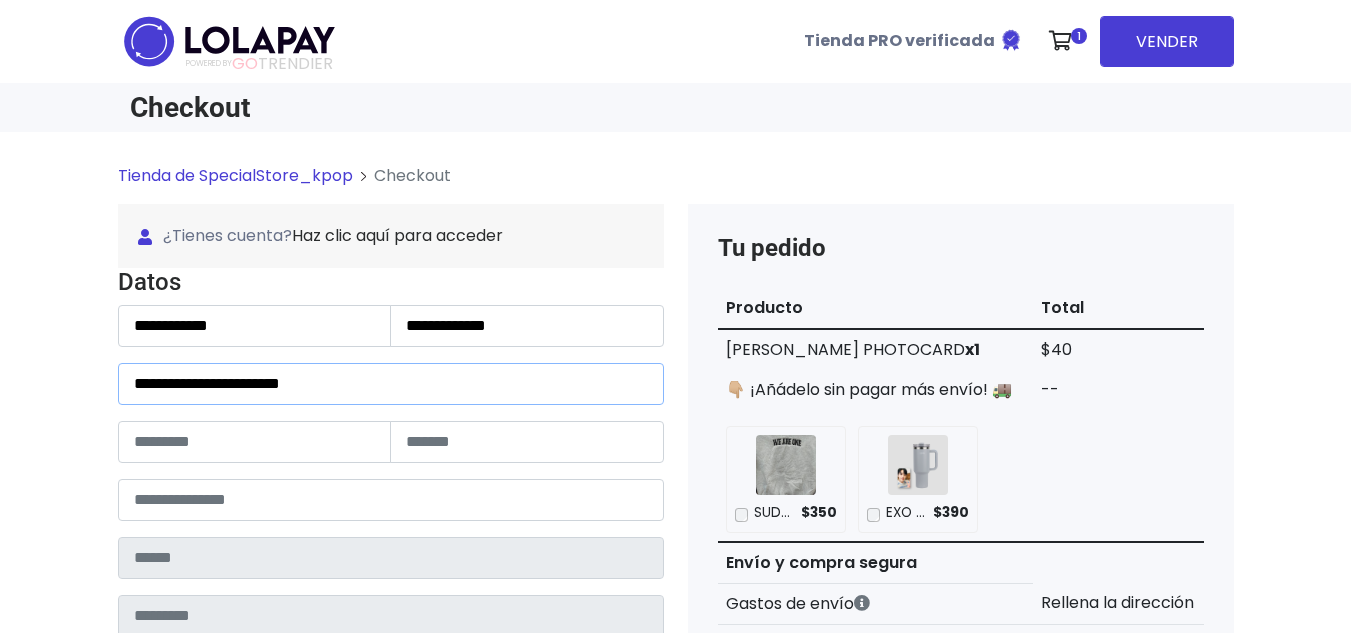 drag, startPoint x: 312, startPoint y: 389, endPoint x: 459, endPoint y: 389, distance: 147 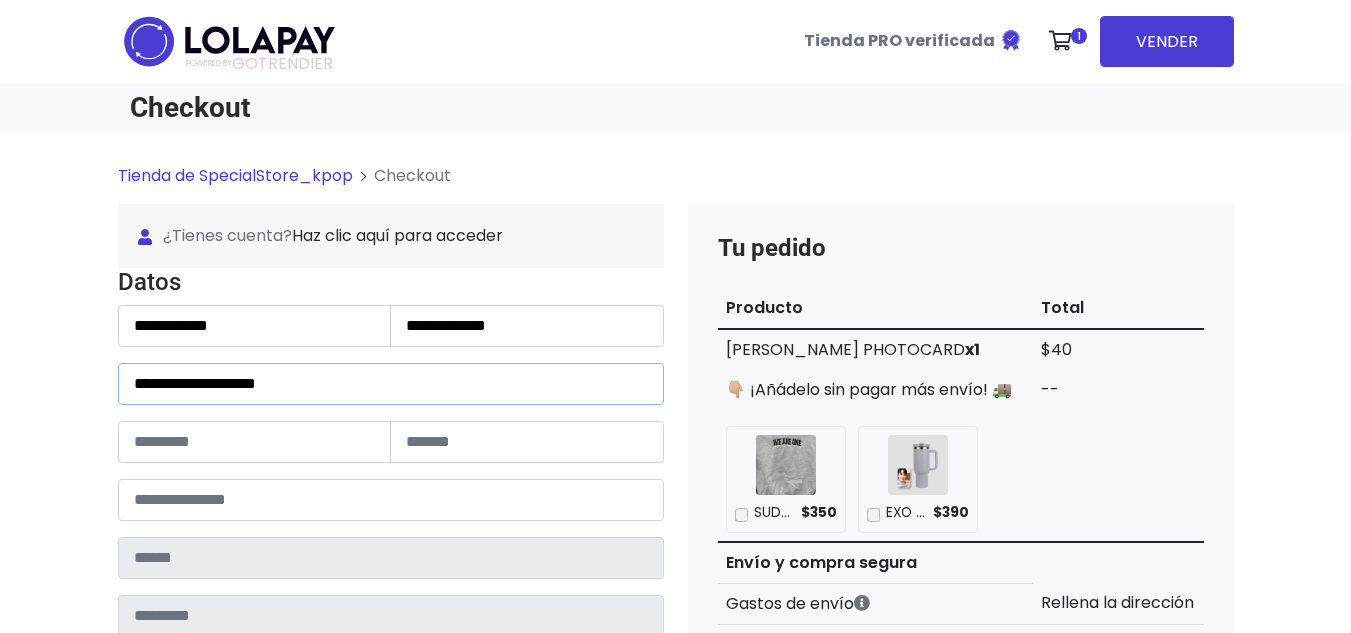 type on "**********" 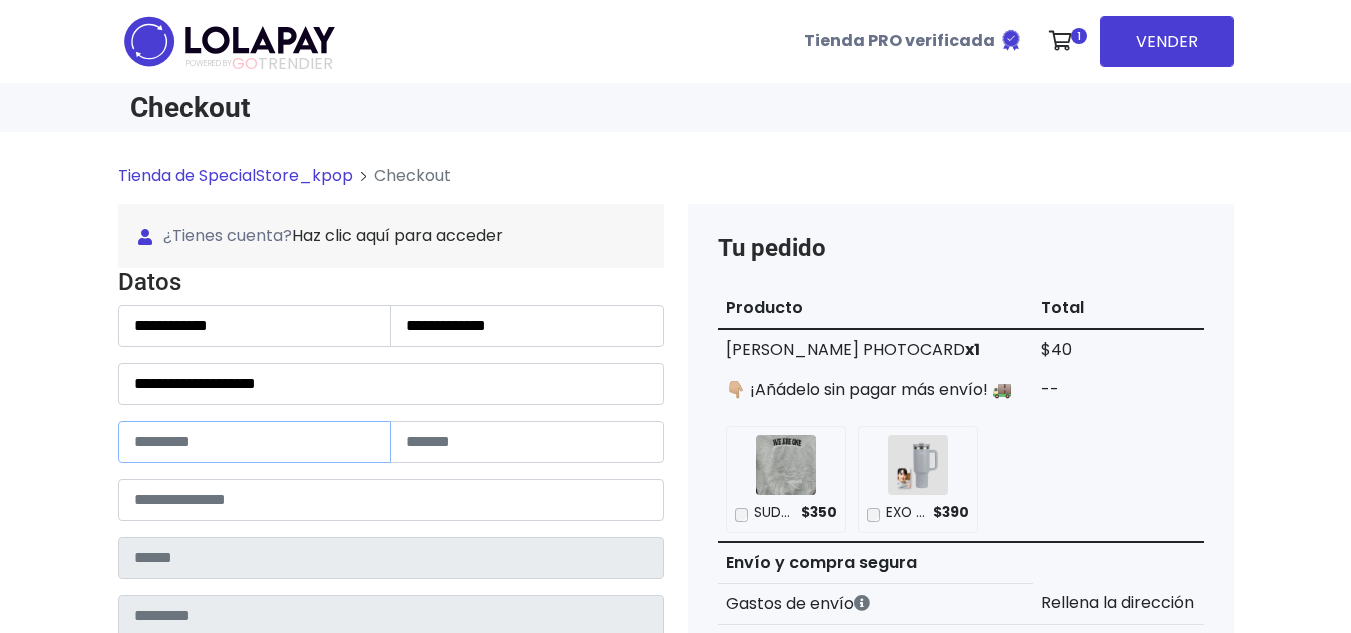 click at bounding box center (255, 442) 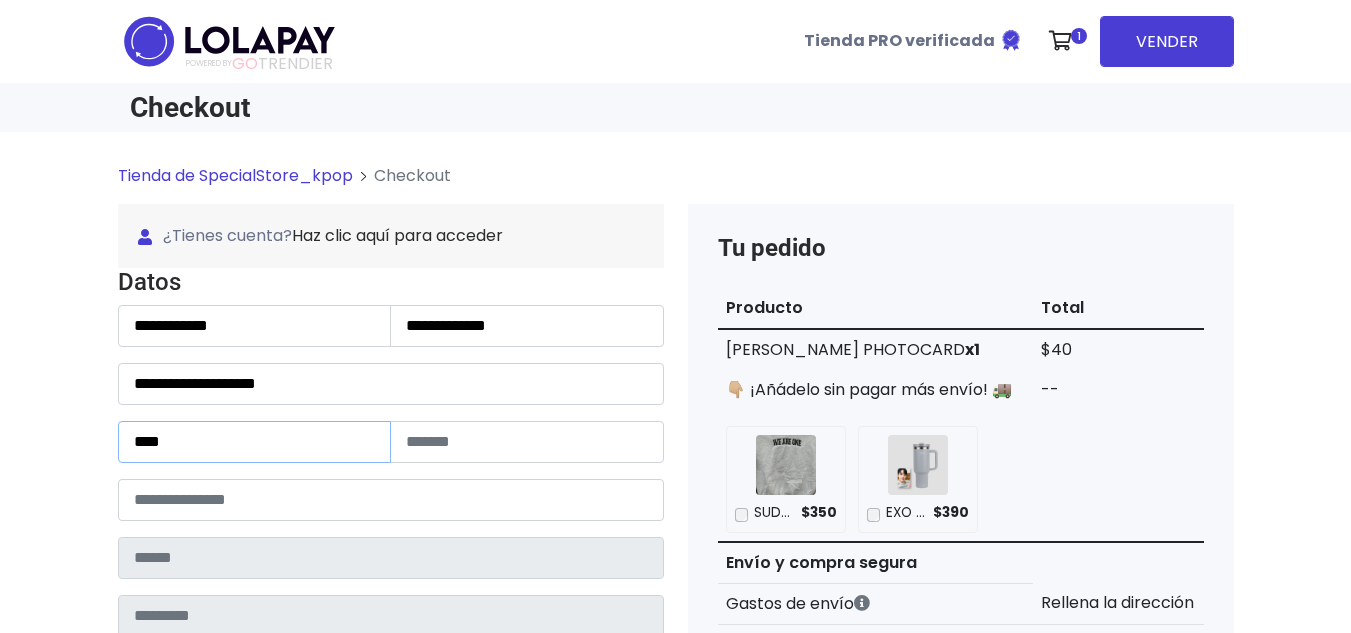 type on "****" 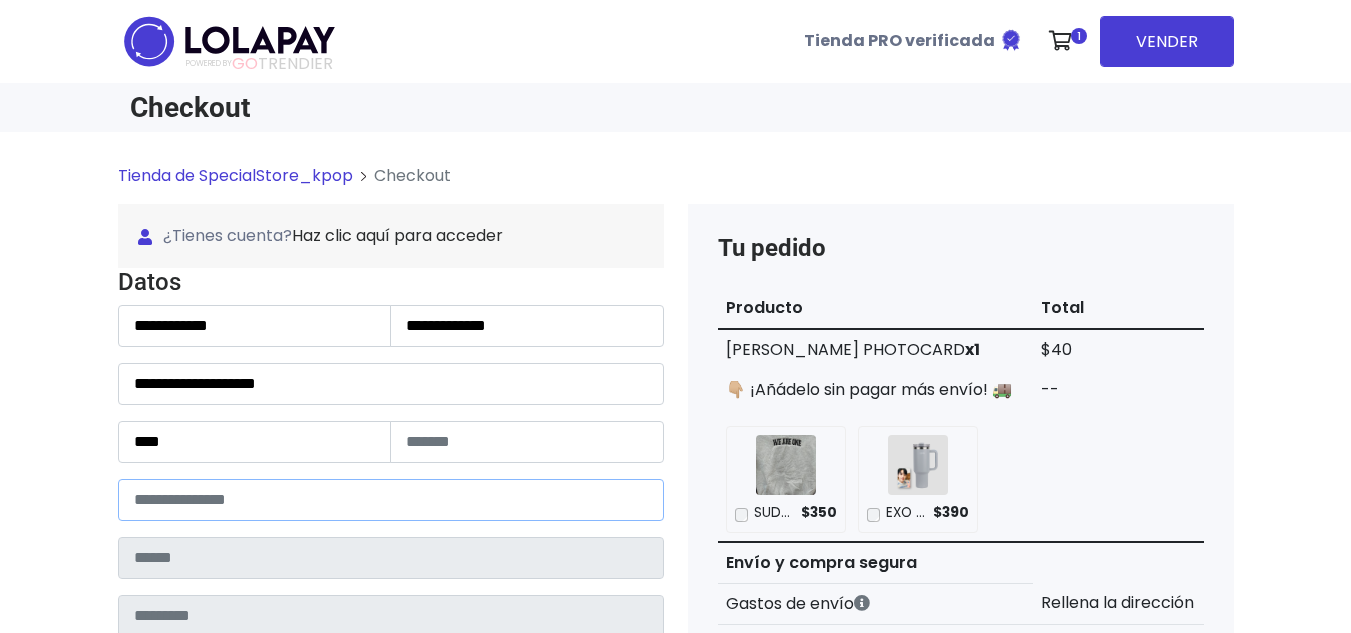 click at bounding box center (391, 500) 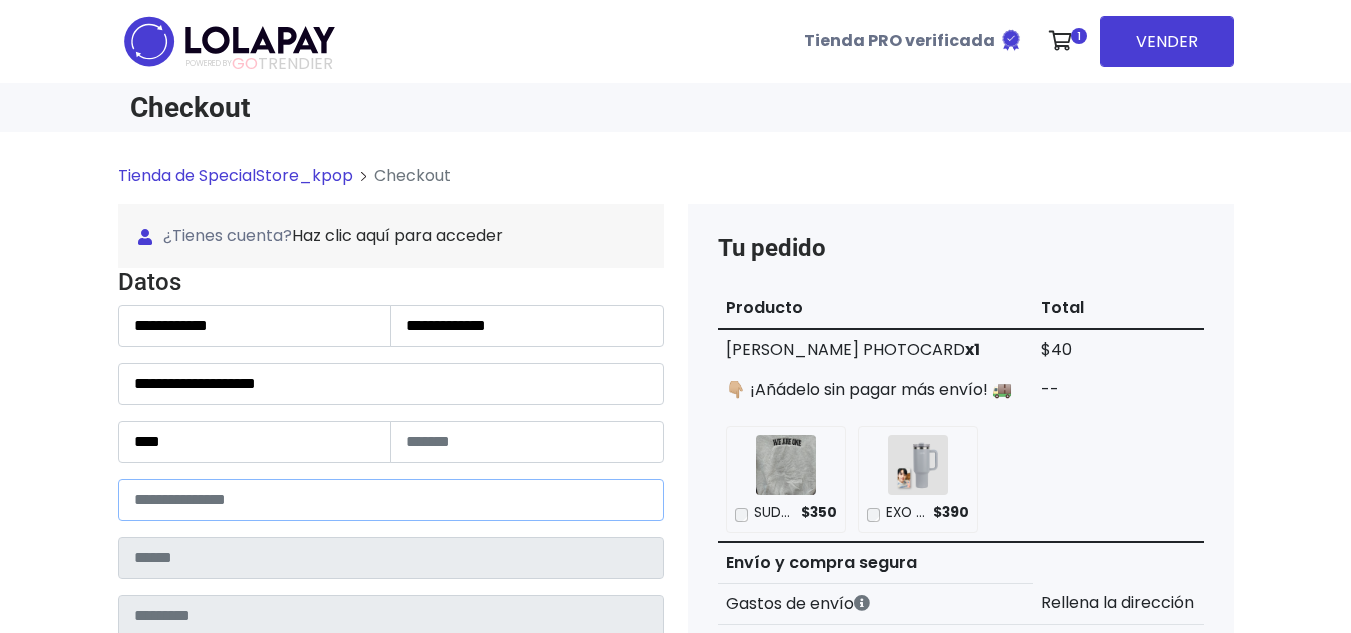 paste on "*****" 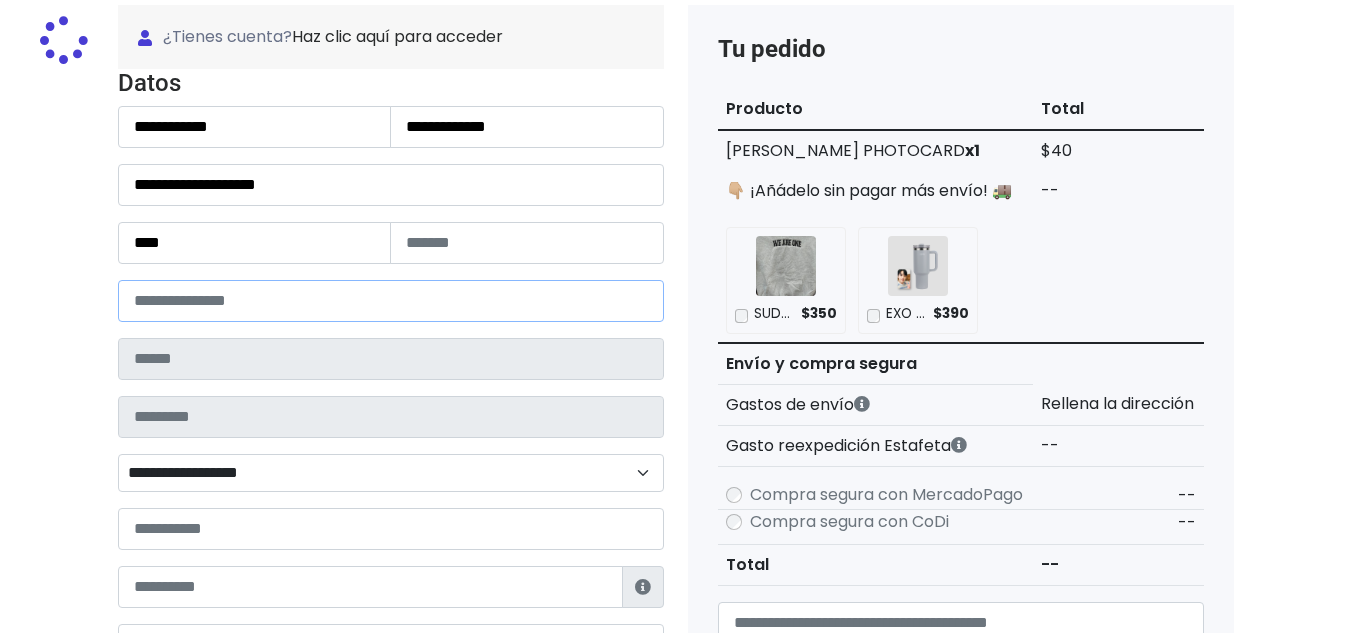 scroll, scrollTop: 200, scrollLeft: 0, axis: vertical 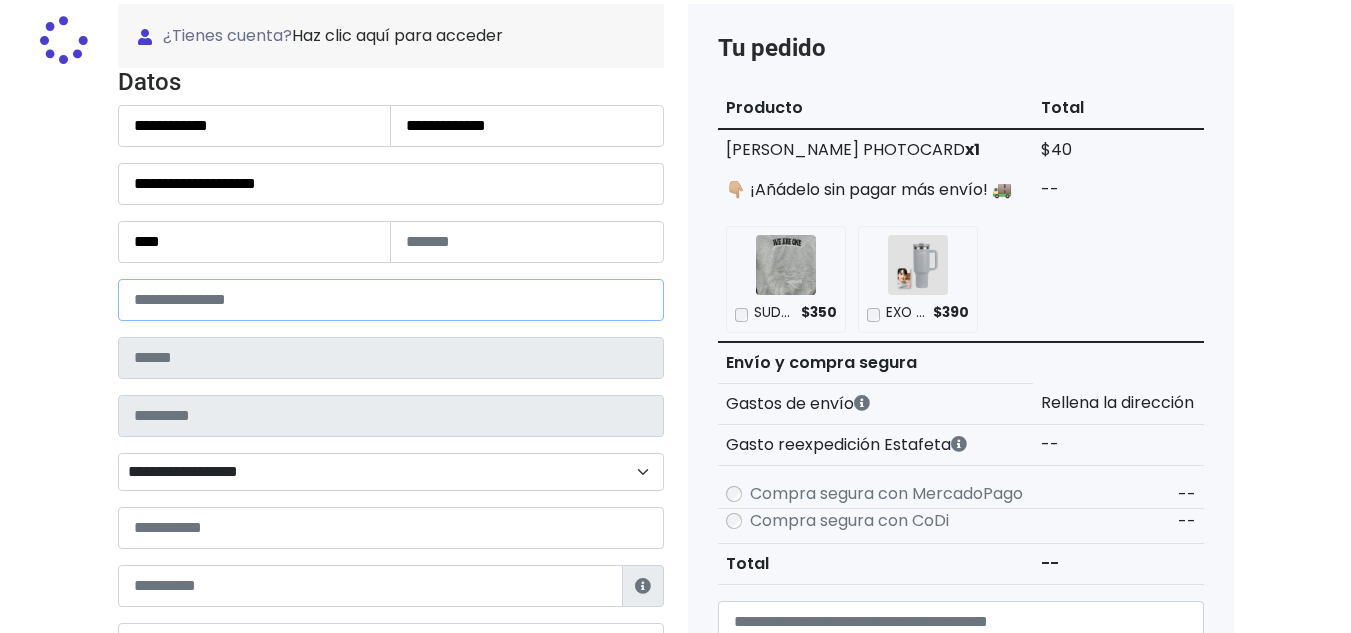 type on "*****" 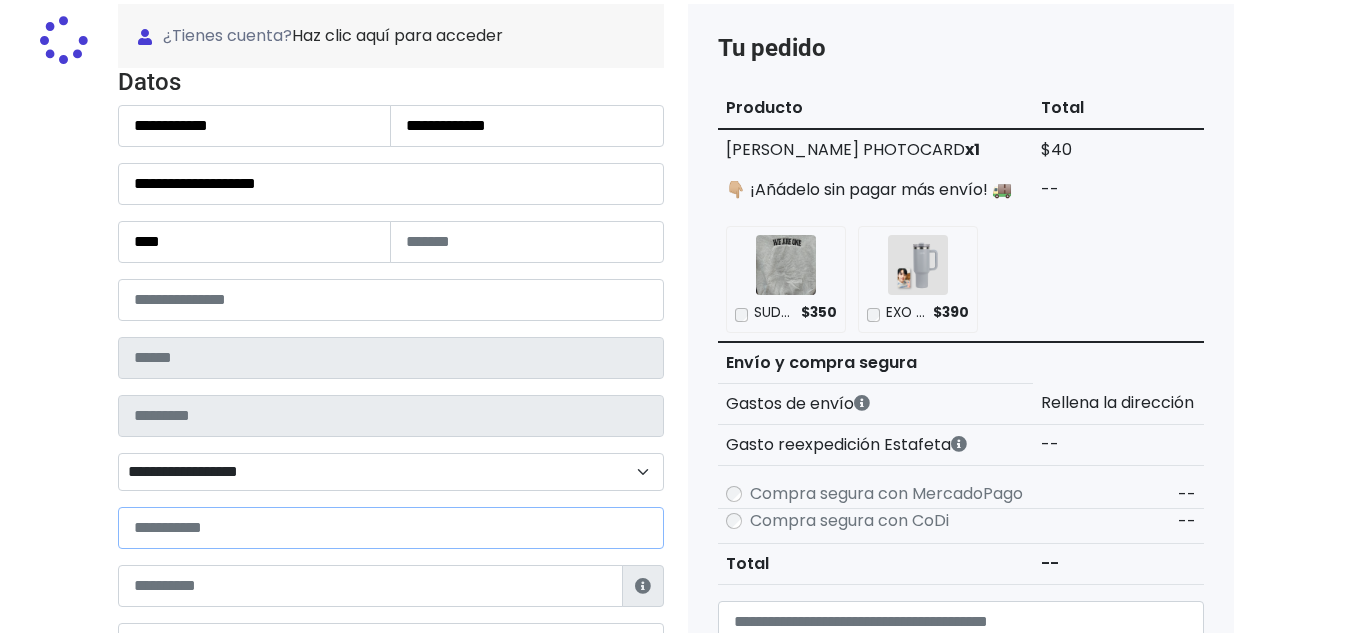 click at bounding box center (391, 528) 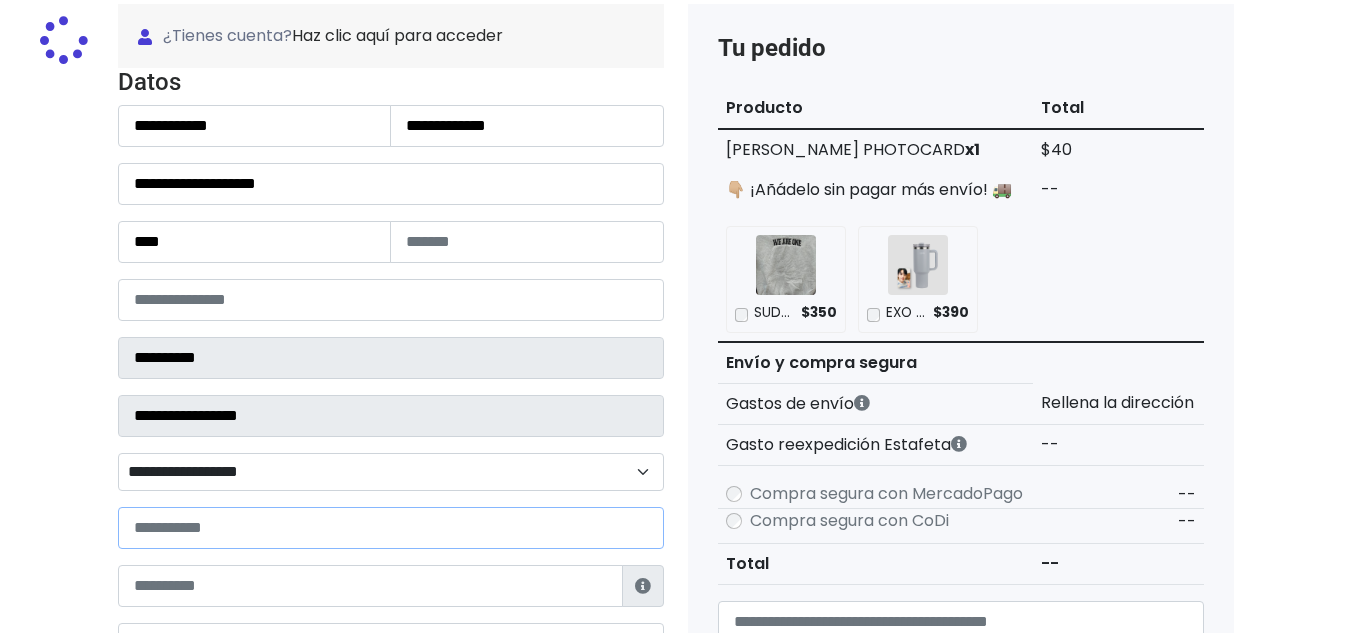 select 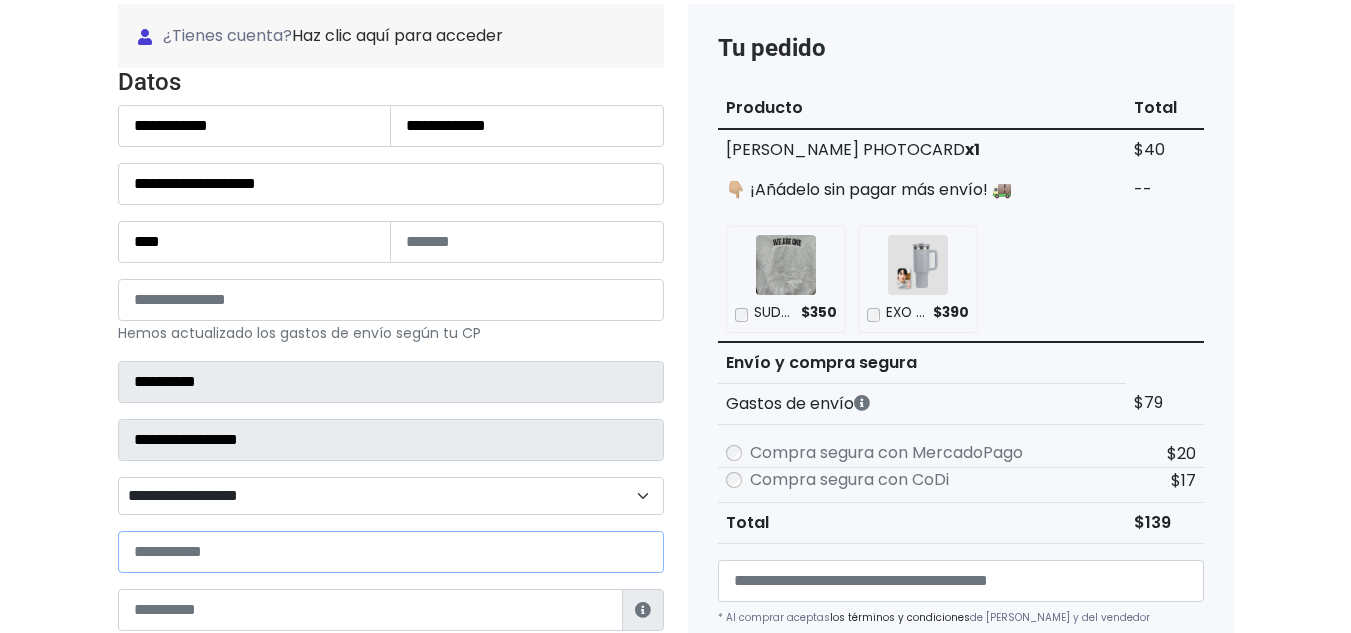 paste on "**********" 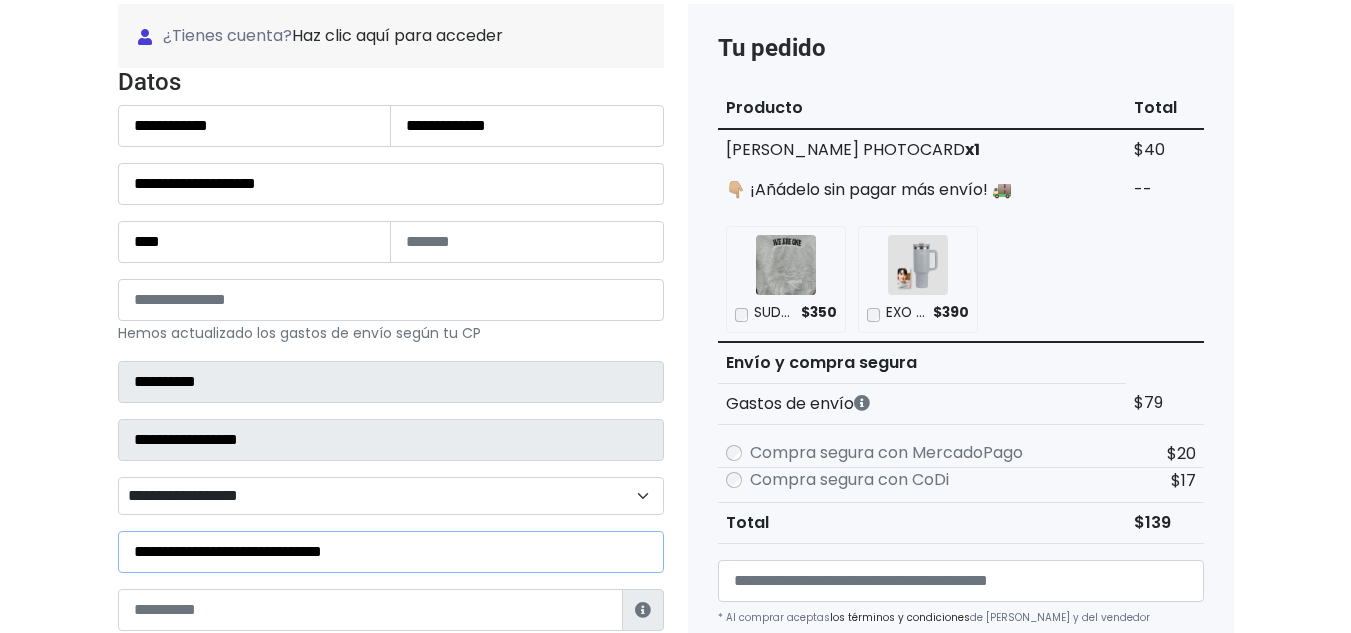 scroll, scrollTop: 400, scrollLeft: 0, axis: vertical 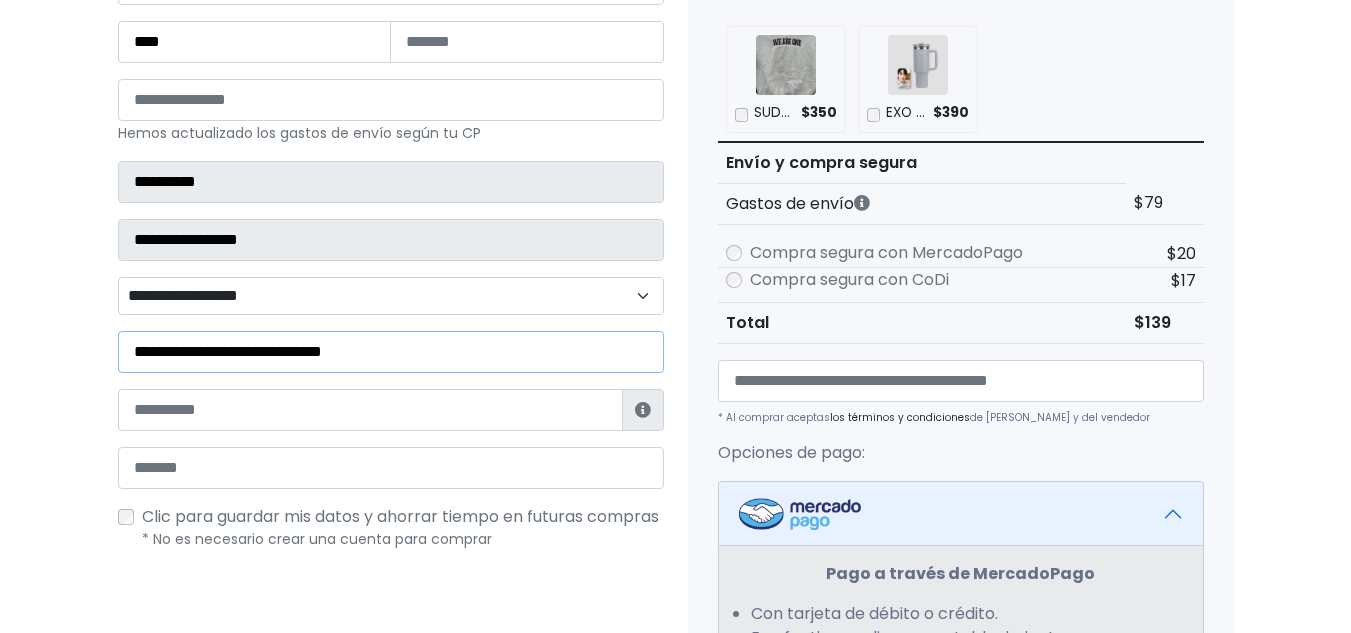 type on "**********" 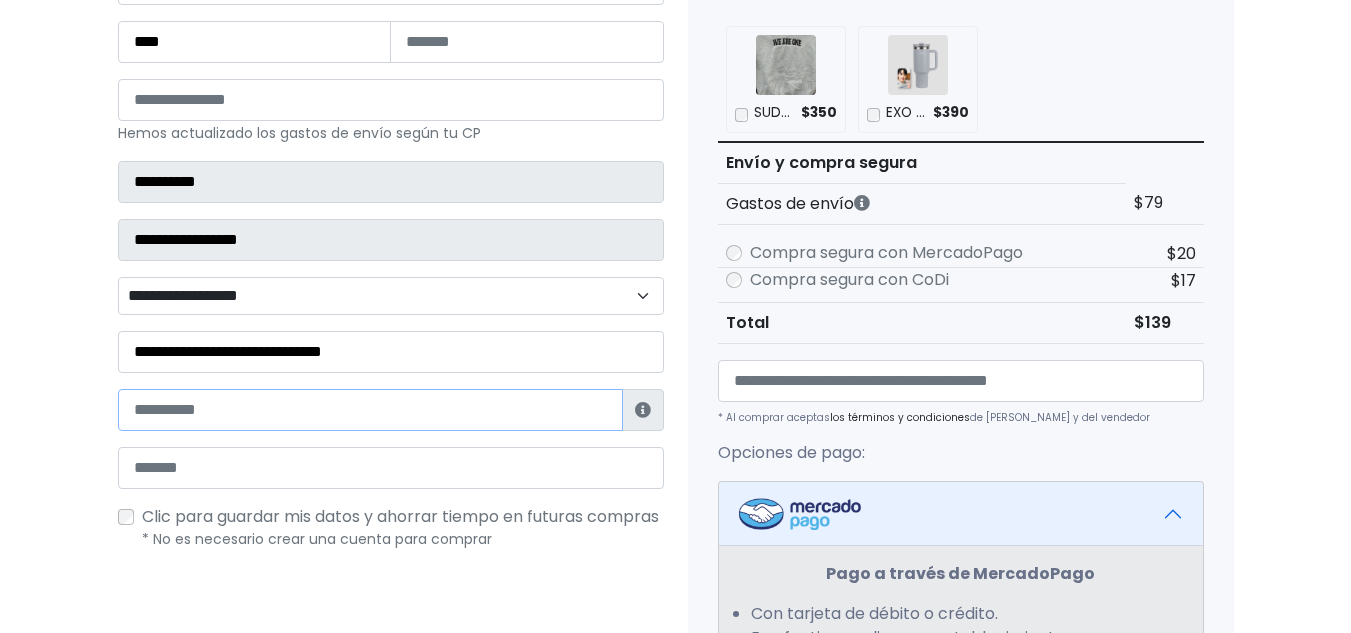 click at bounding box center (370, 410) 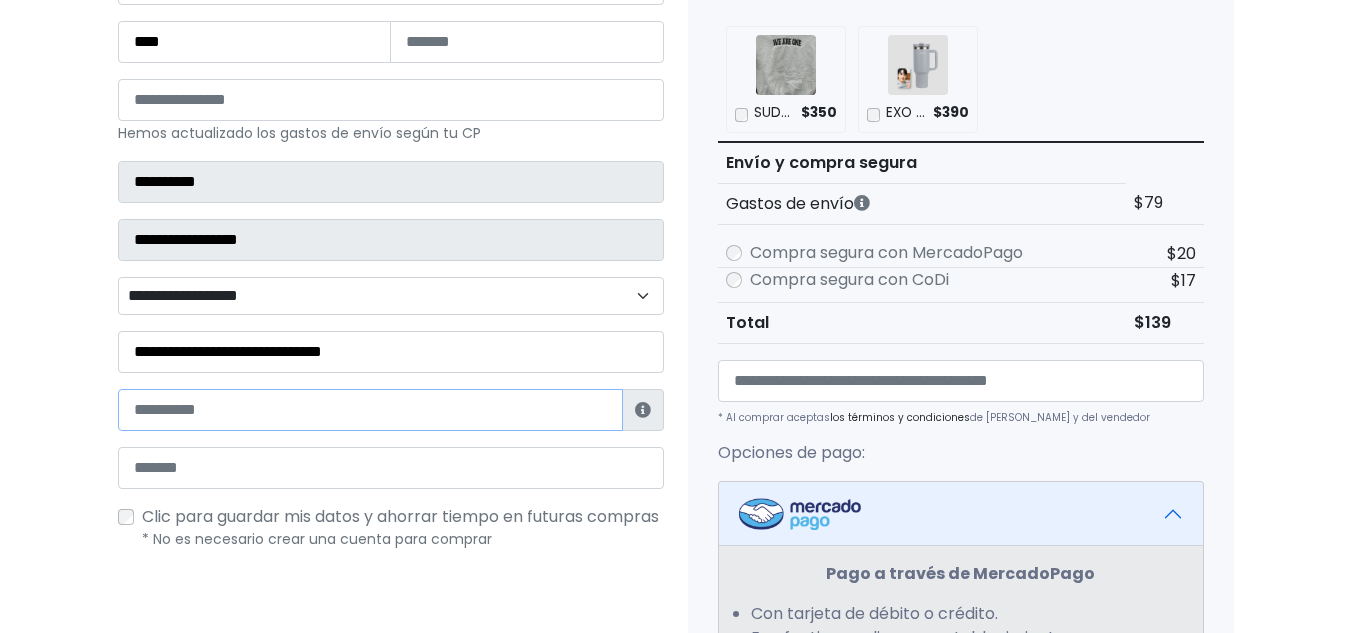 paste on "**********" 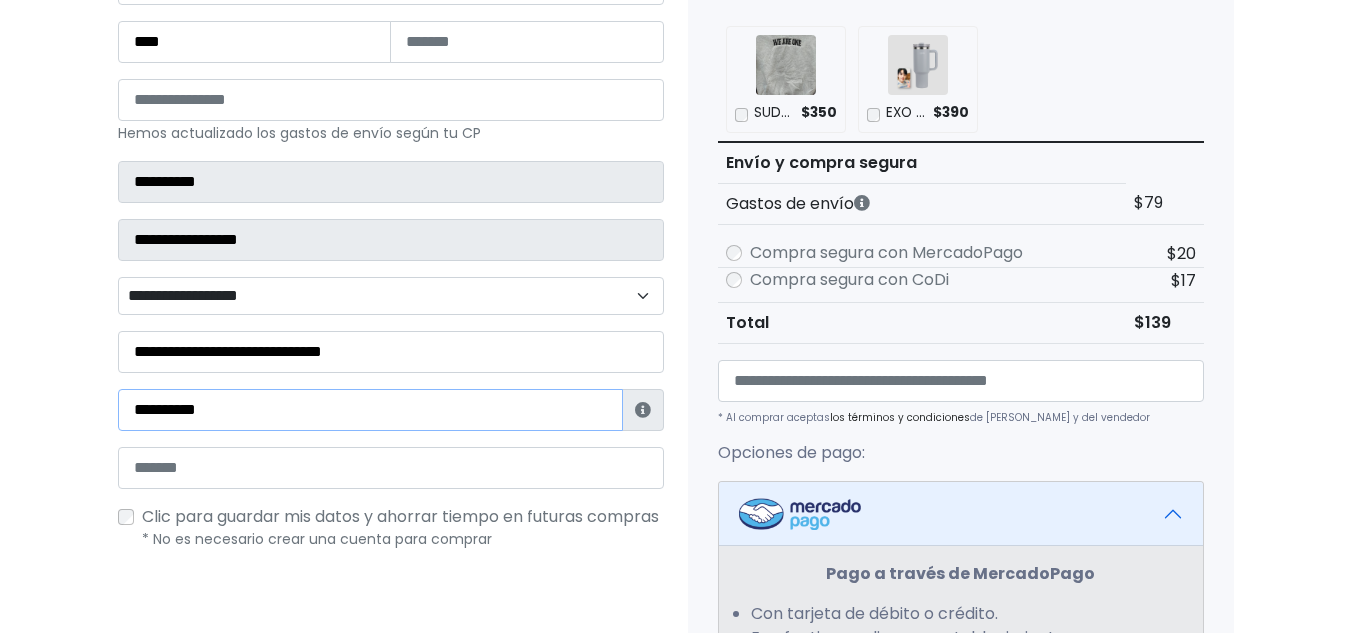 type on "**********" 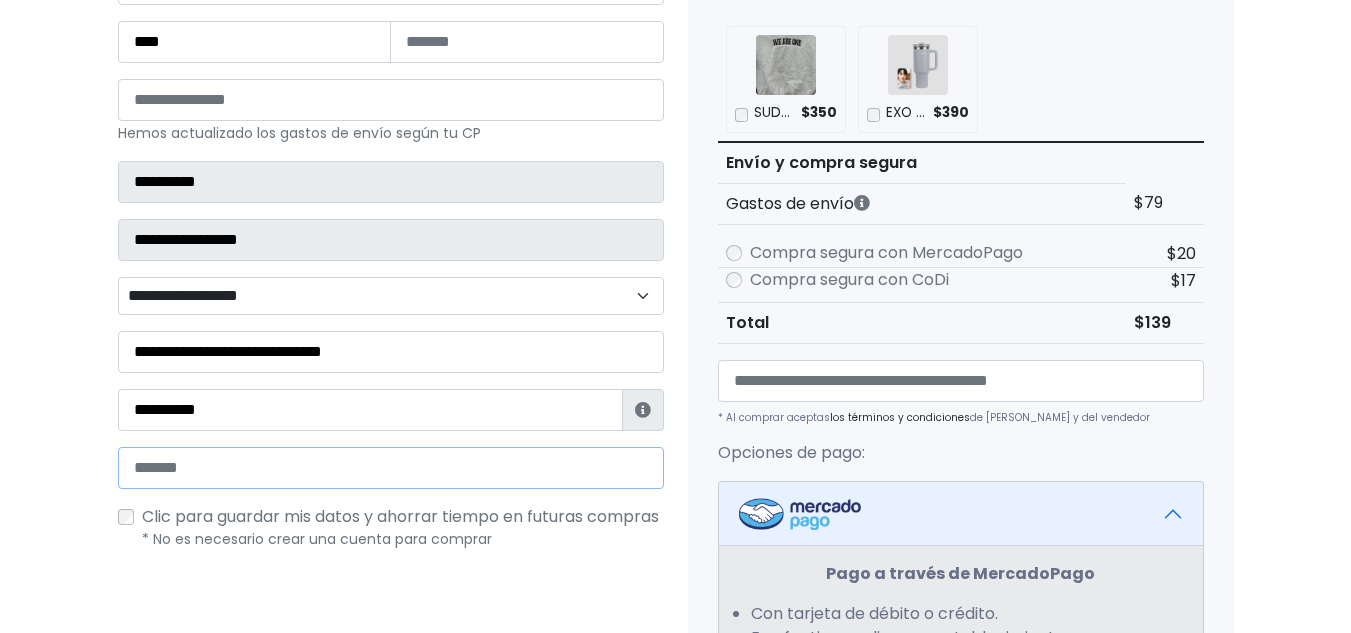 click at bounding box center (391, 468) 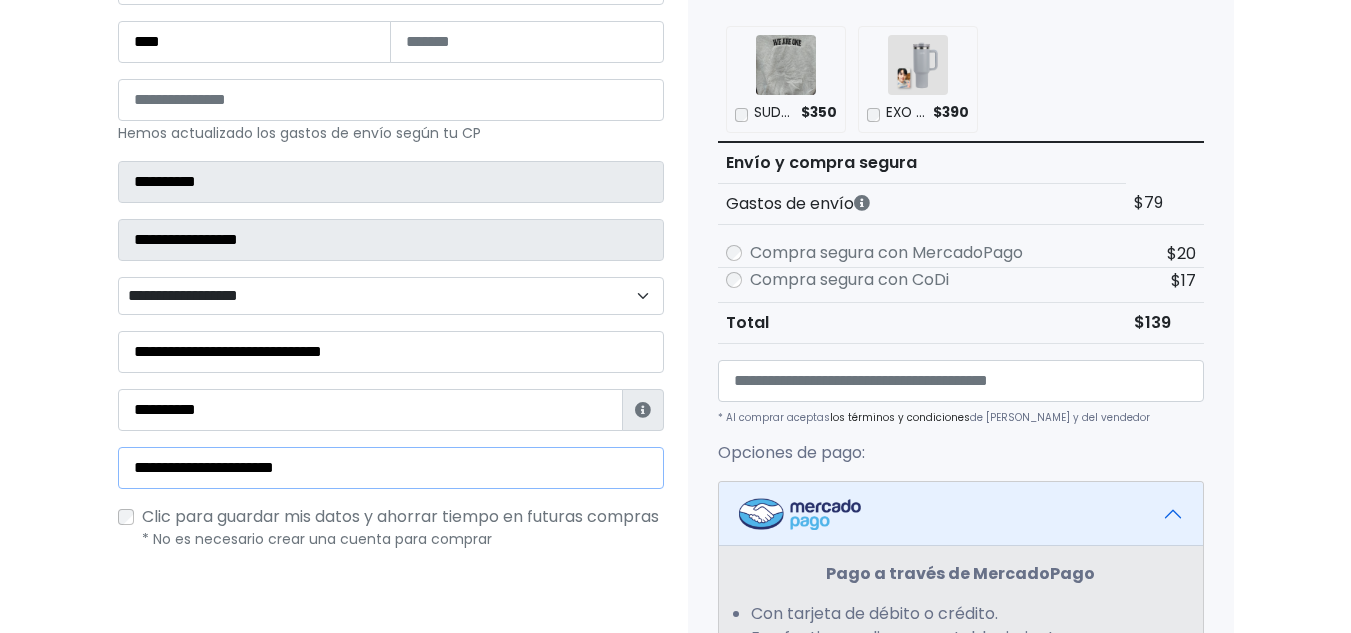 type on "**********" 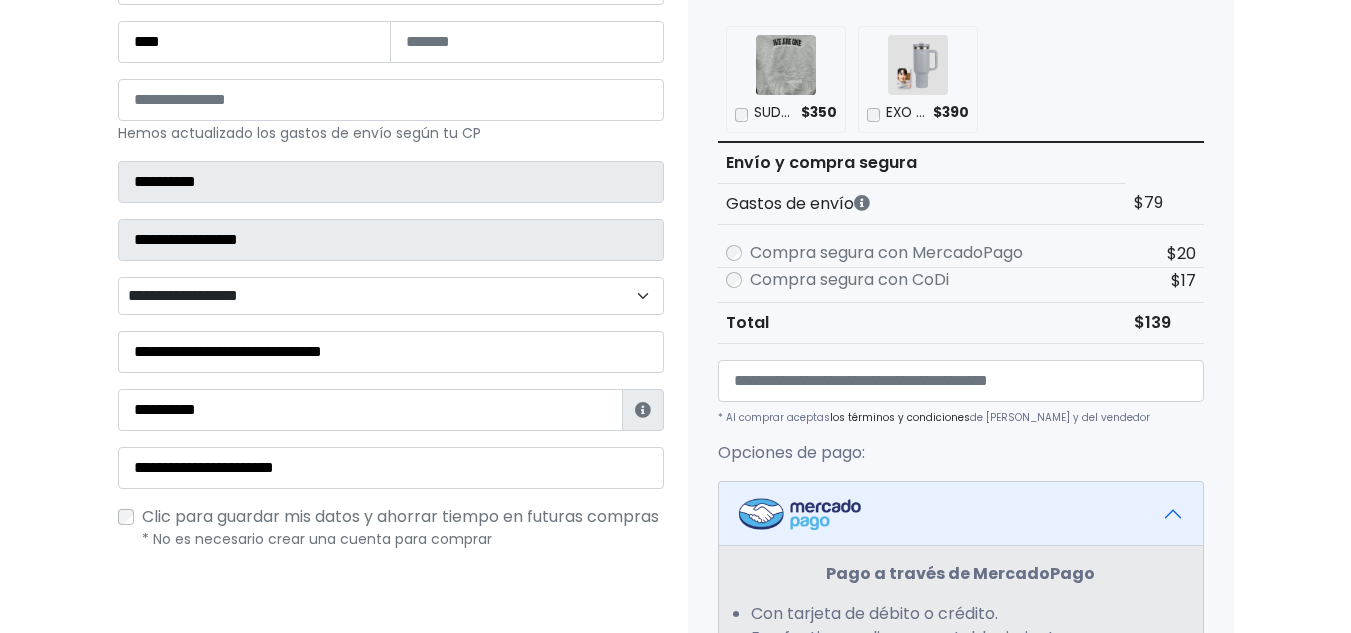 click on "**********" at bounding box center [391, 296] 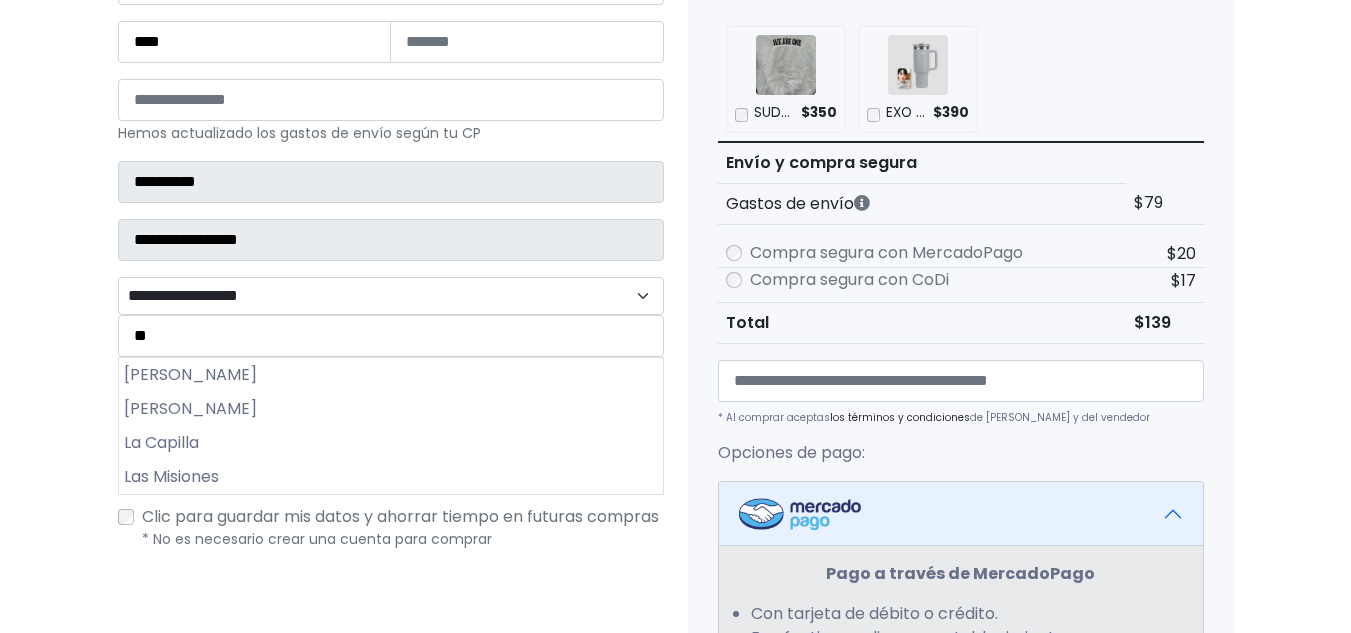 click on "**********" at bounding box center [391, 296] 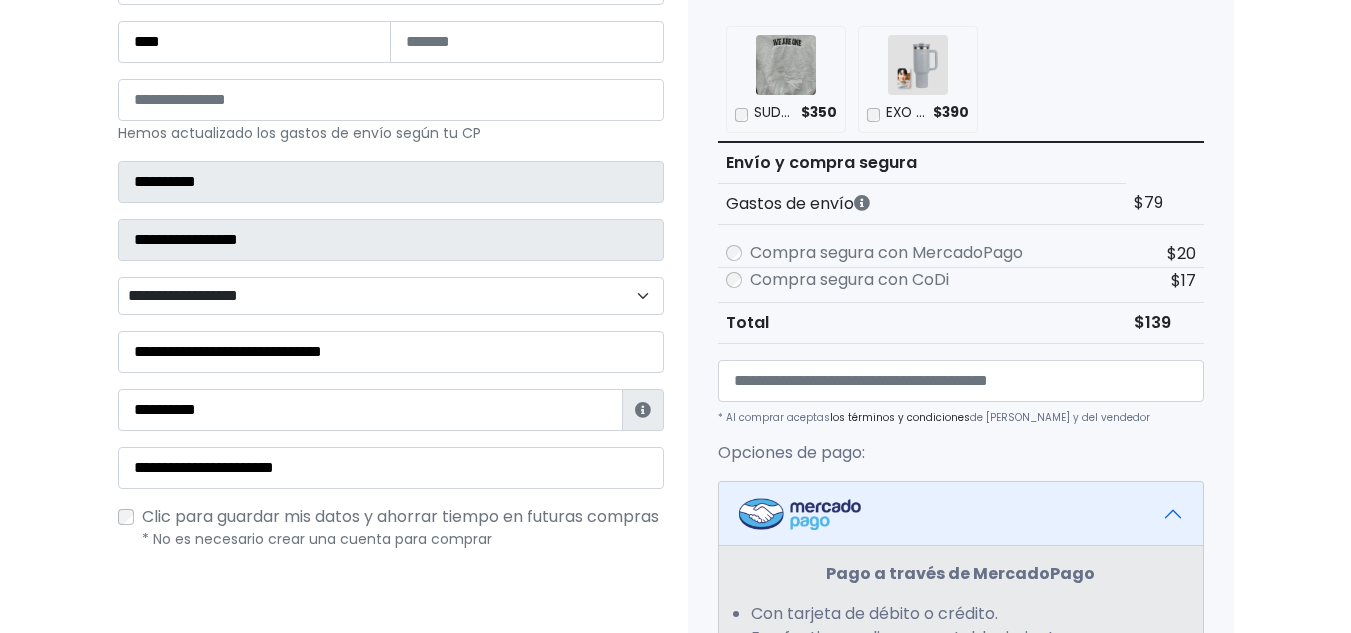 click on "**********" at bounding box center [391, 296] 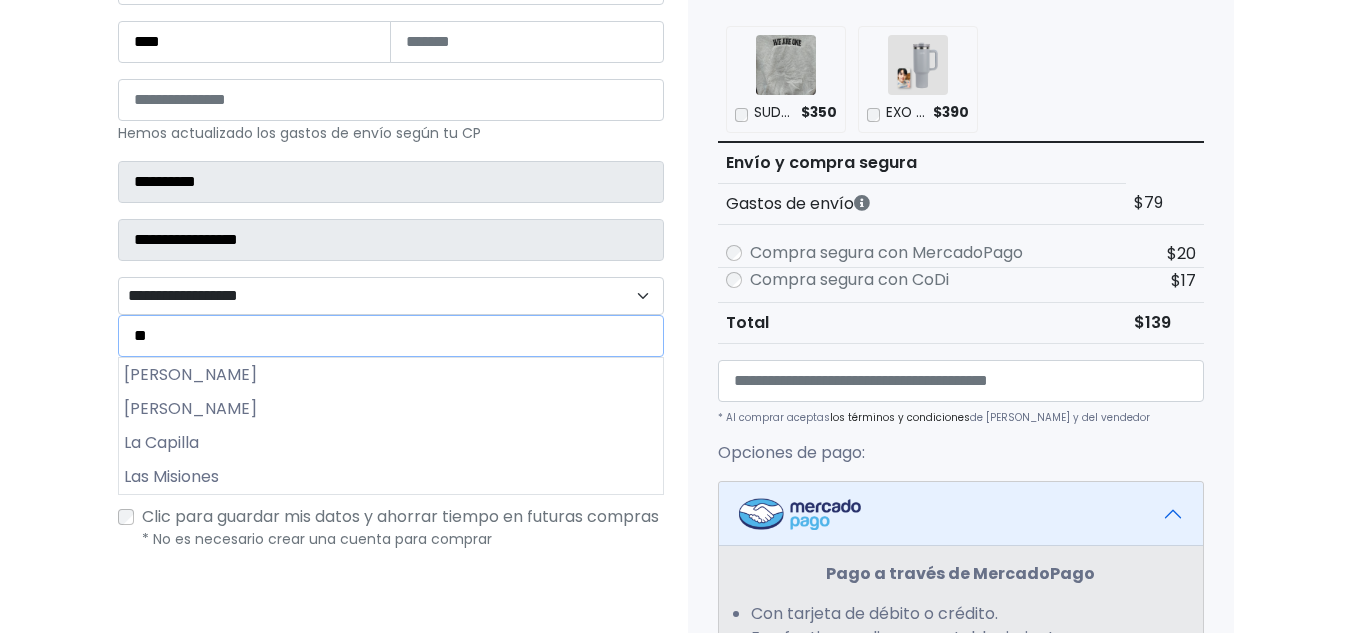 type on "*" 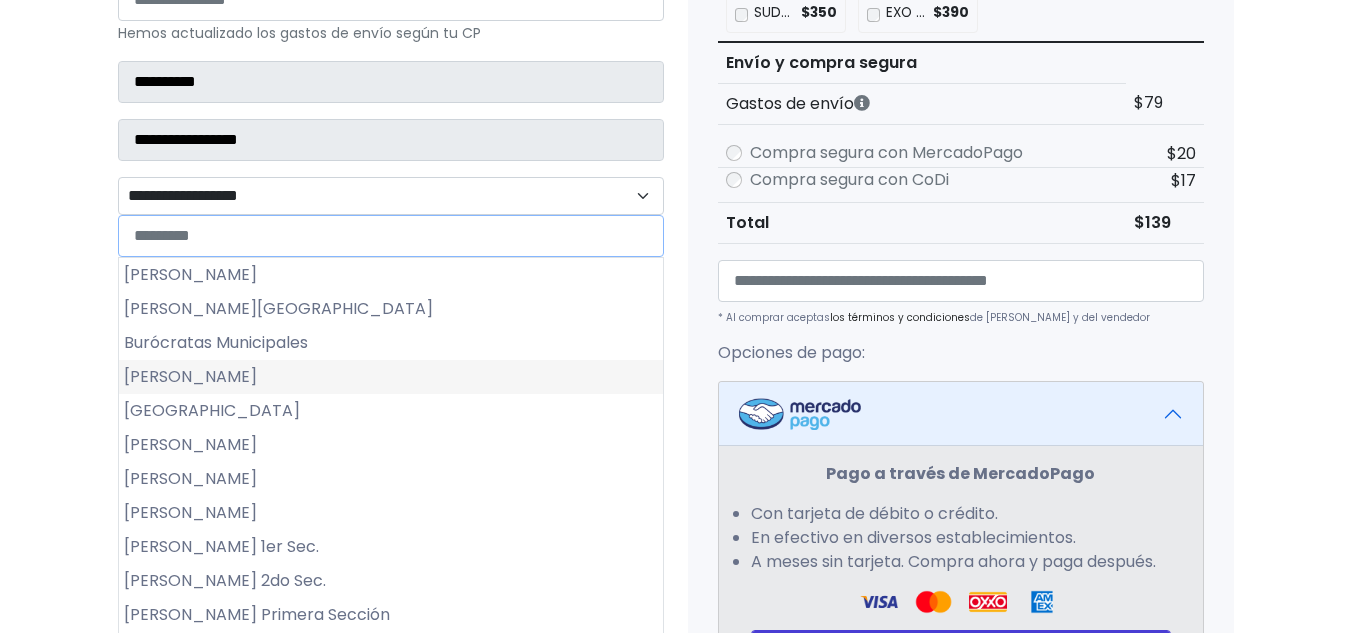 scroll, scrollTop: 700, scrollLeft: 0, axis: vertical 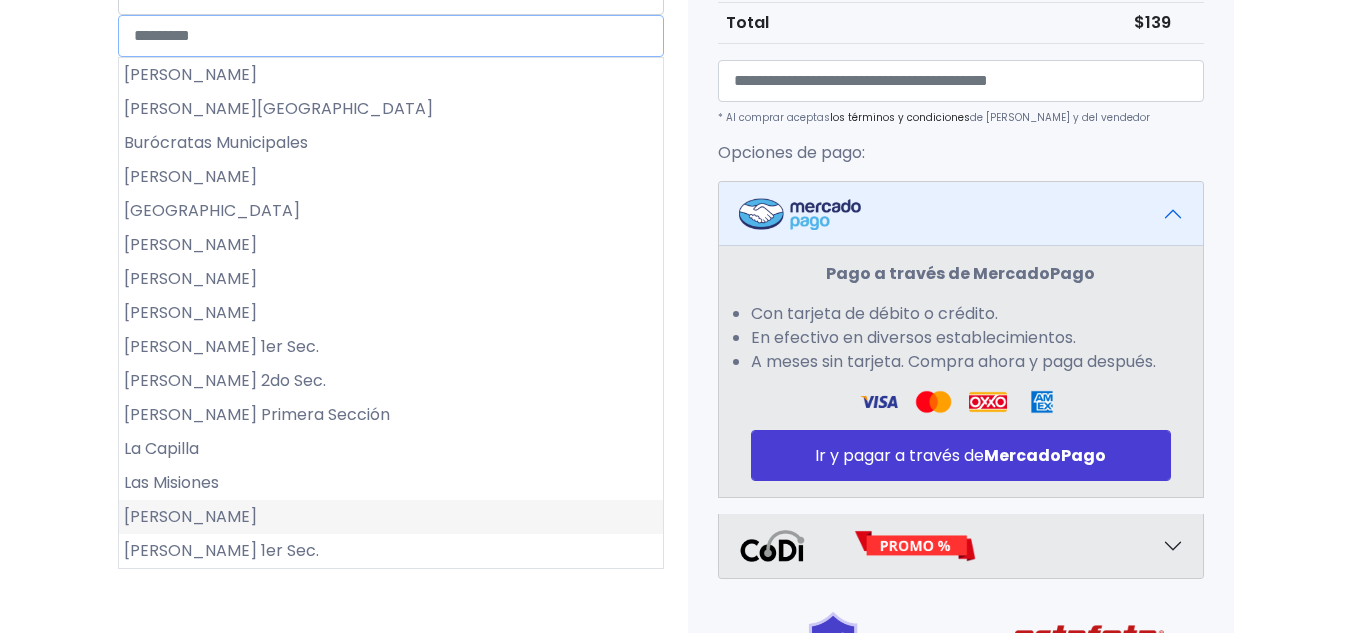 type 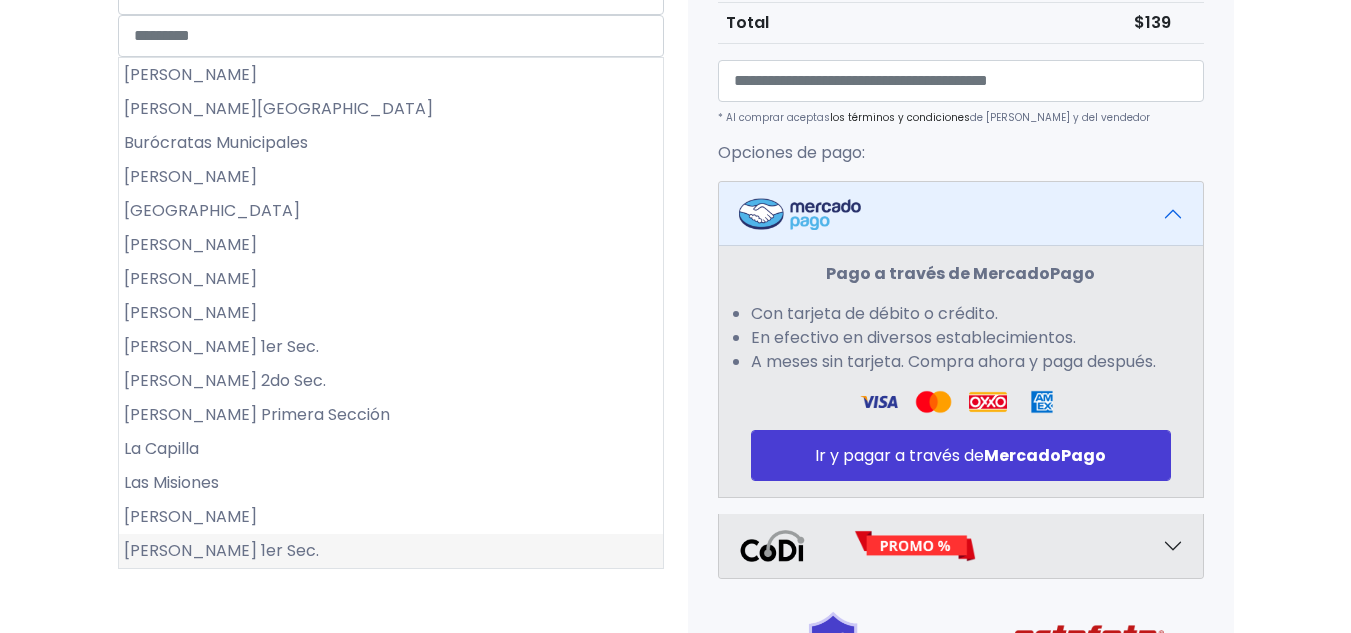 click on "Lázaro Cárdenas 1er Sec." at bounding box center [391, 551] 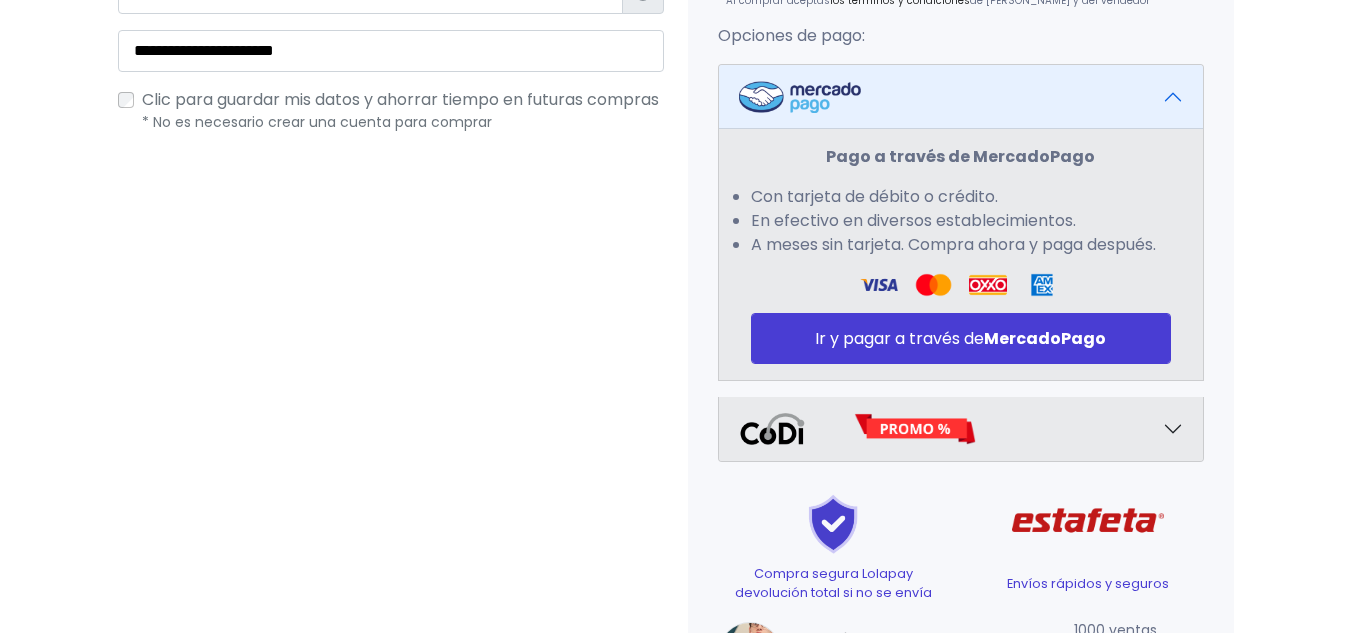 scroll, scrollTop: 930, scrollLeft: 0, axis: vertical 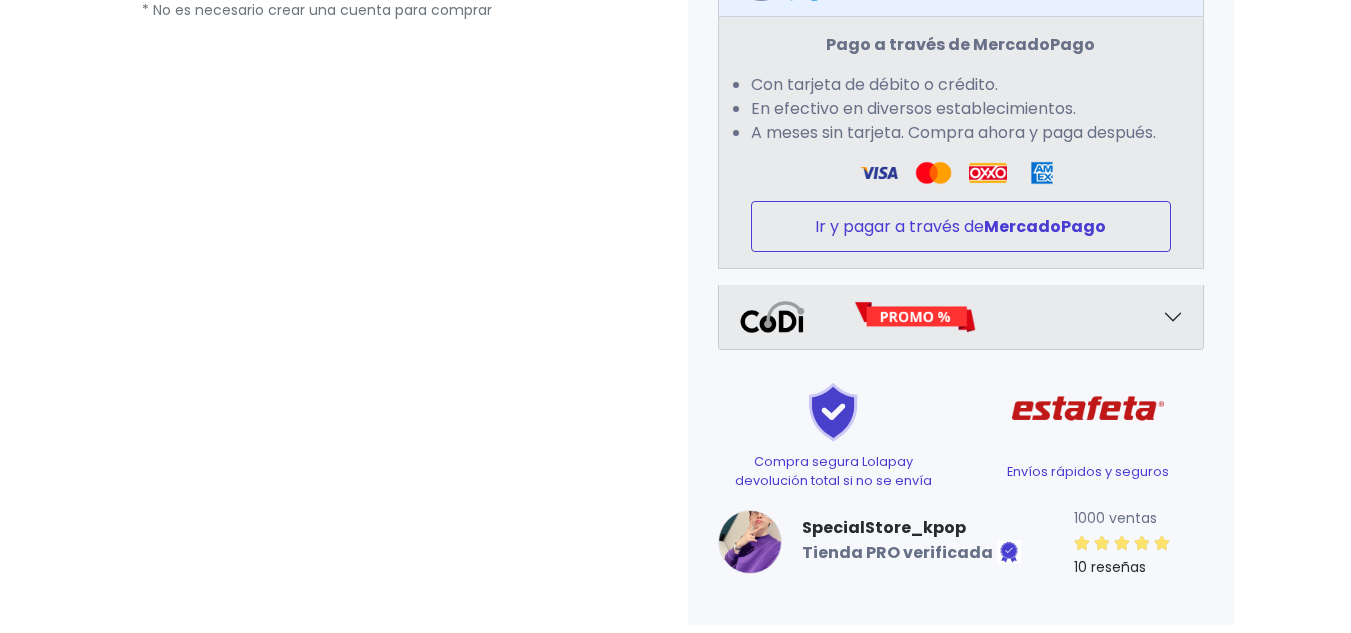 click on "Ir y pagar a través de  MercadoPago" at bounding box center (961, 226) 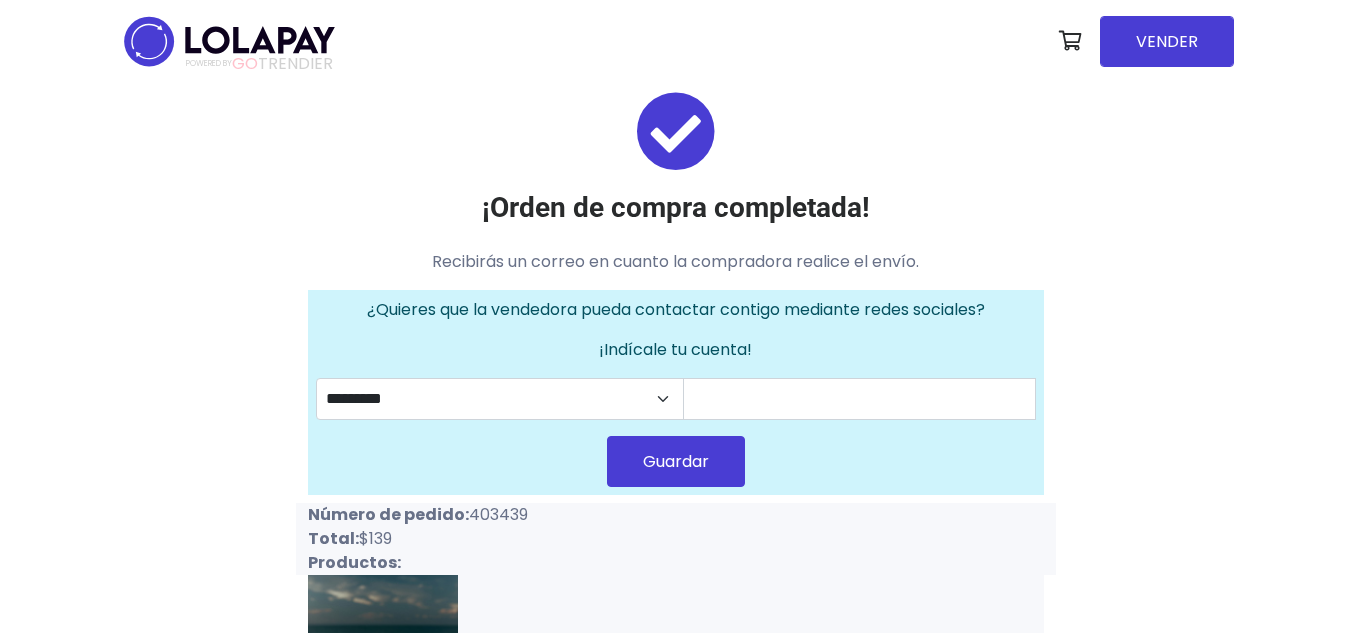 scroll, scrollTop: 0, scrollLeft: 0, axis: both 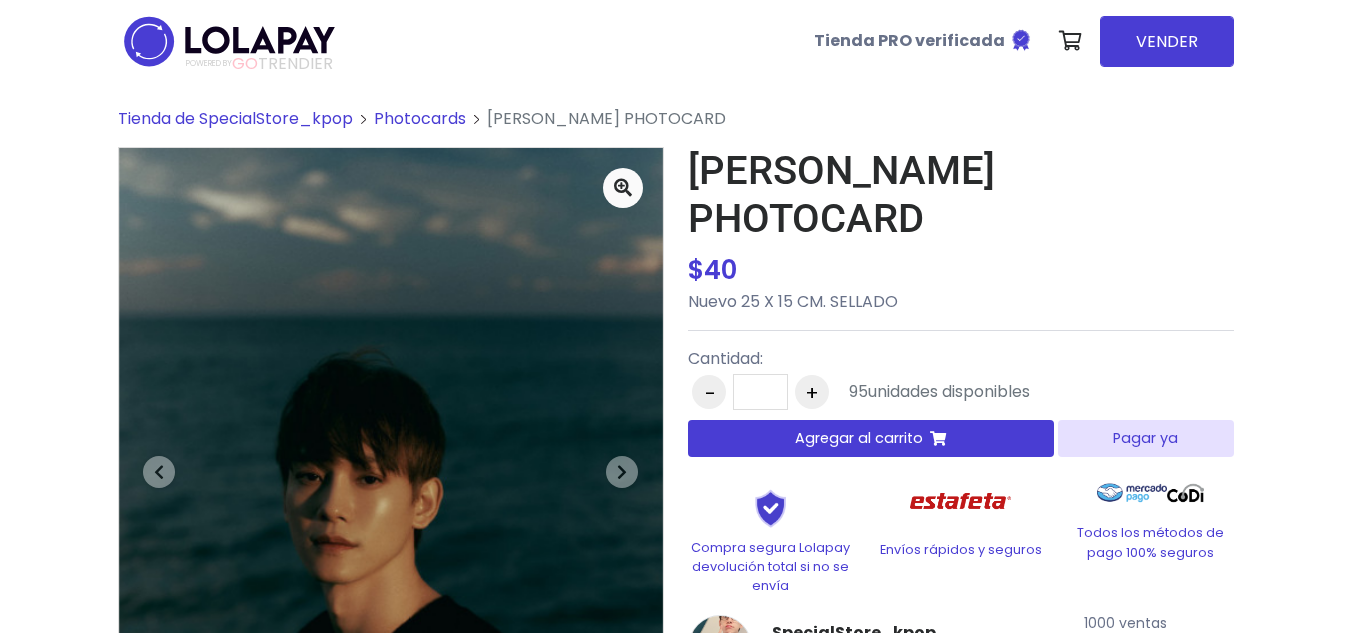 click on "Agregar al carrito" at bounding box center [871, 438] 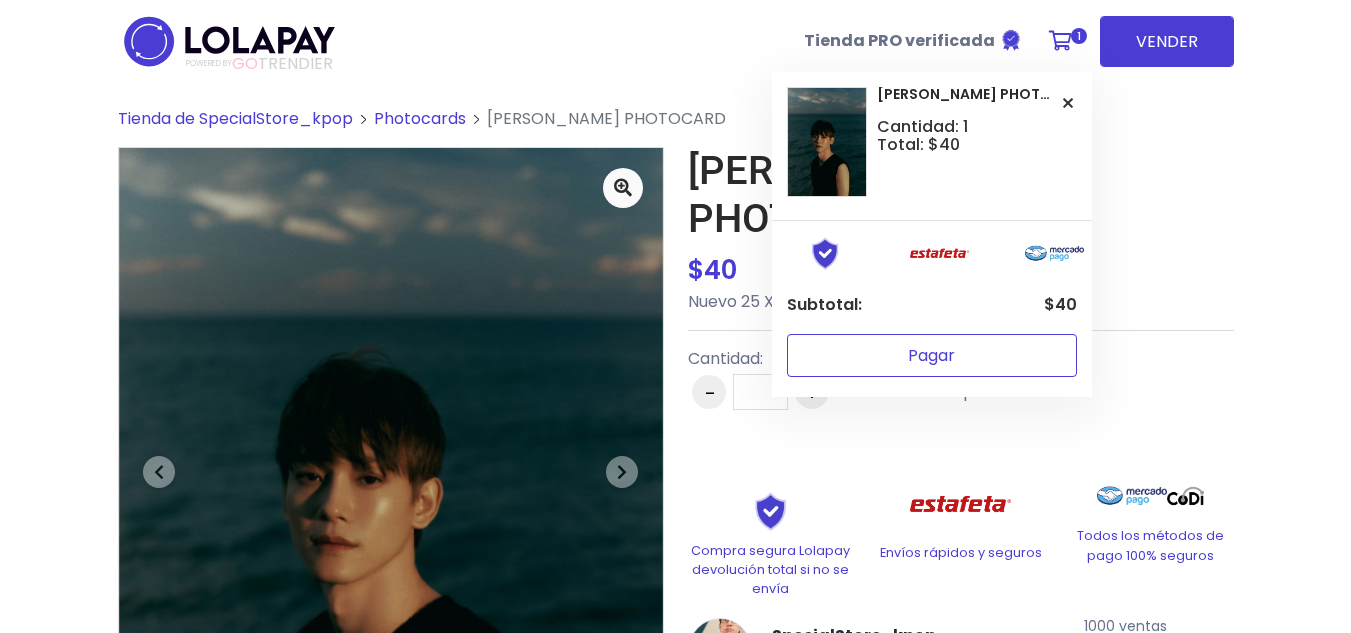 click on "POWERED BY  GO TRENDIER
Tienda PRO verificada
1
CHEN PHOTOCARD" at bounding box center [675, 595] 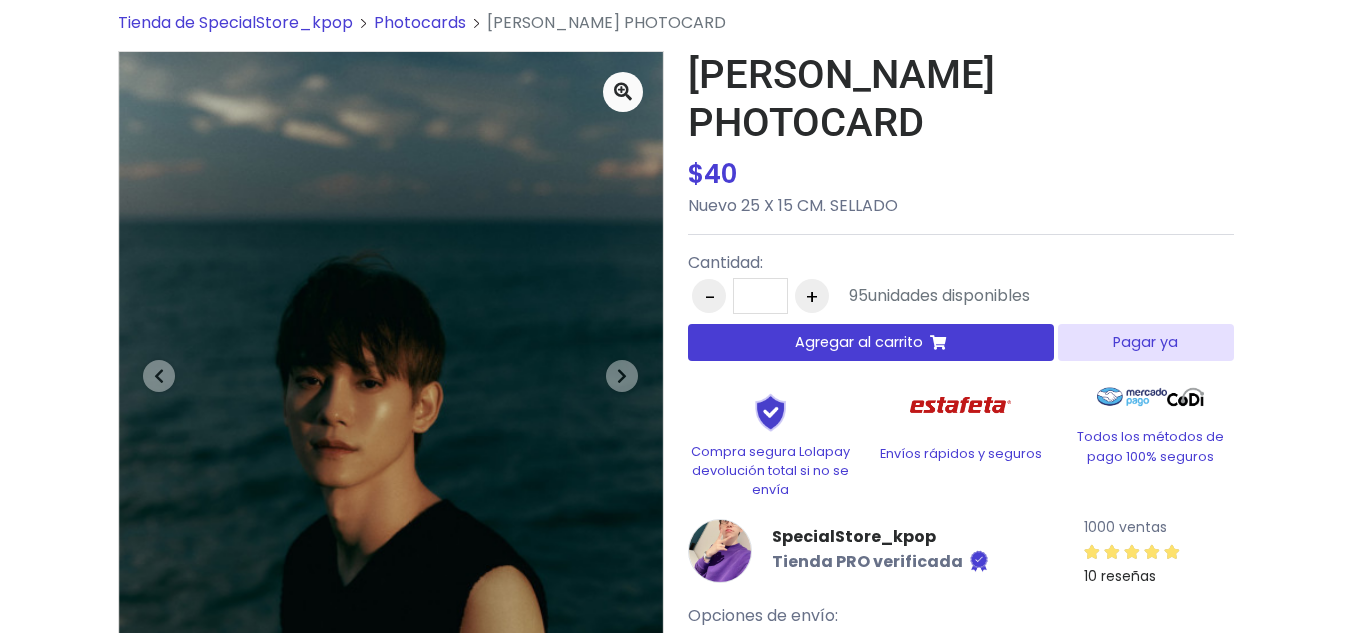 scroll, scrollTop: 0, scrollLeft: 0, axis: both 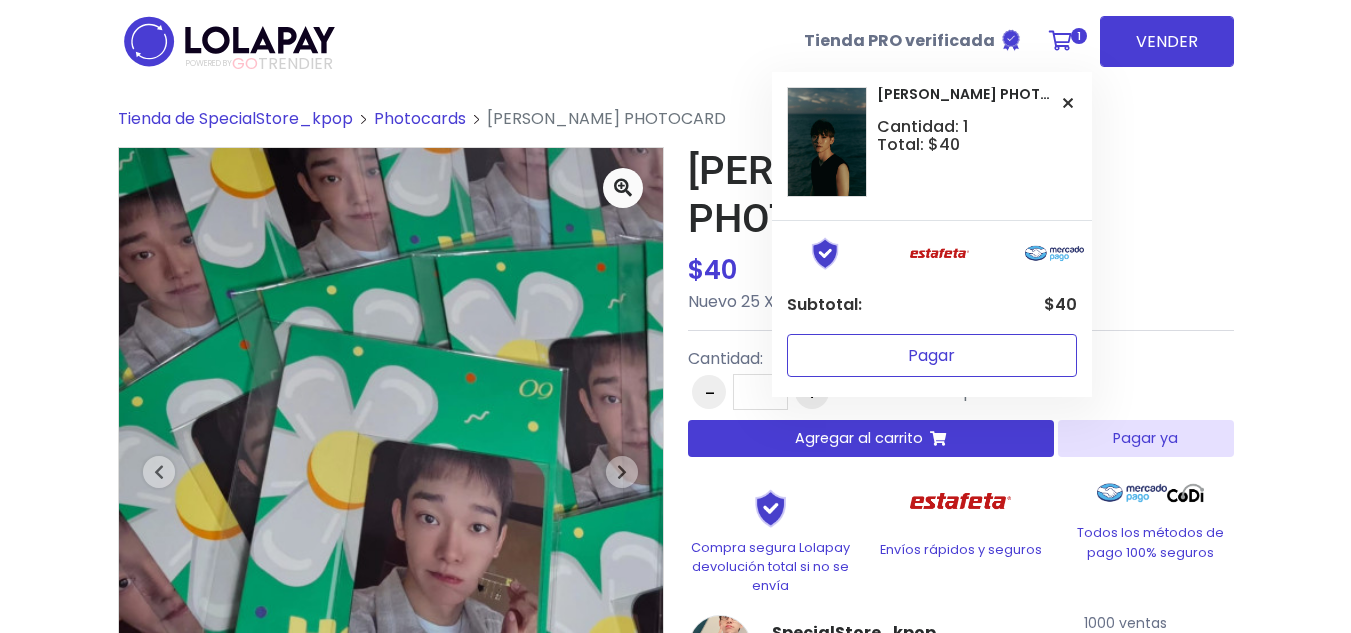 click on "Pagar" at bounding box center (932, 355) 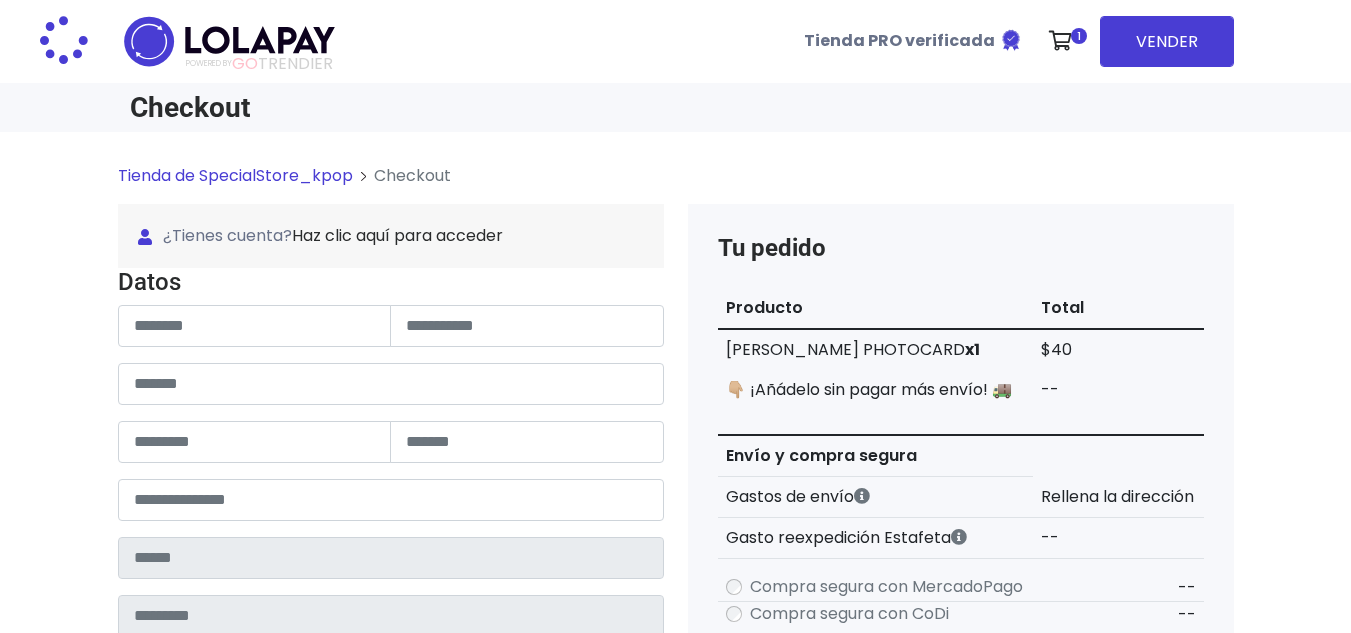 scroll, scrollTop: 0, scrollLeft: 0, axis: both 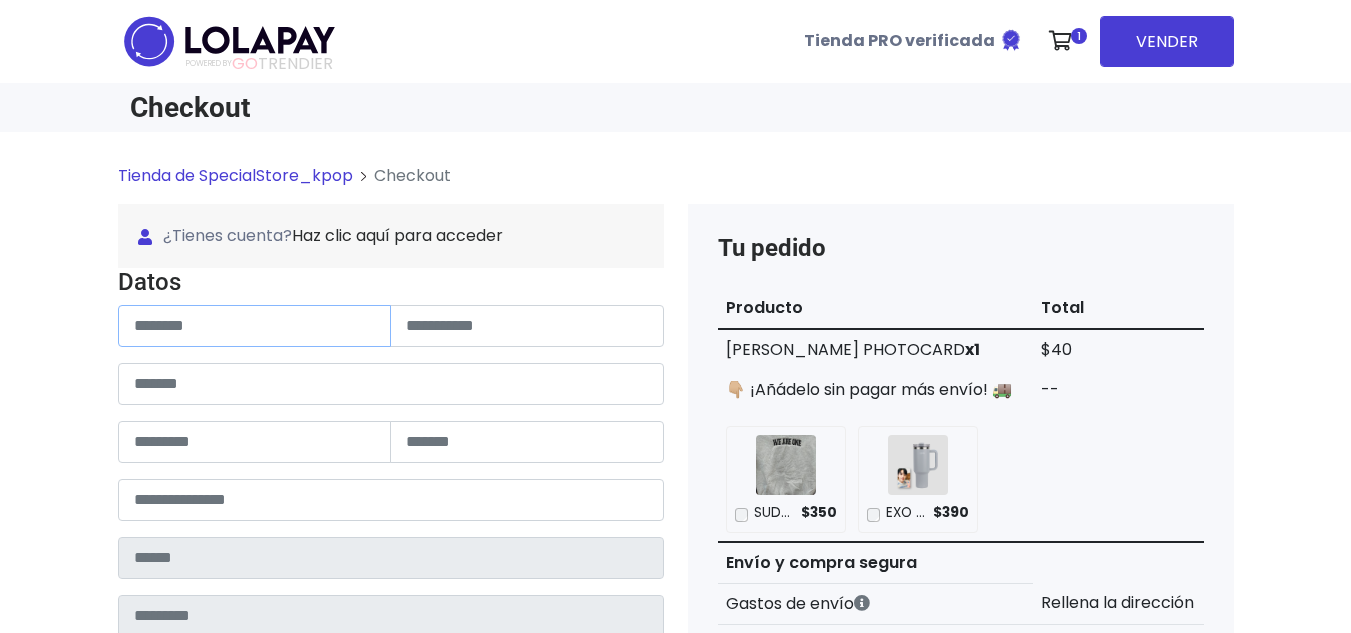 click at bounding box center [255, 326] 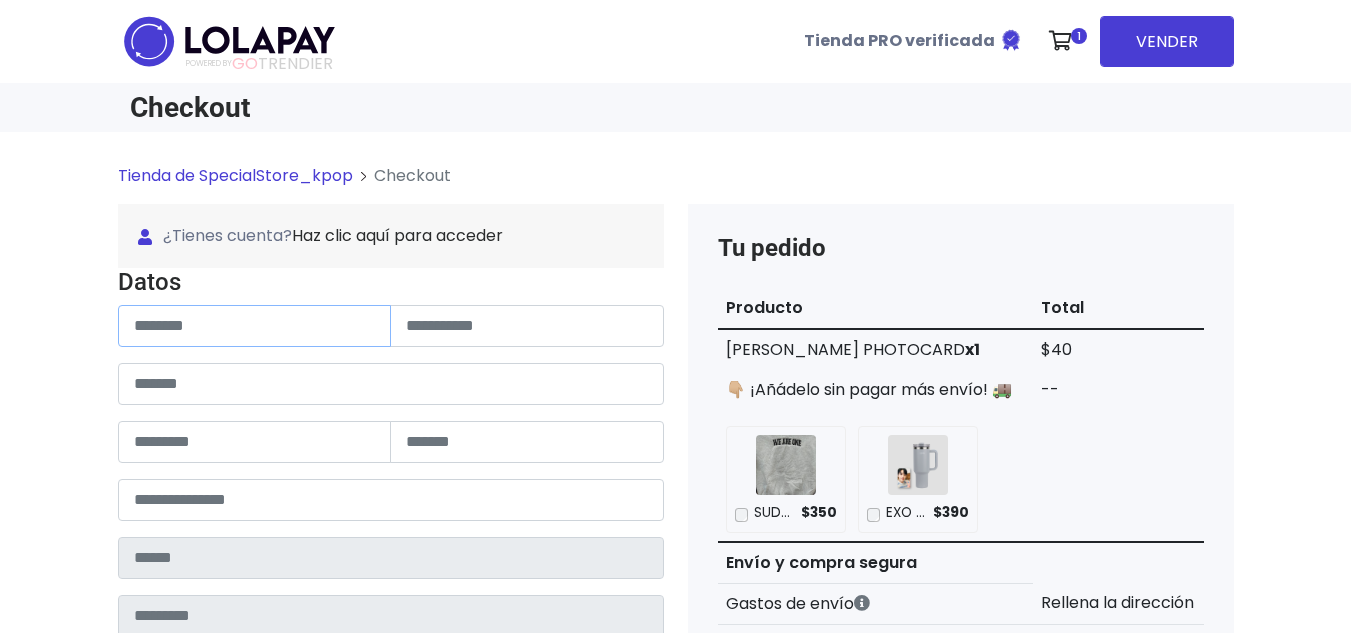 paste on "**********" 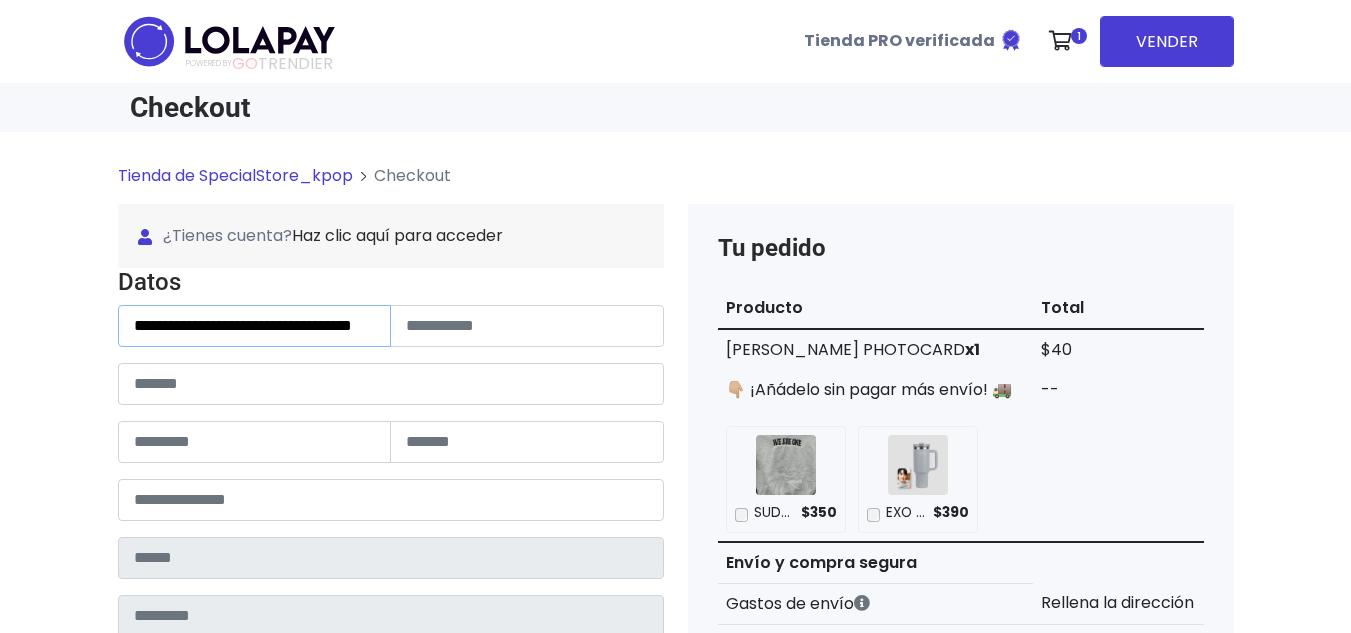 scroll, scrollTop: 0, scrollLeft: 67, axis: horizontal 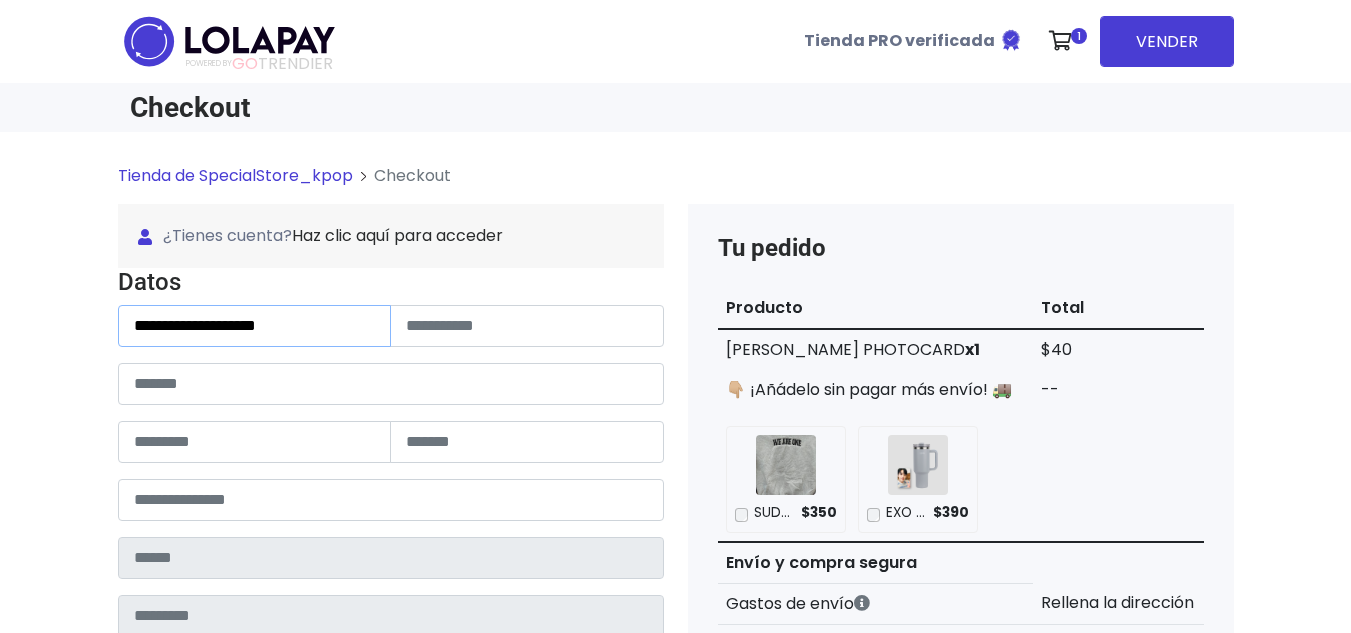 type on "**********" 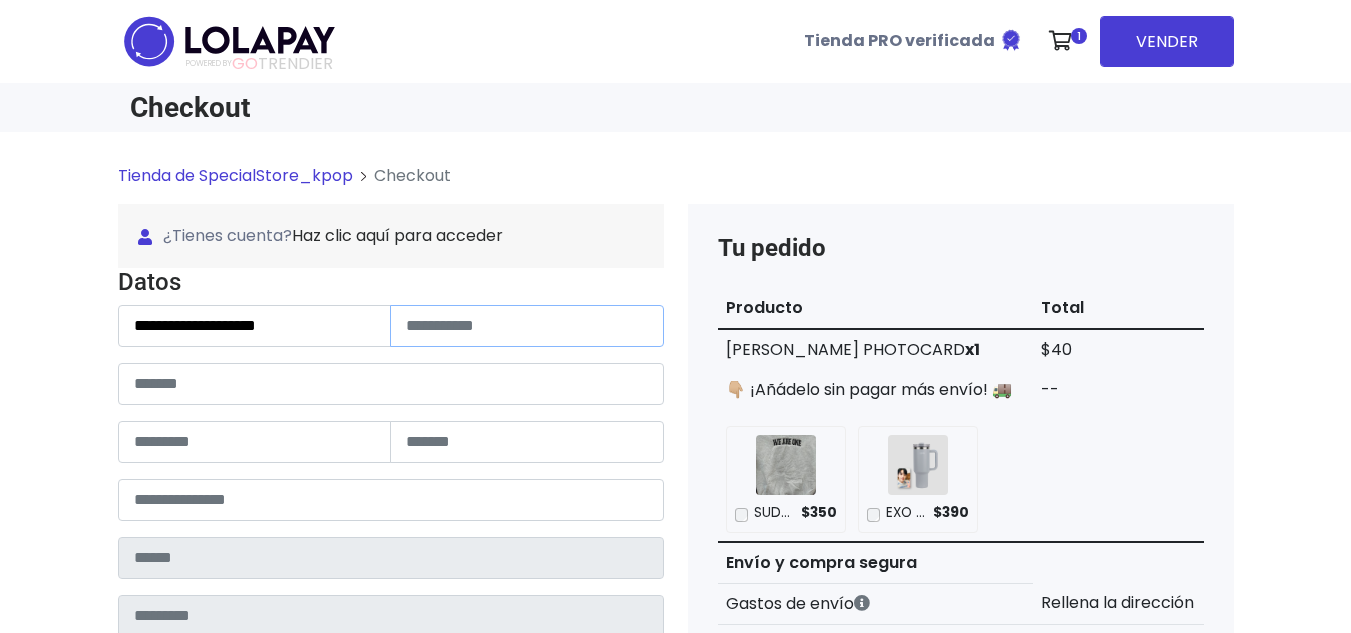 click at bounding box center [527, 326] 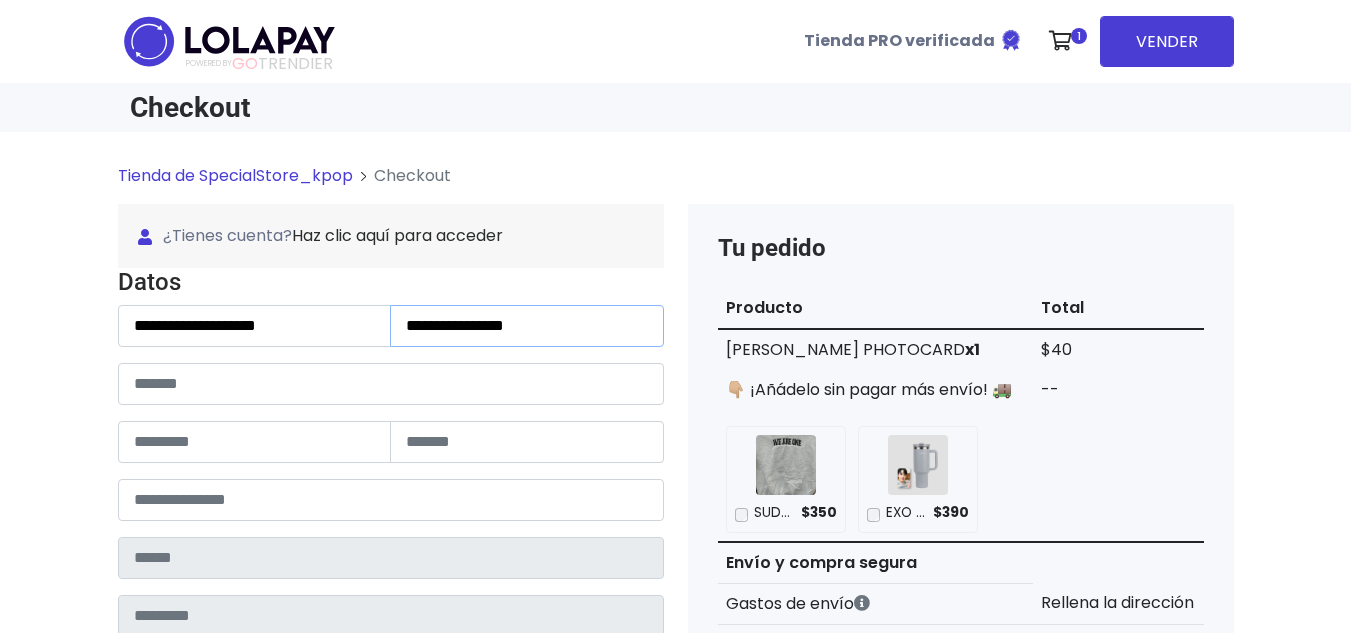 type on "**********" 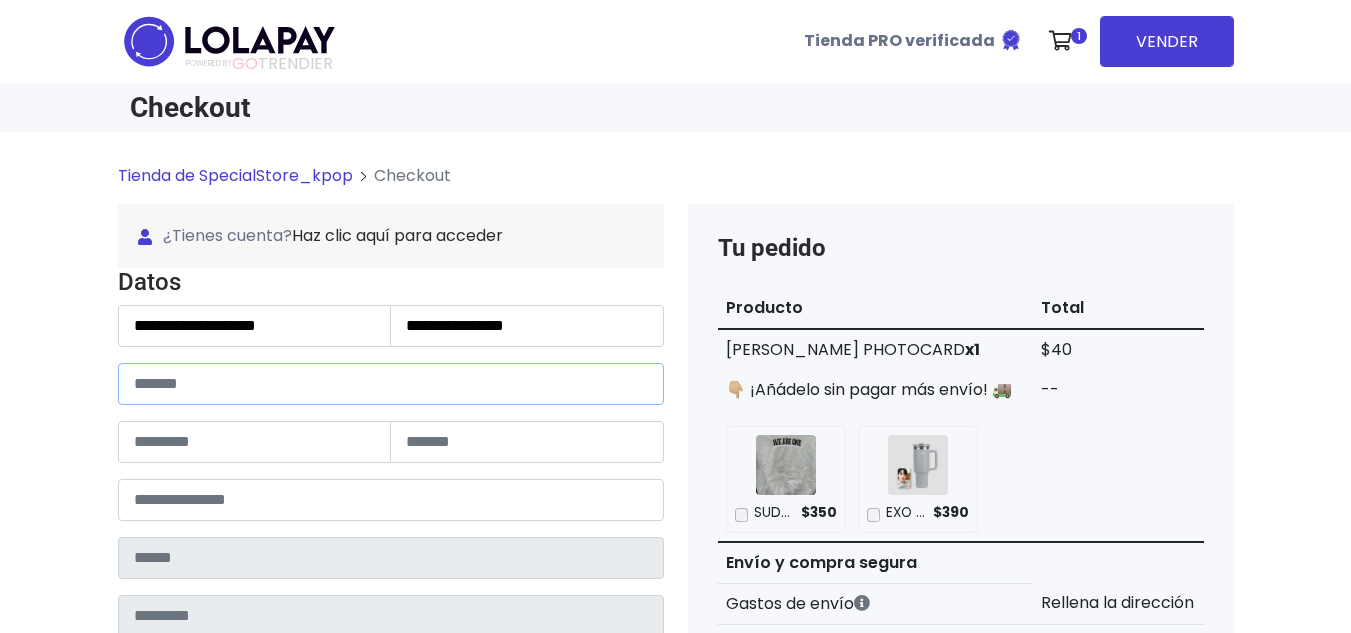 click at bounding box center (391, 384) 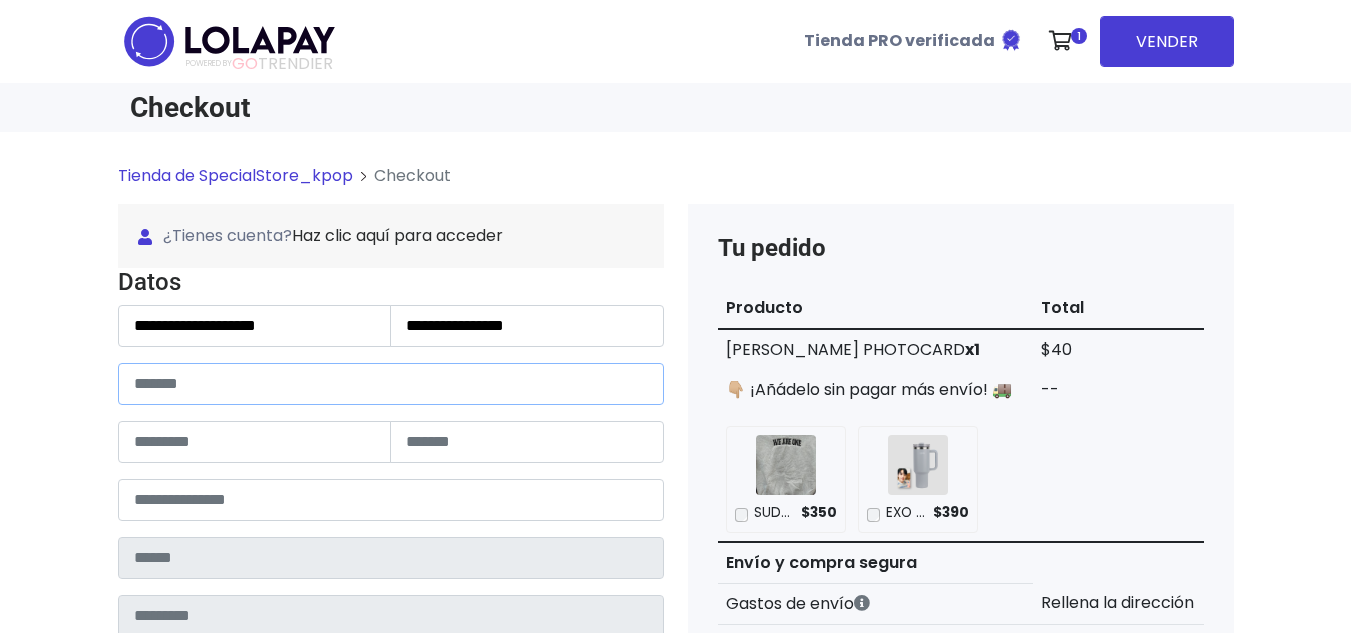 paste on "**********" 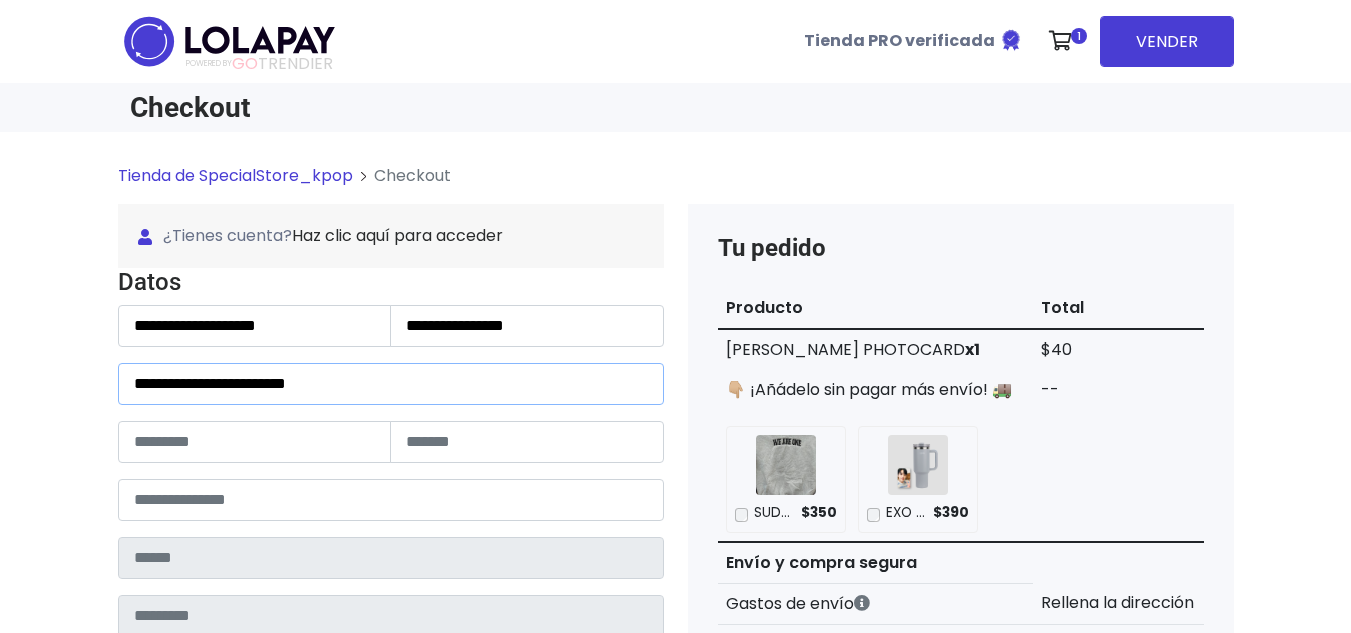 drag, startPoint x: 321, startPoint y: 388, endPoint x: 446, endPoint y: 391, distance: 125.035995 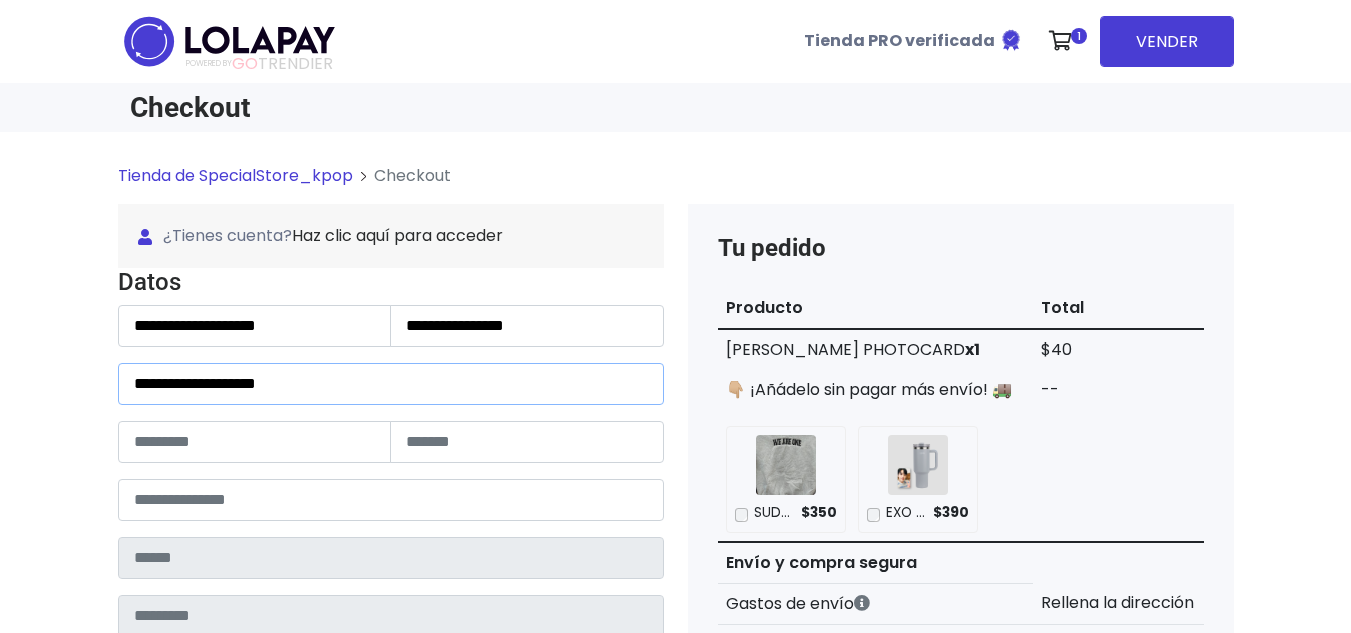 type on "**********" 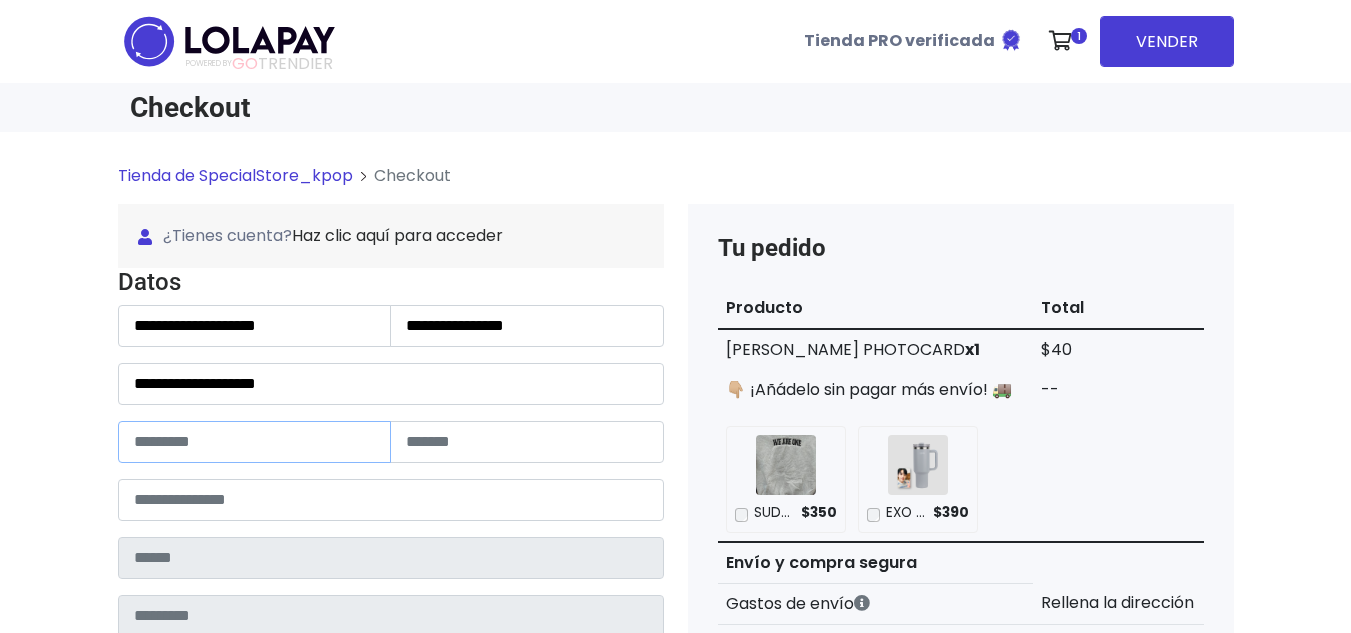 click at bounding box center [255, 442] 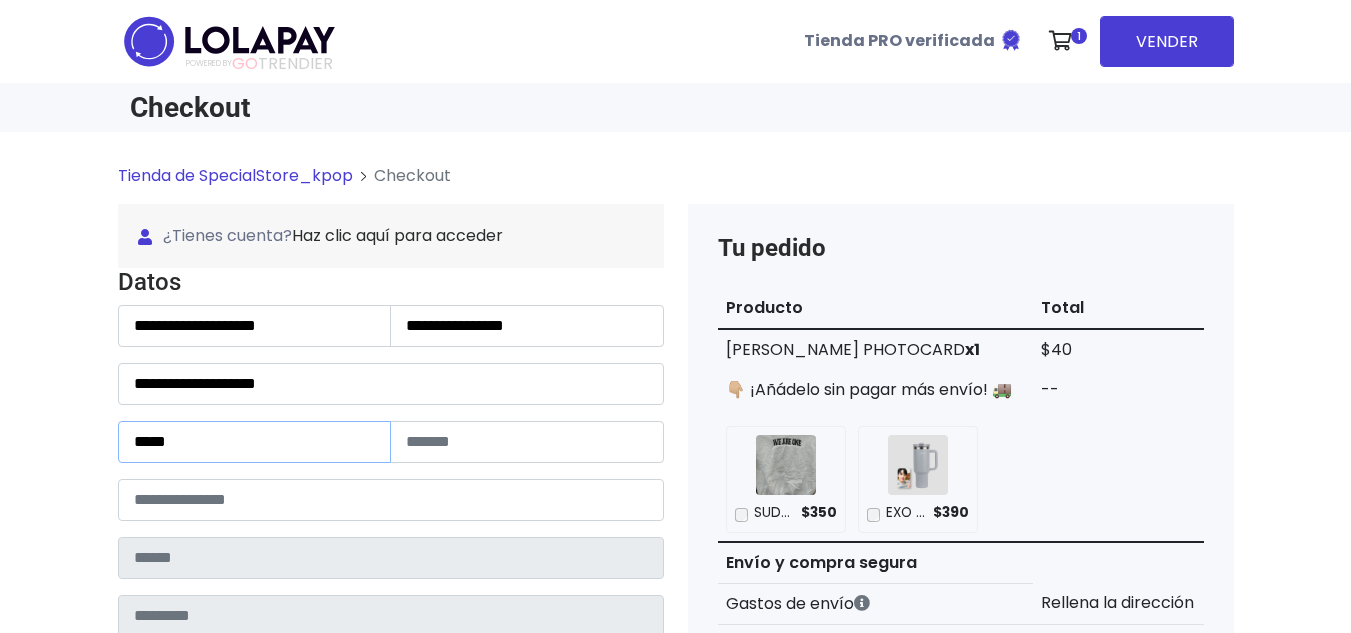 type on "****" 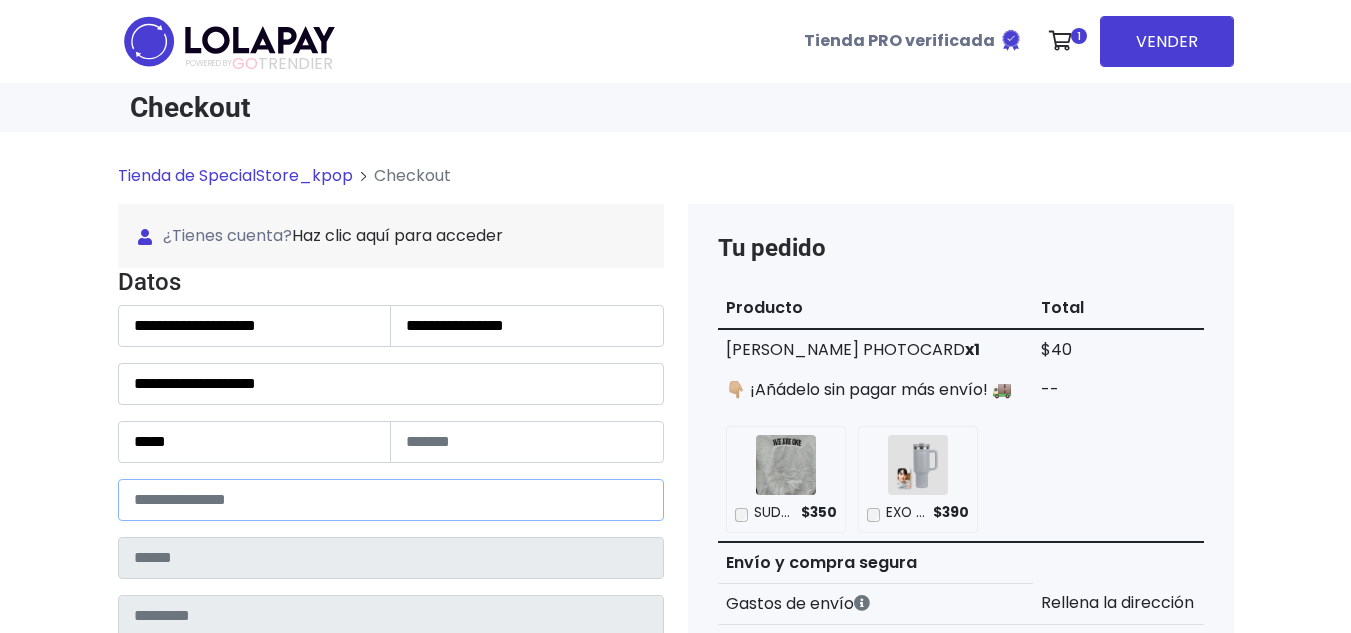 click at bounding box center [391, 500] 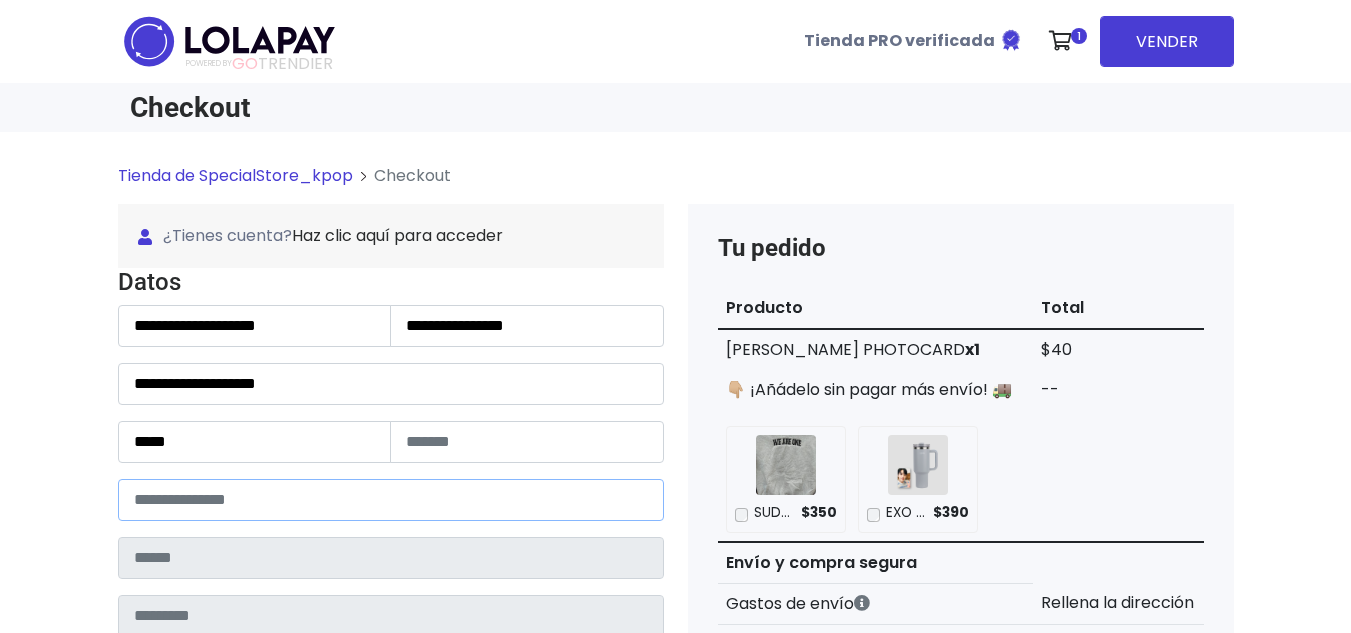paste on "*****" 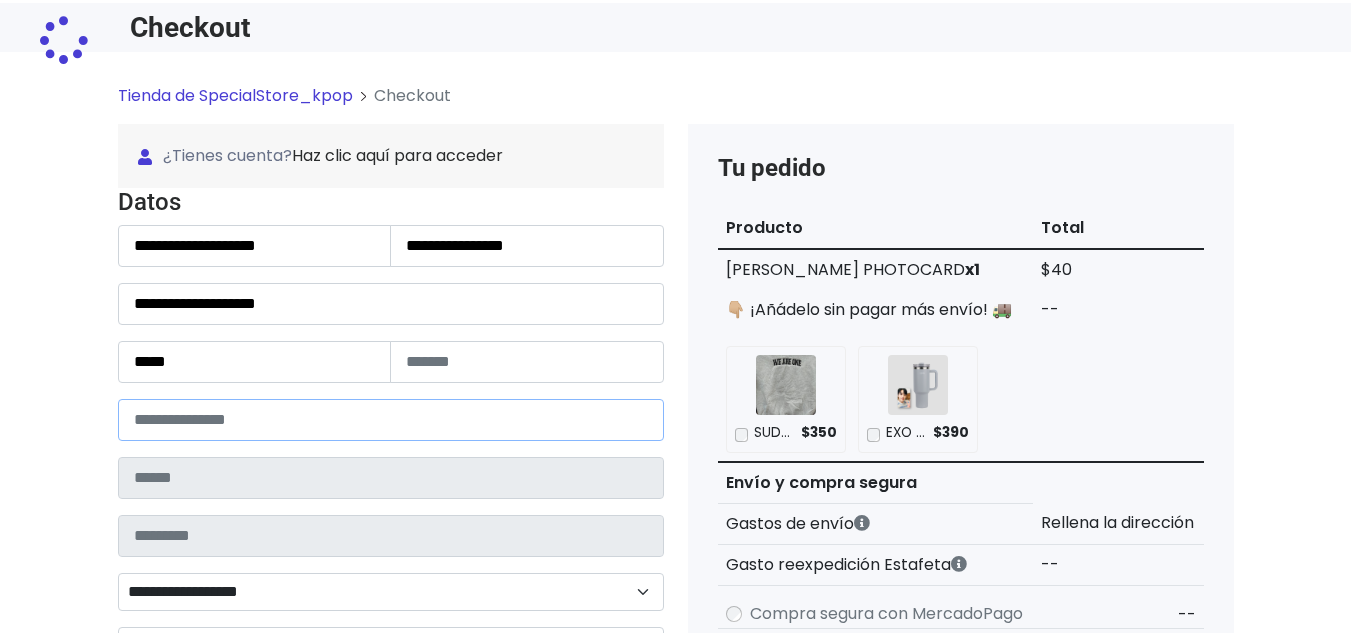 scroll, scrollTop: 200, scrollLeft: 0, axis: vertical 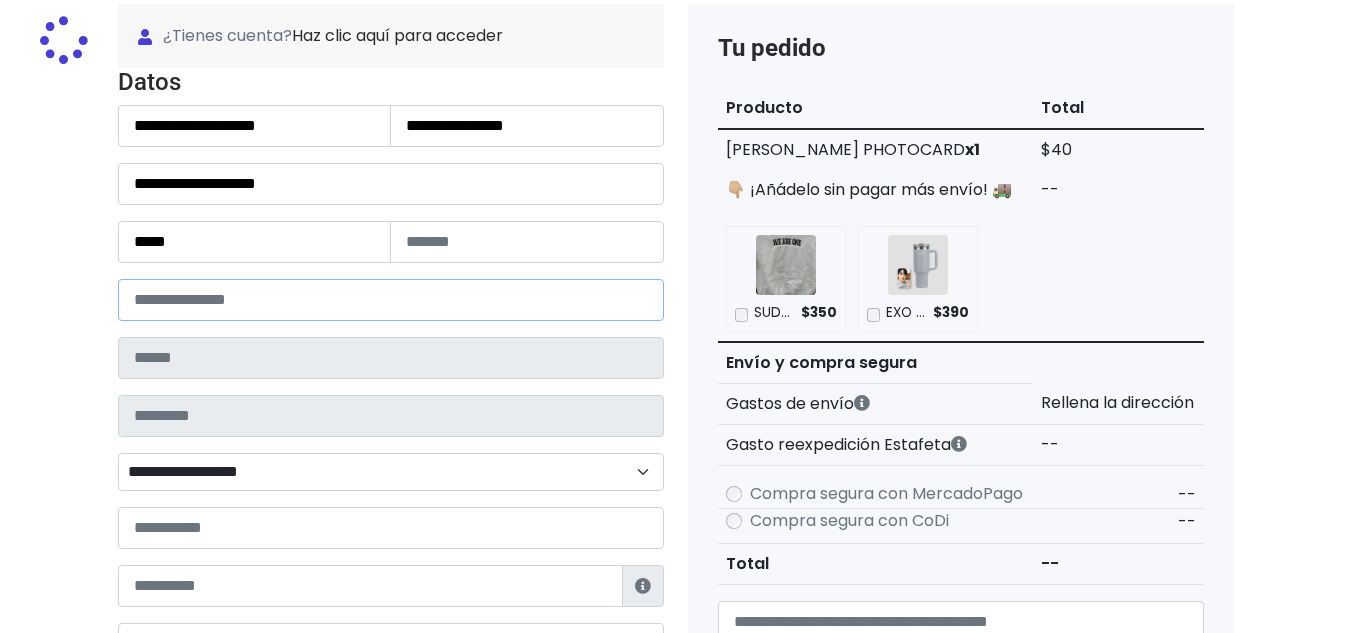 type on "******" 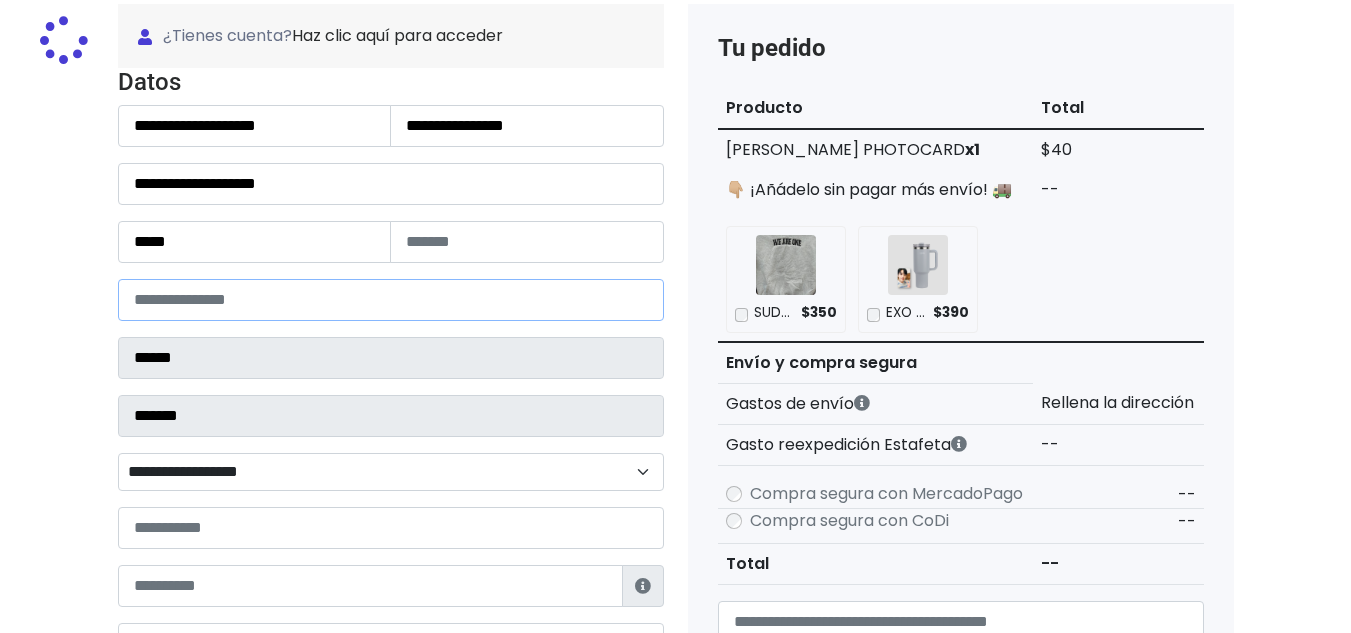 select 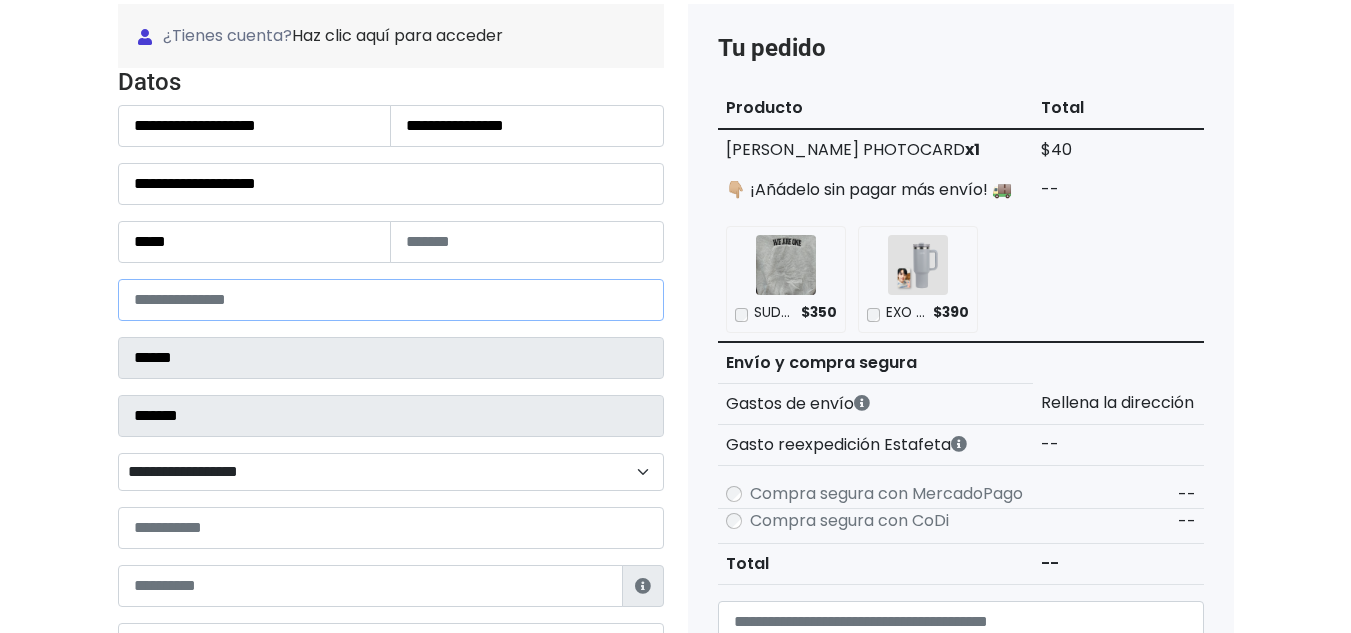 type on "*****" 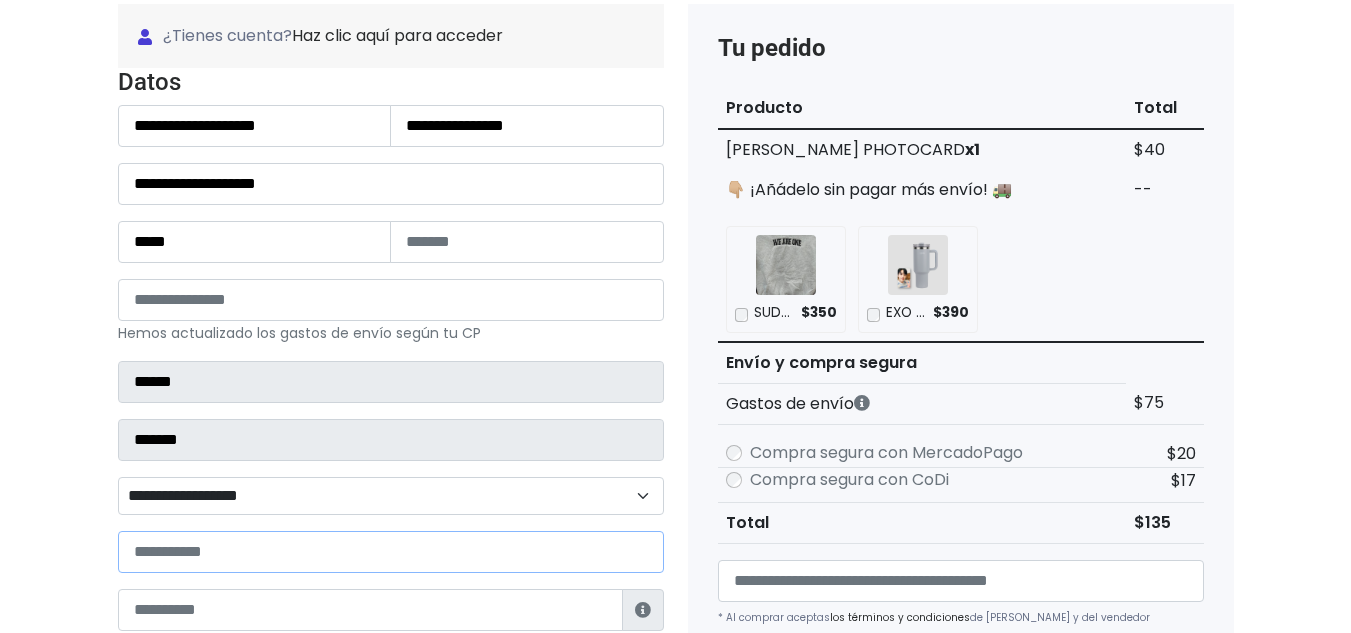 click at bounding box center [391, 552] 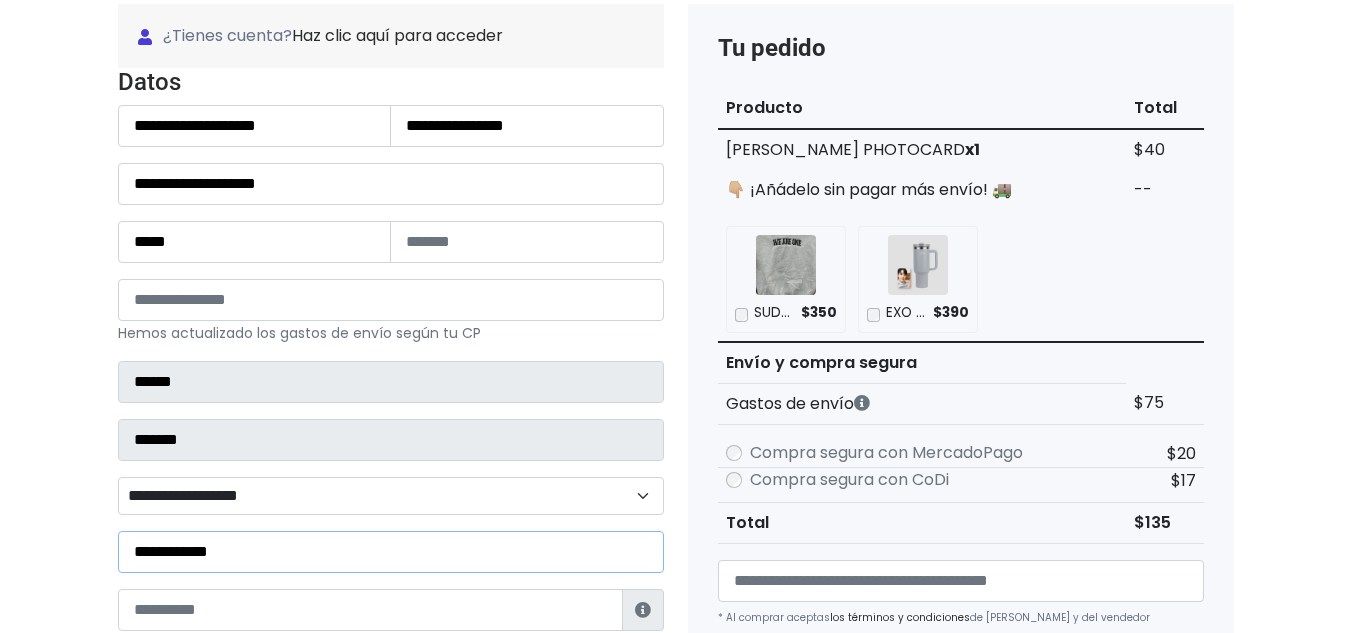 scroll, scrollTop: 300, scrollLeft: 0, axis: vertical 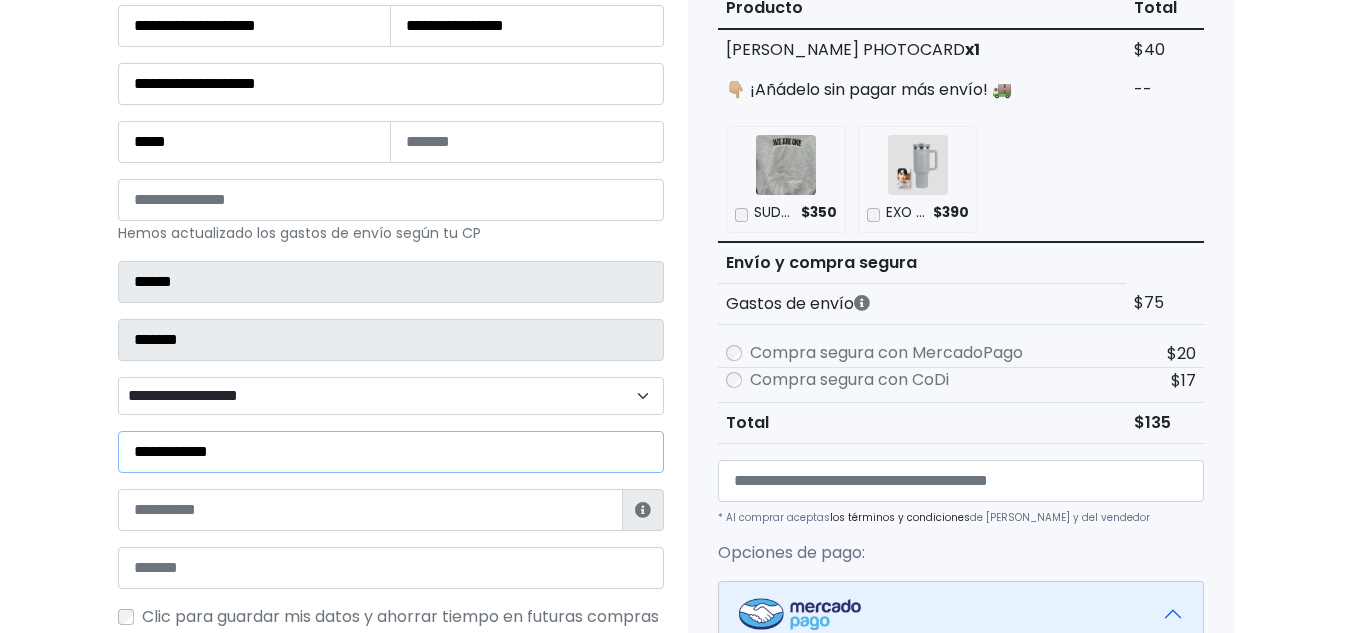 type on "**********" 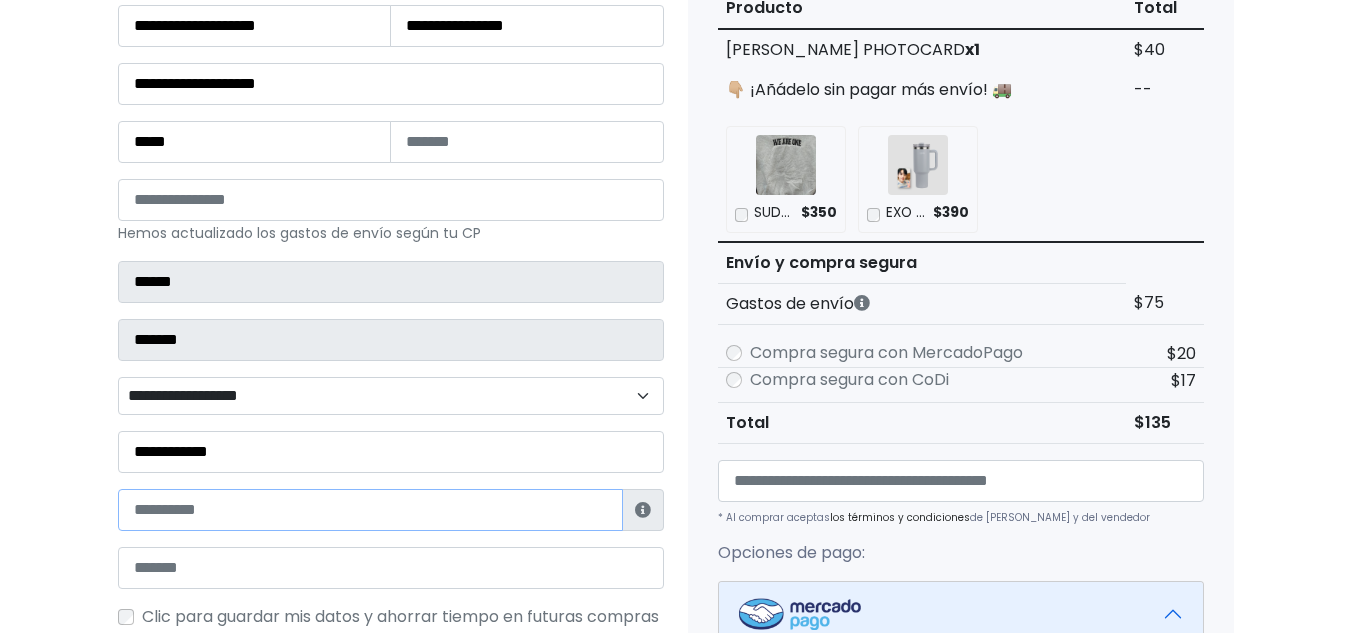 click at bounding box center (370, 510) 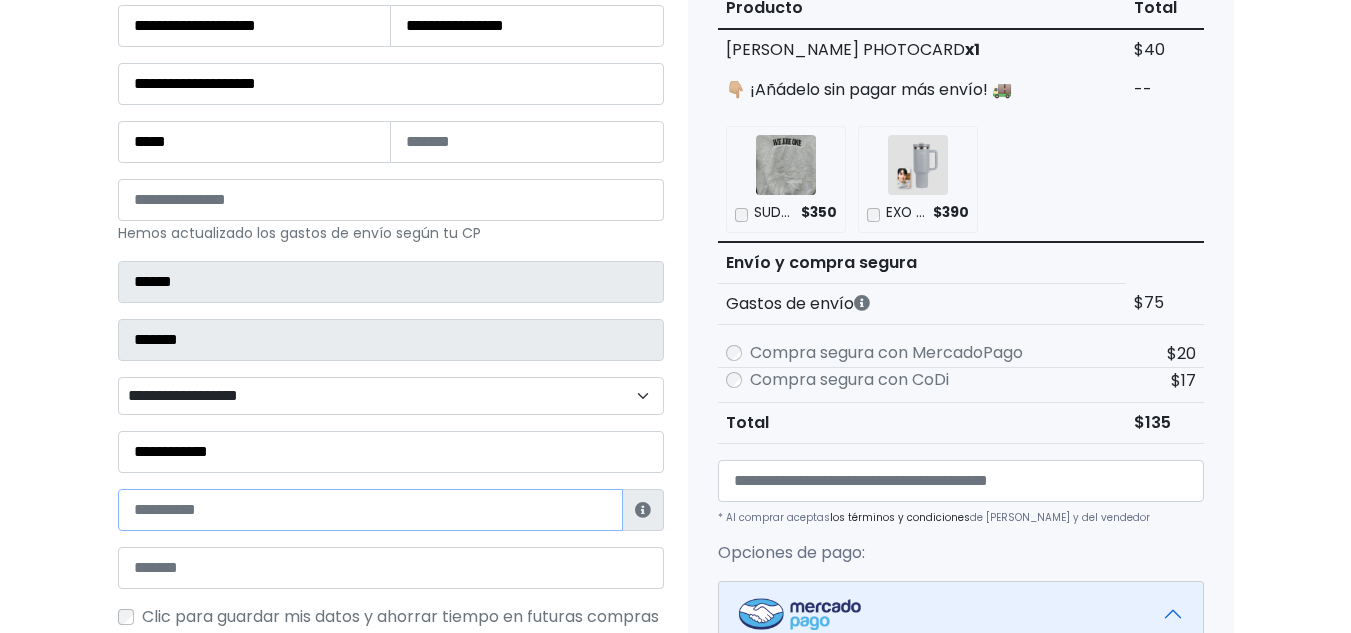 paste on "**********" 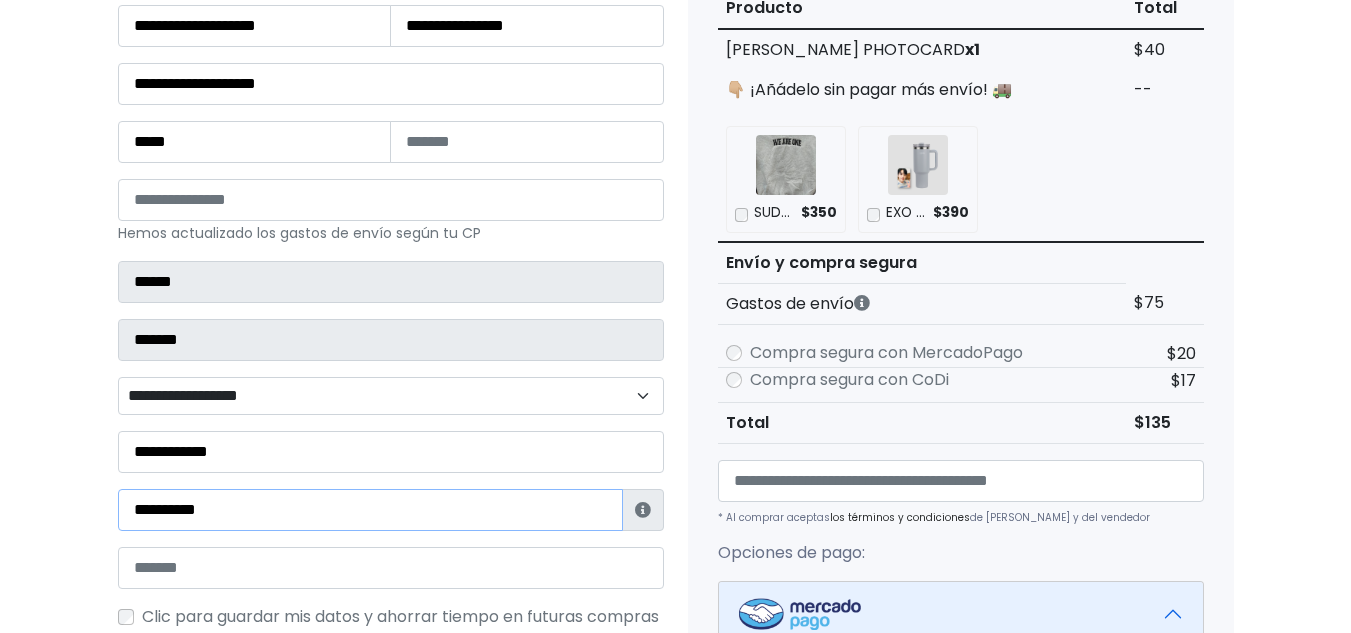 type on "**********" 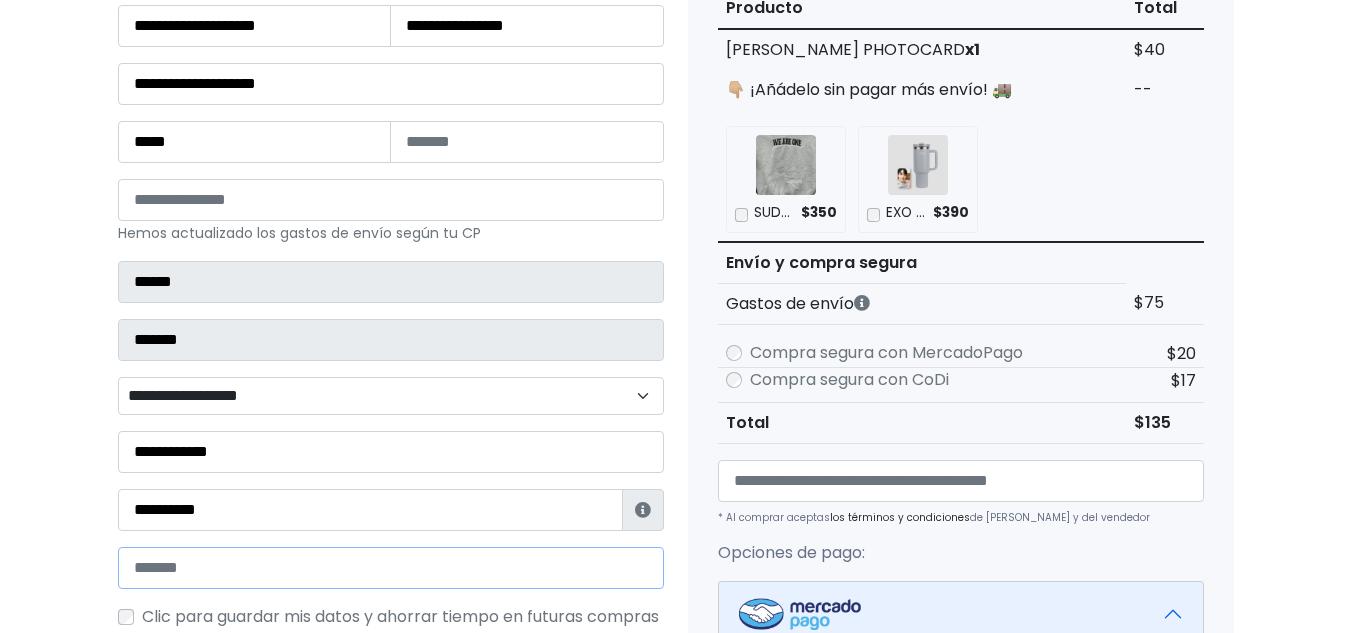 click at bounding box center [391, 568] 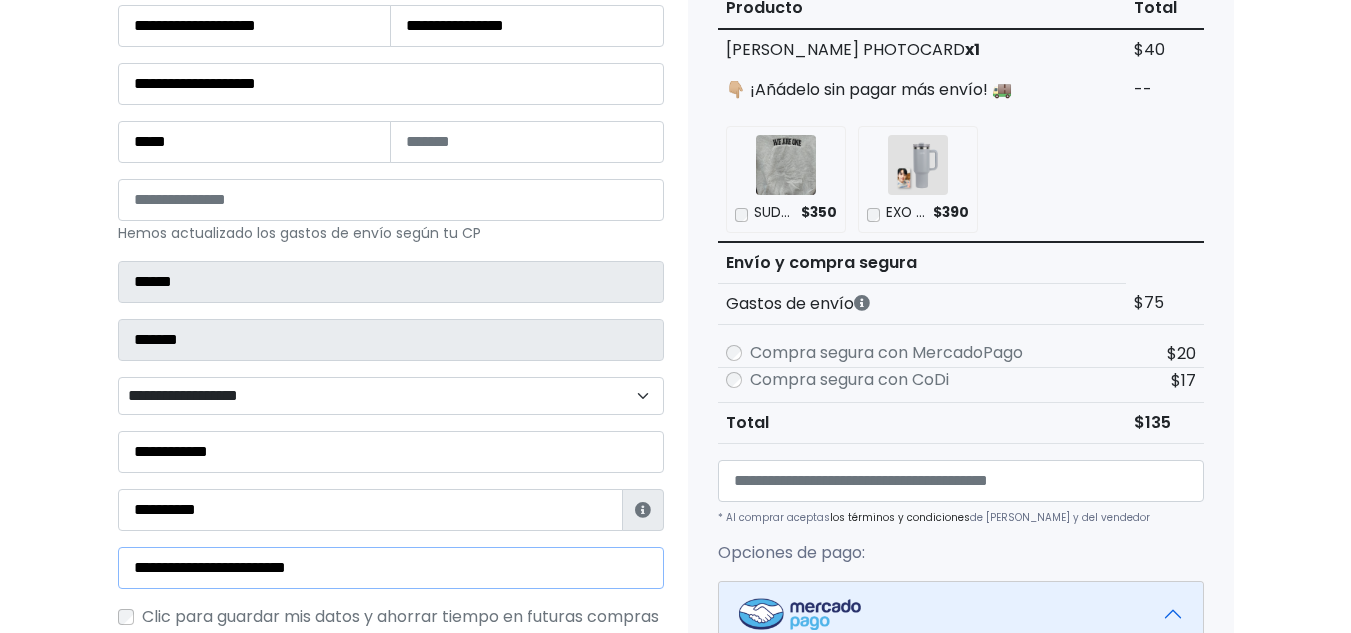 type on "**********" 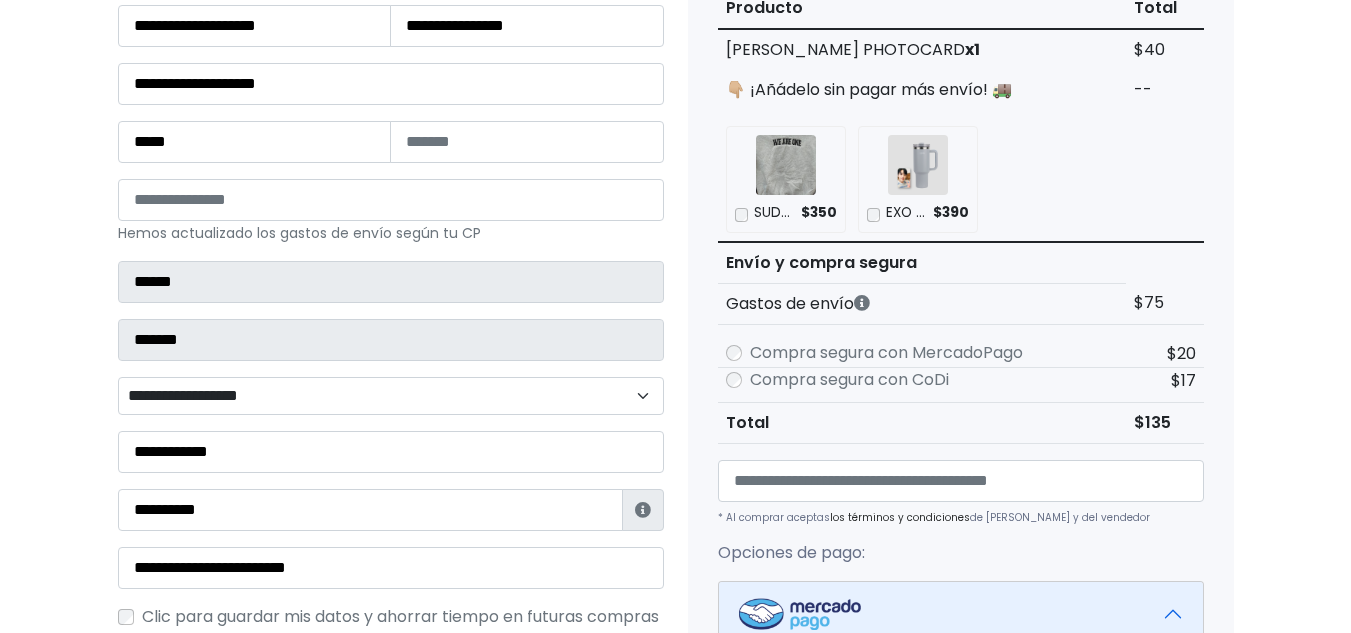 click on "**********" at bounding box center [391, 396] 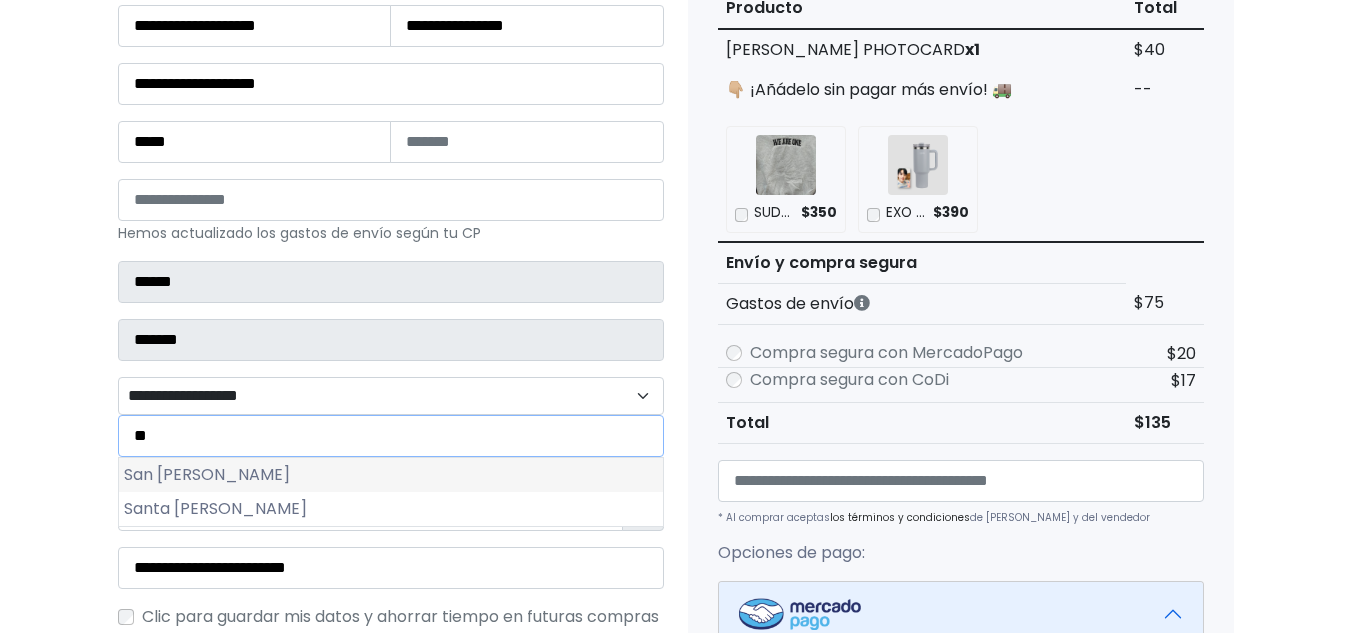 type on "**" 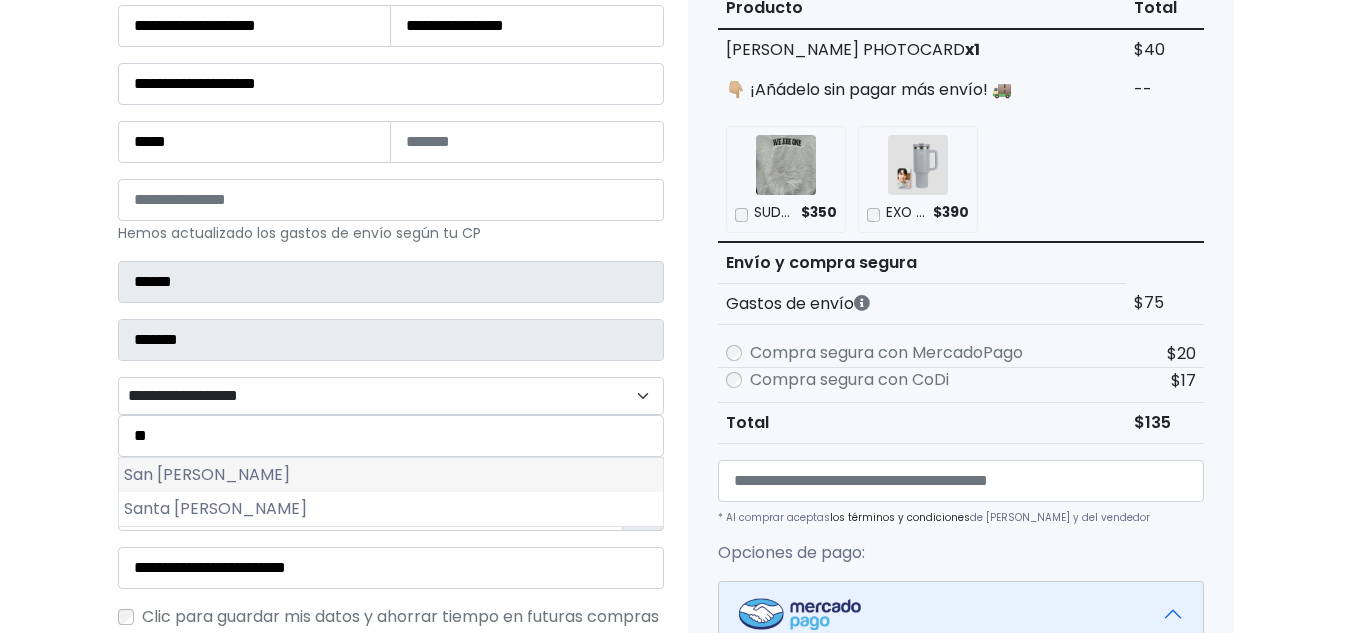 click on "San José Cuauhtémoc" at bounding box center (391, 475) 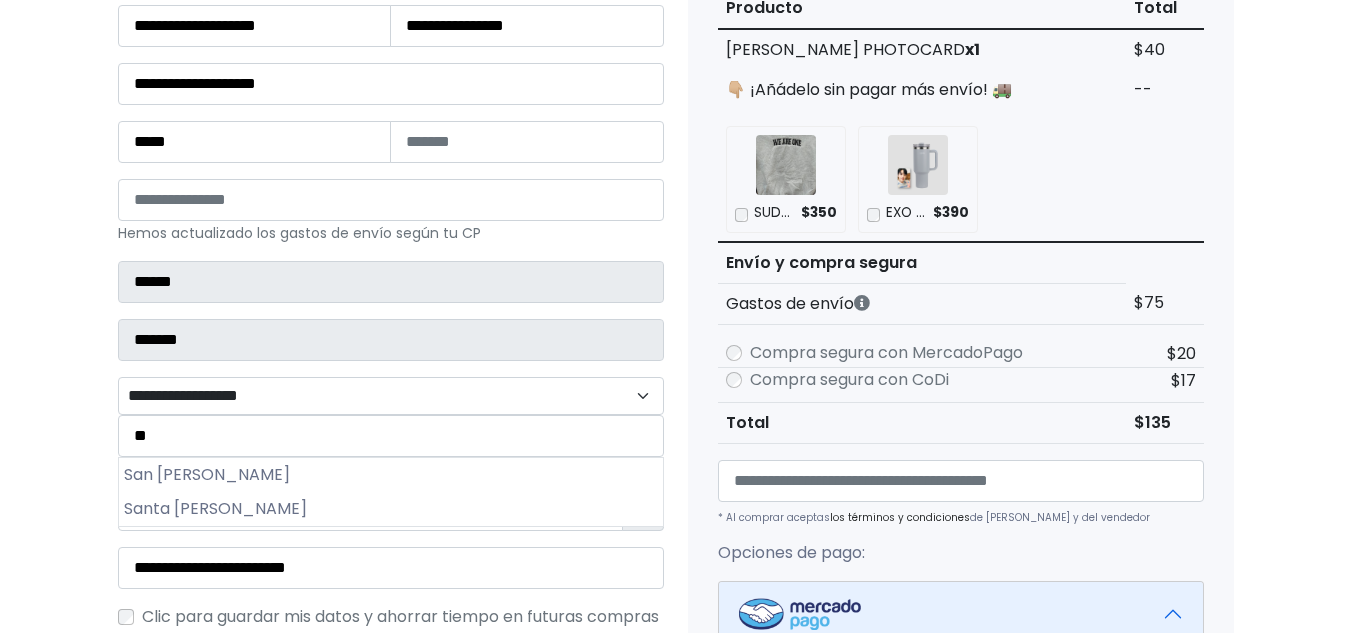 select on "**********" 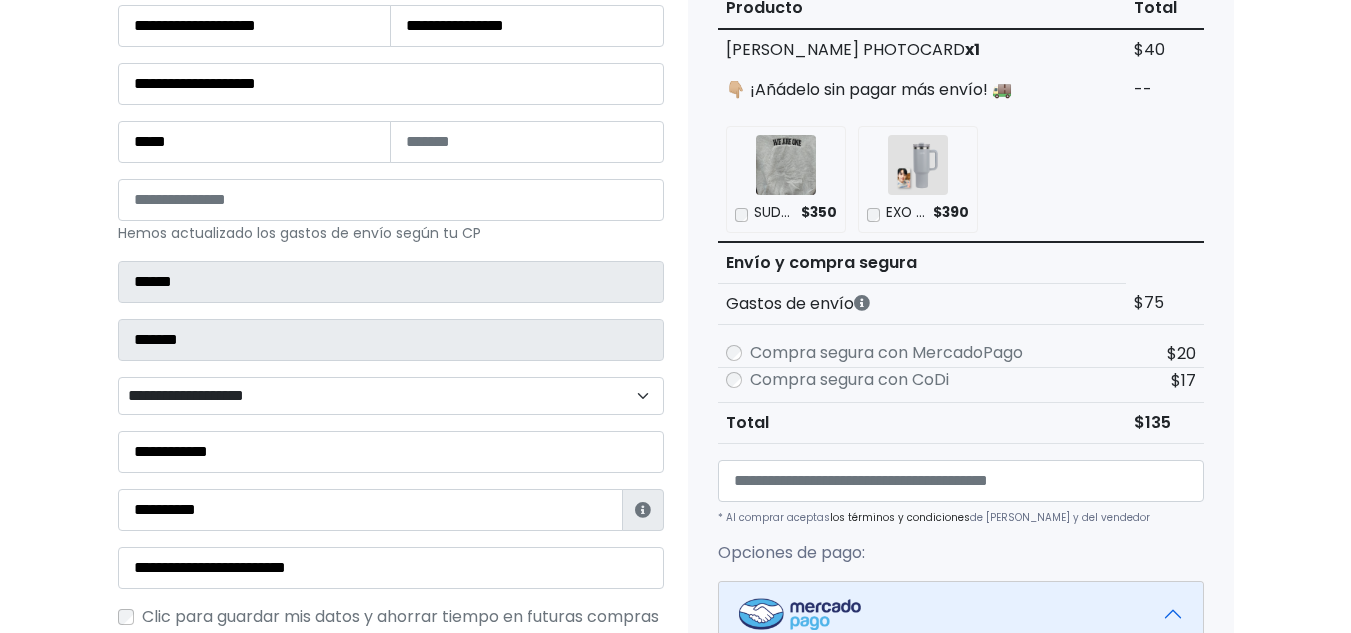 click on "**********" at bounding box center [391, 396] 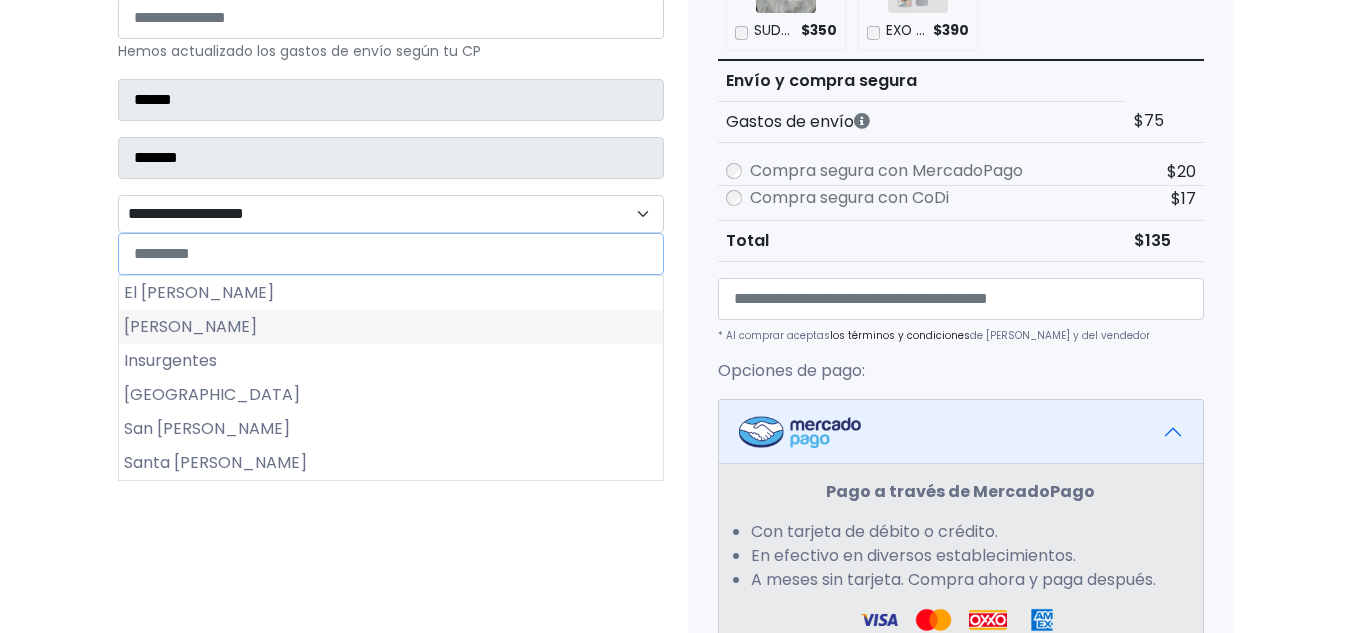 scroll, scrollTop: 500, scrollLeft: 0, axis: vertical 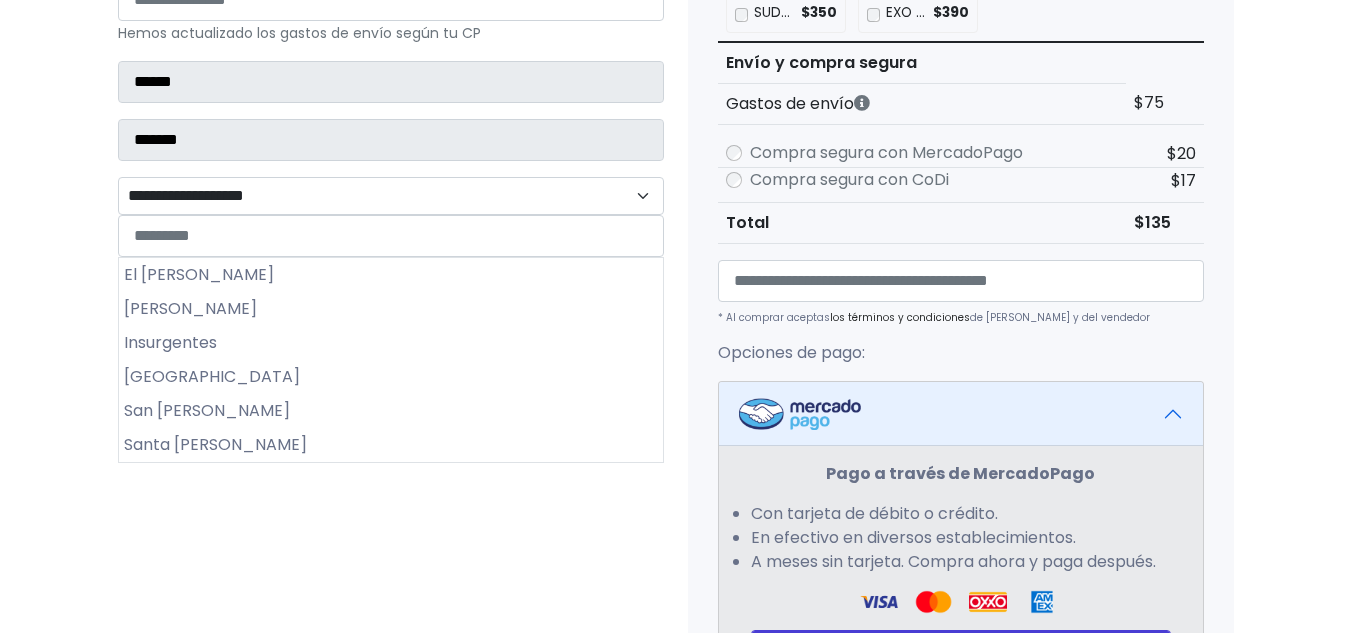 click on "San José Cuauhtémoc" at bounding box center (391, 411) 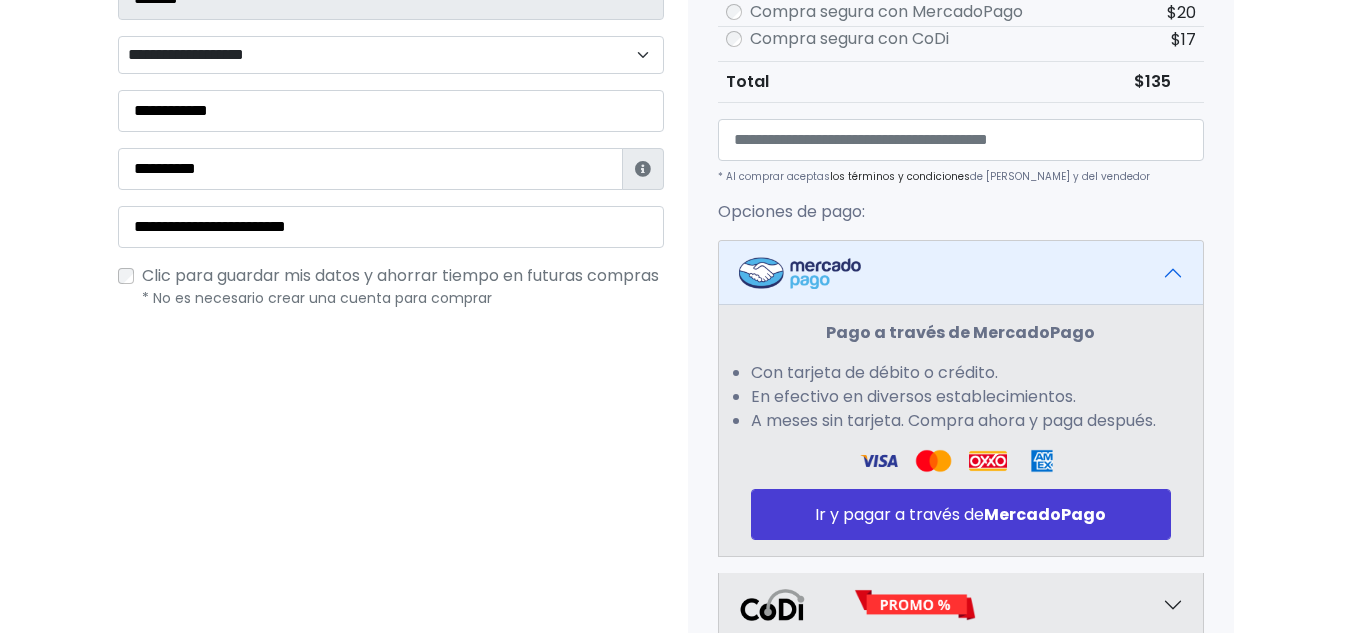 scroll, scrollTop: 930, scrollLeft: 0, axis: vertical 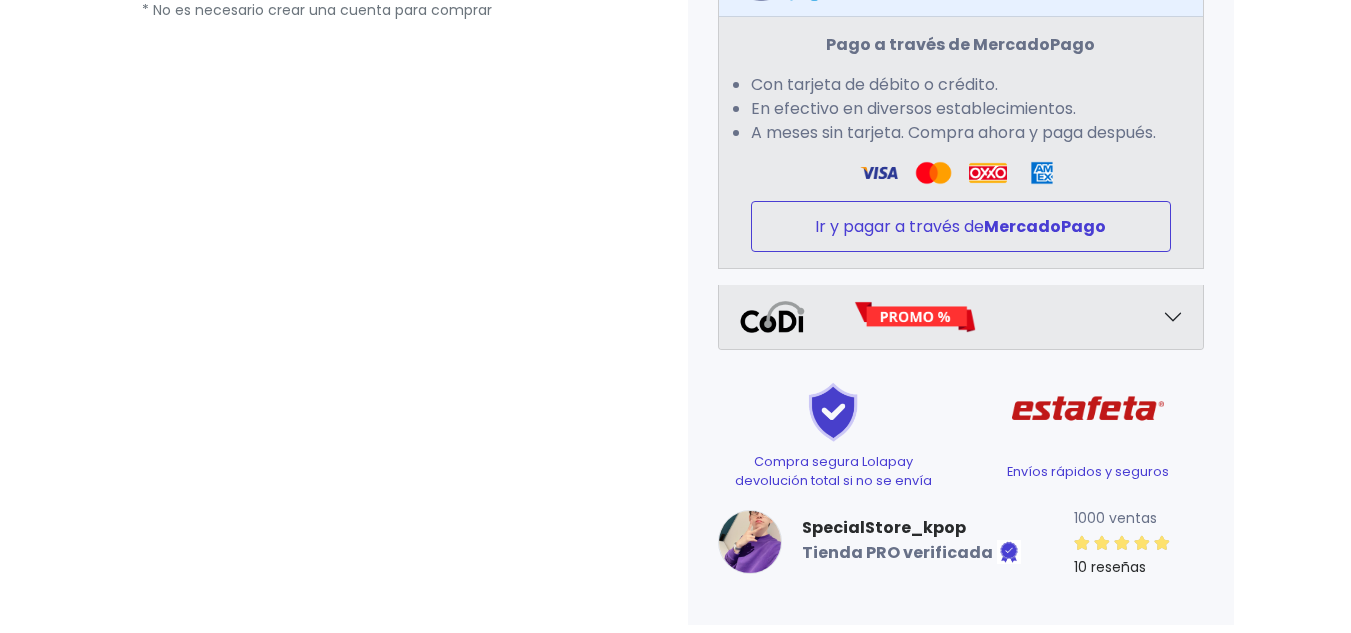 click on "Ir y pagar a través de  MercadoPago" at bounding box center (961, 226) 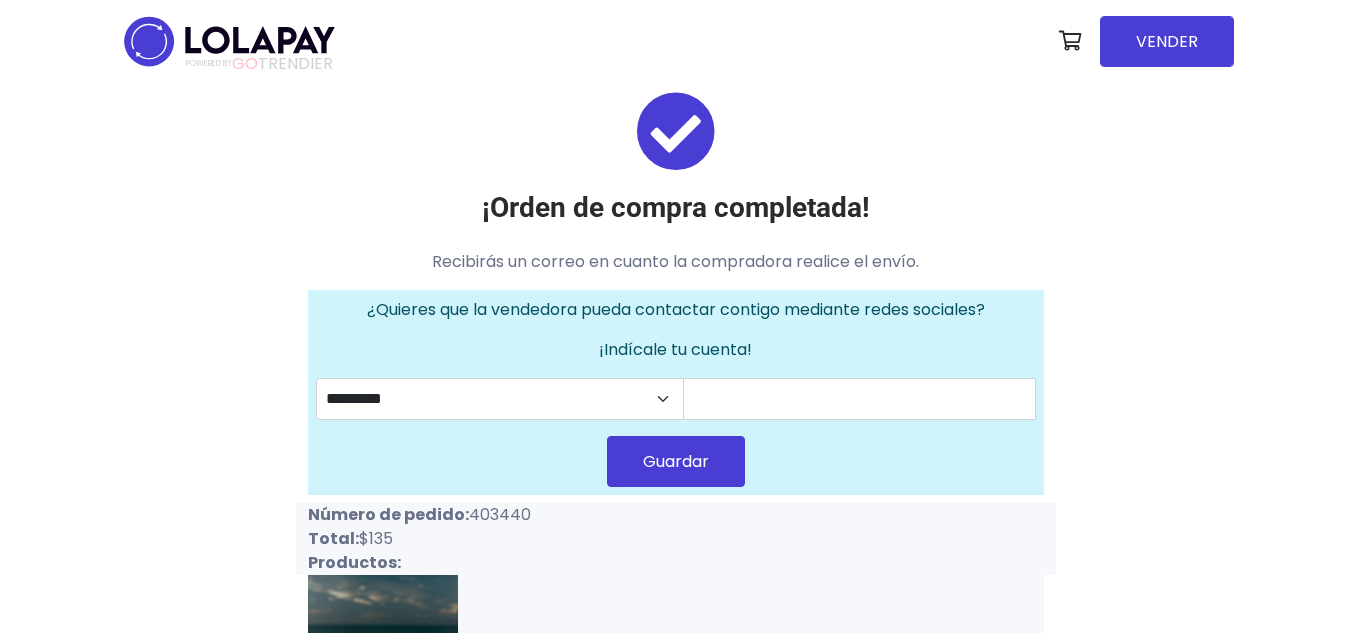 scroll, scrollTop: 0, scrollLeft: 0, axis: both 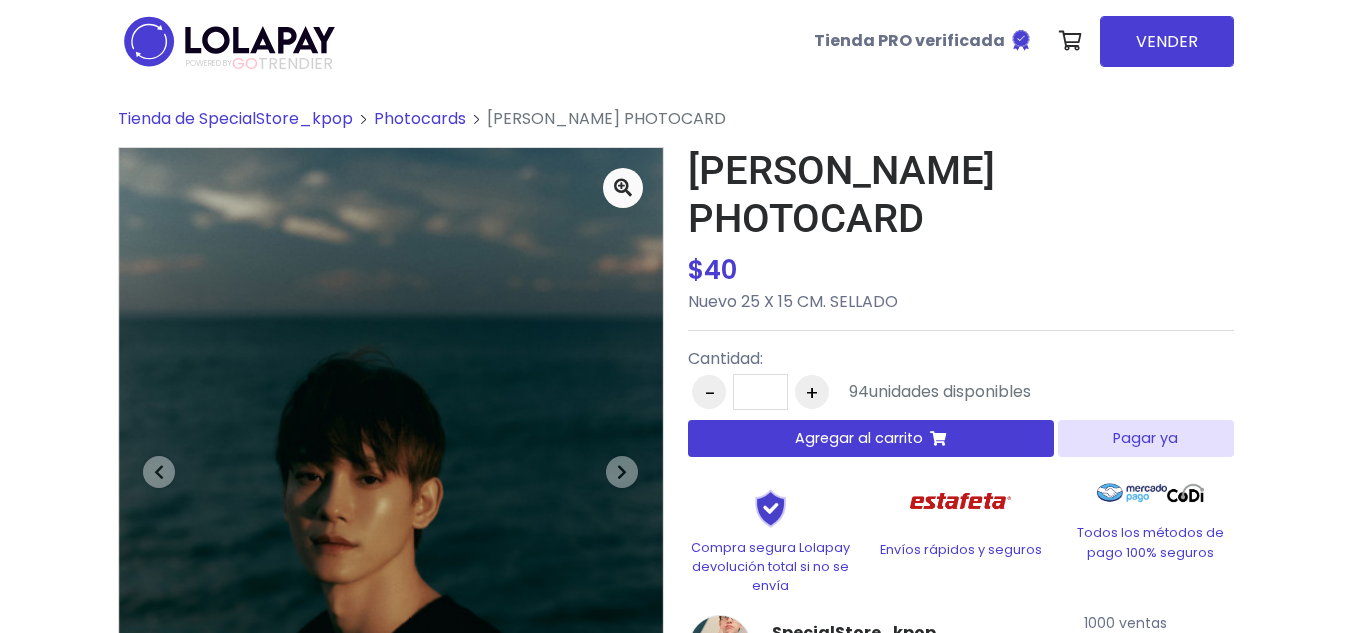 click on "Agregar al carrito" at bounding box center (859, 438) 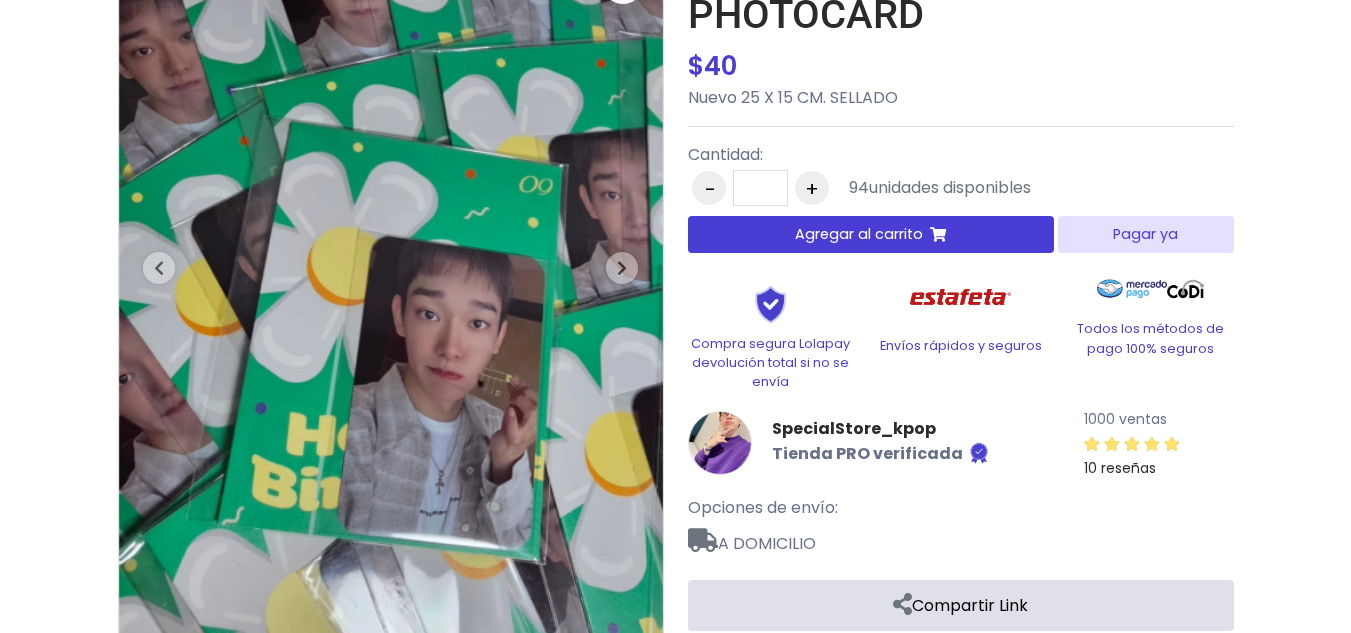 scroll, scrollTop: 0, scrollLeft: 0, axis: both 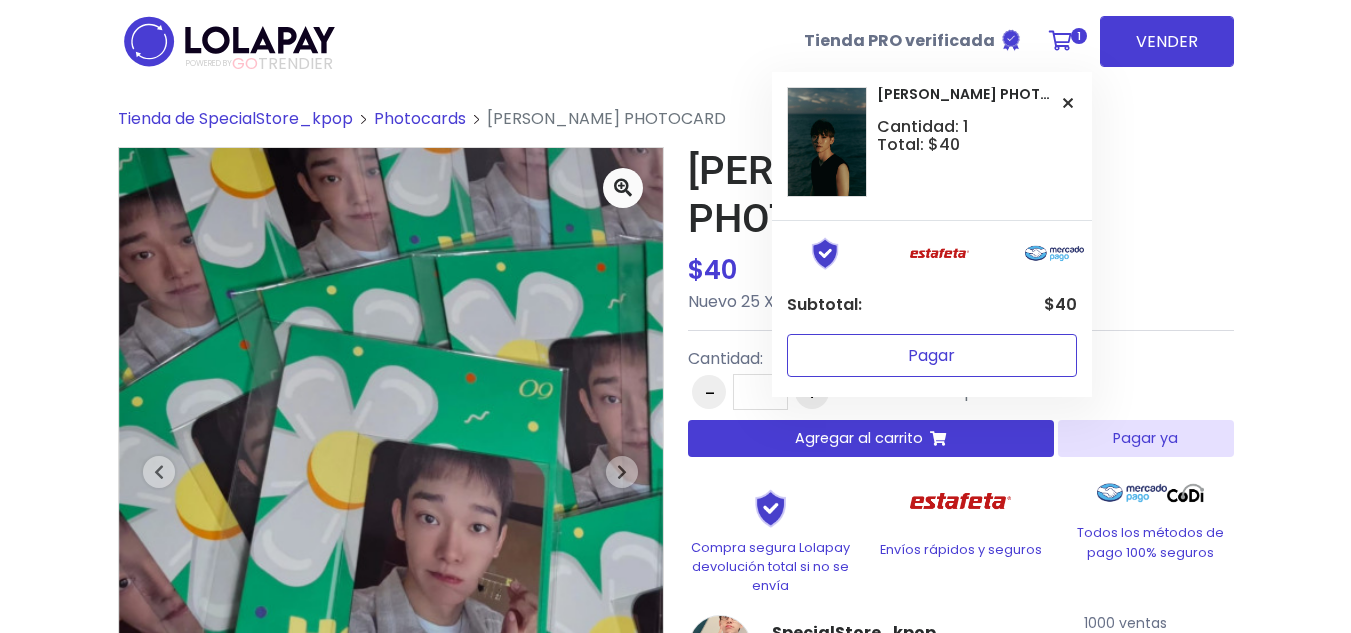 click on "Pagar" at bounding box center [932, 355] 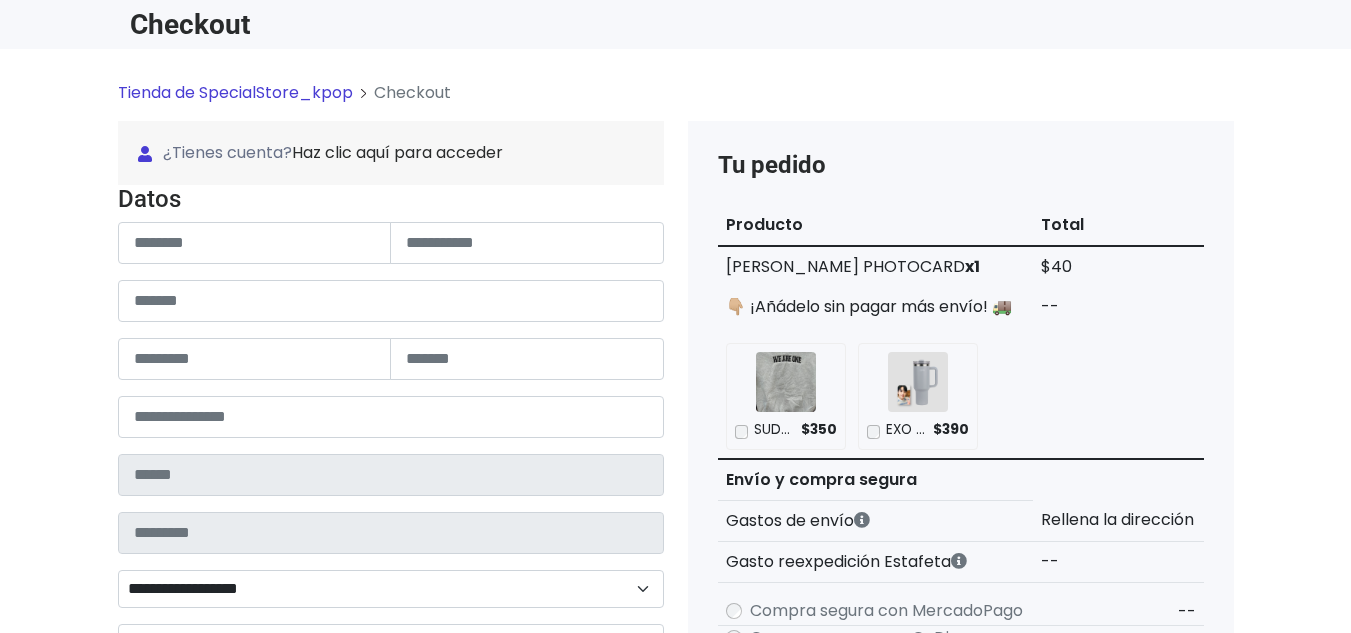 scroll, scrollTop: 0, scrollLeft: 0, axis: both 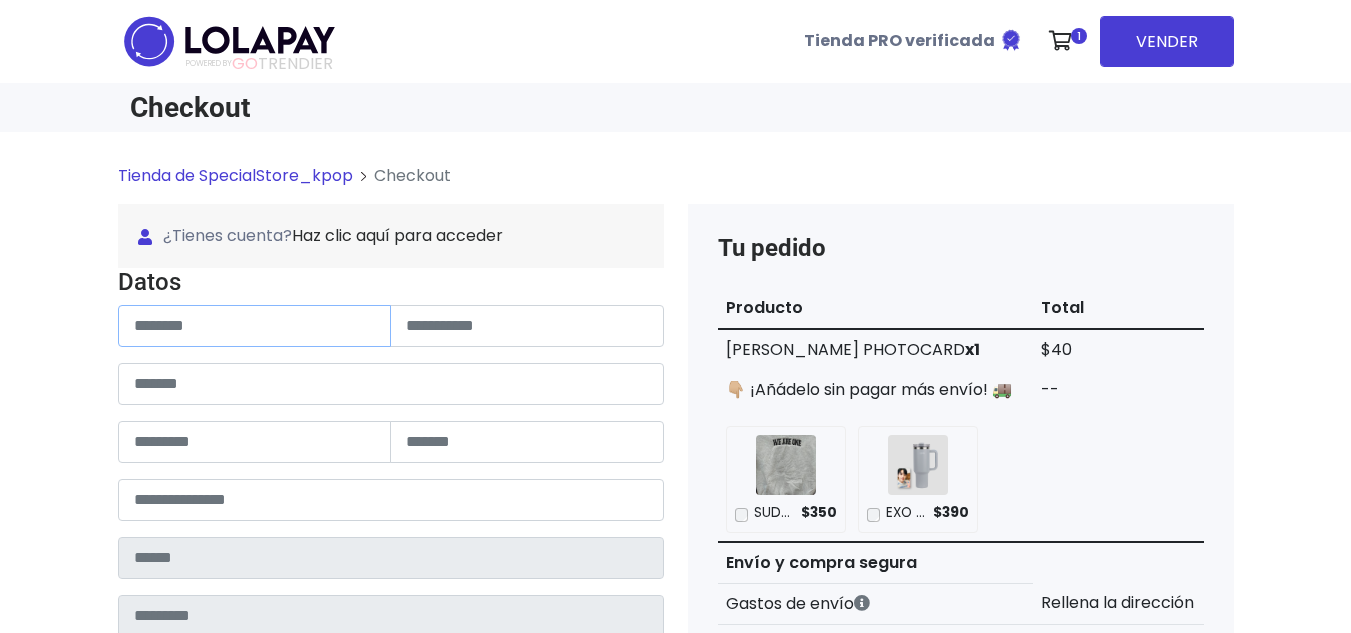 click at bounding box center (255, 326) 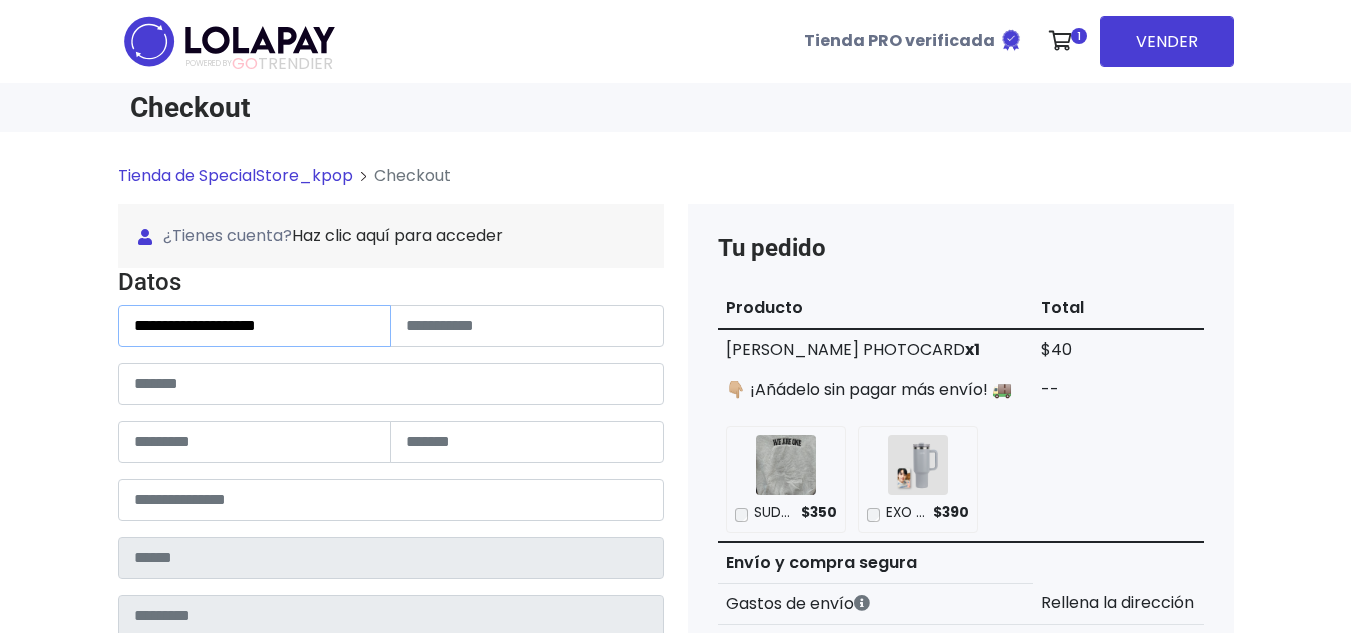 drag, startPoint x: 218, startPoint y: 328, endPoint x: 405, endPoint y: 328, distance: 187 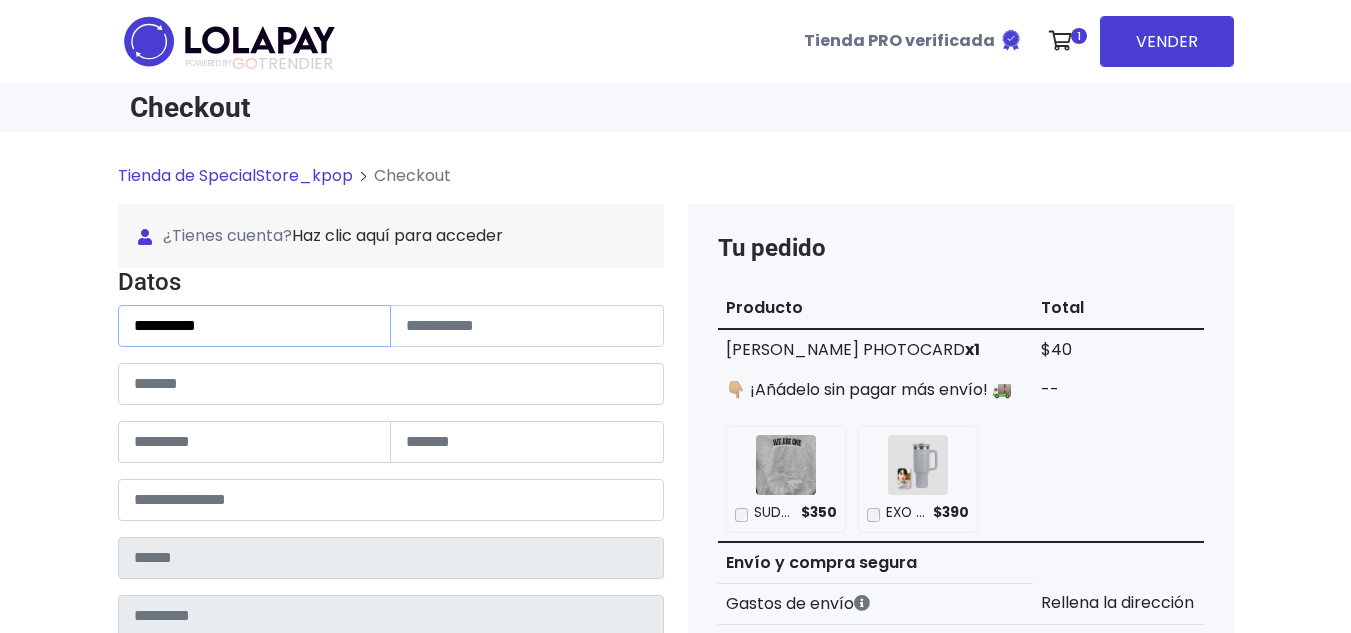 type on "********" 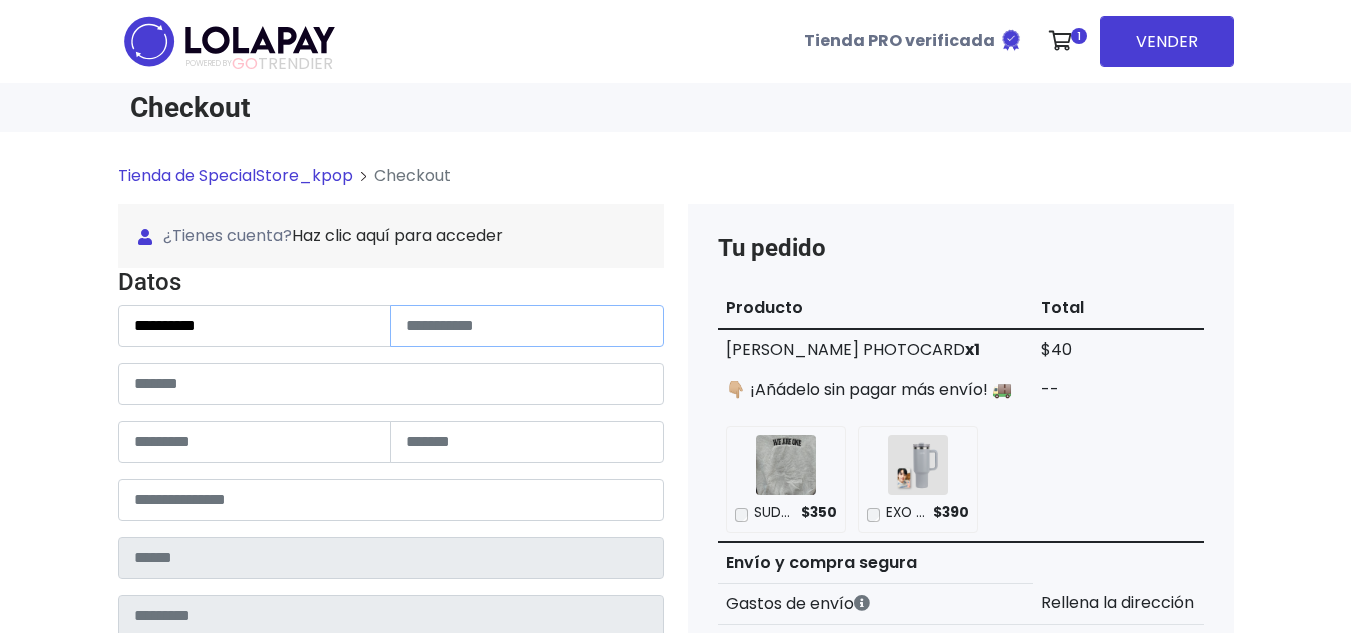 click at bounding box center [527, 326] 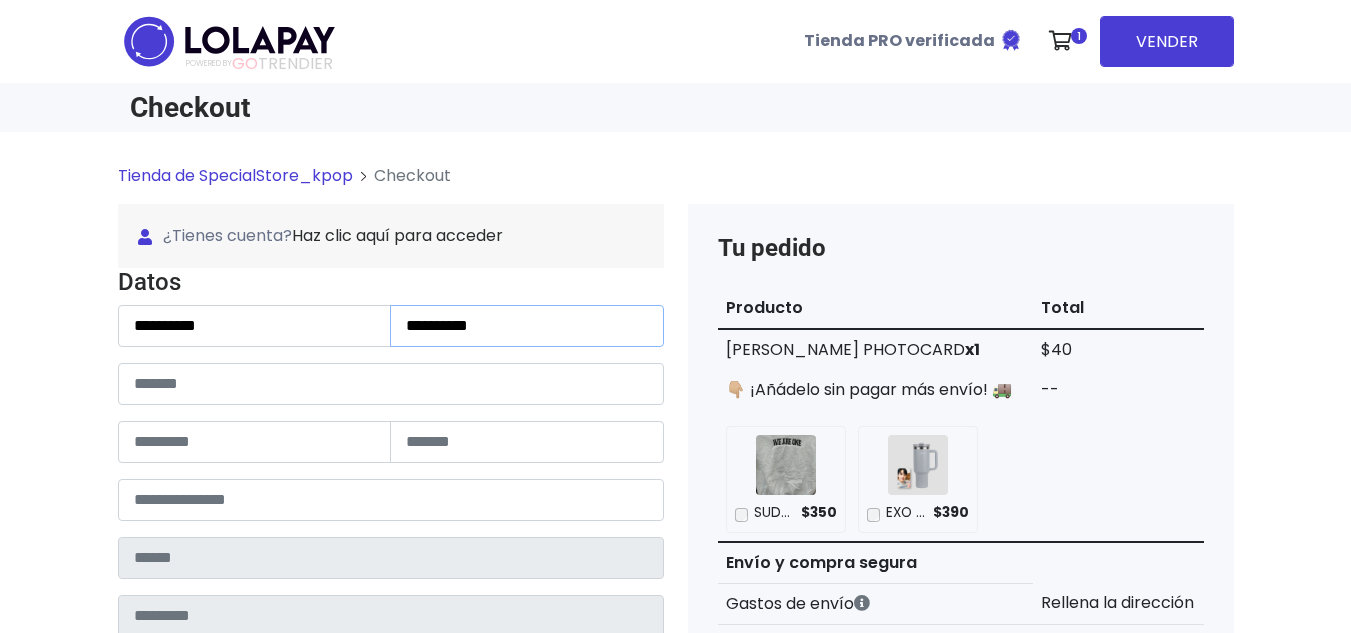 type on "**********" 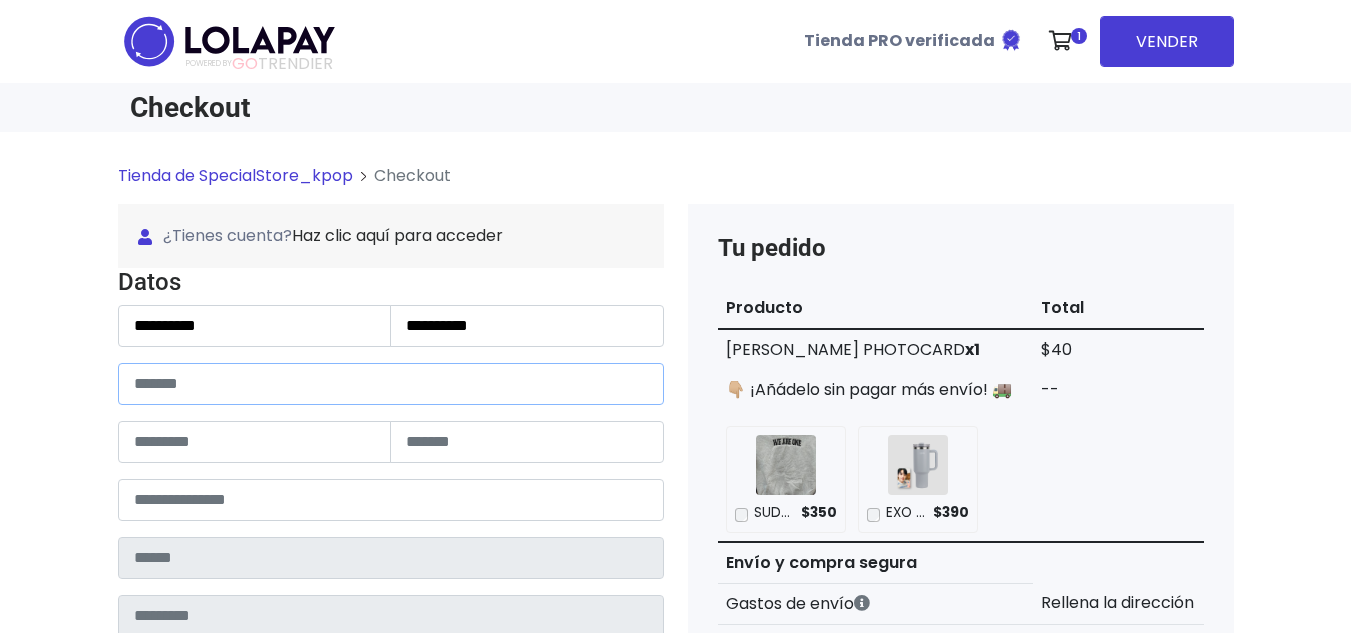 click at bounding box center (391, 384) 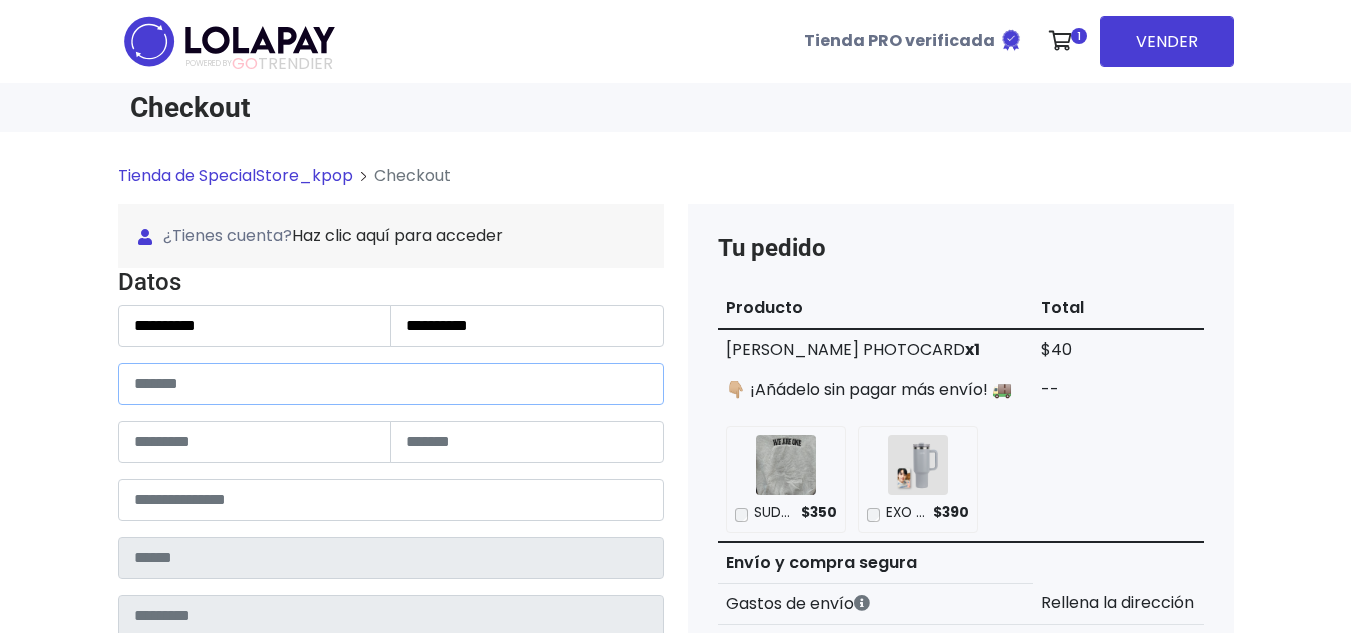 paste on "**********" 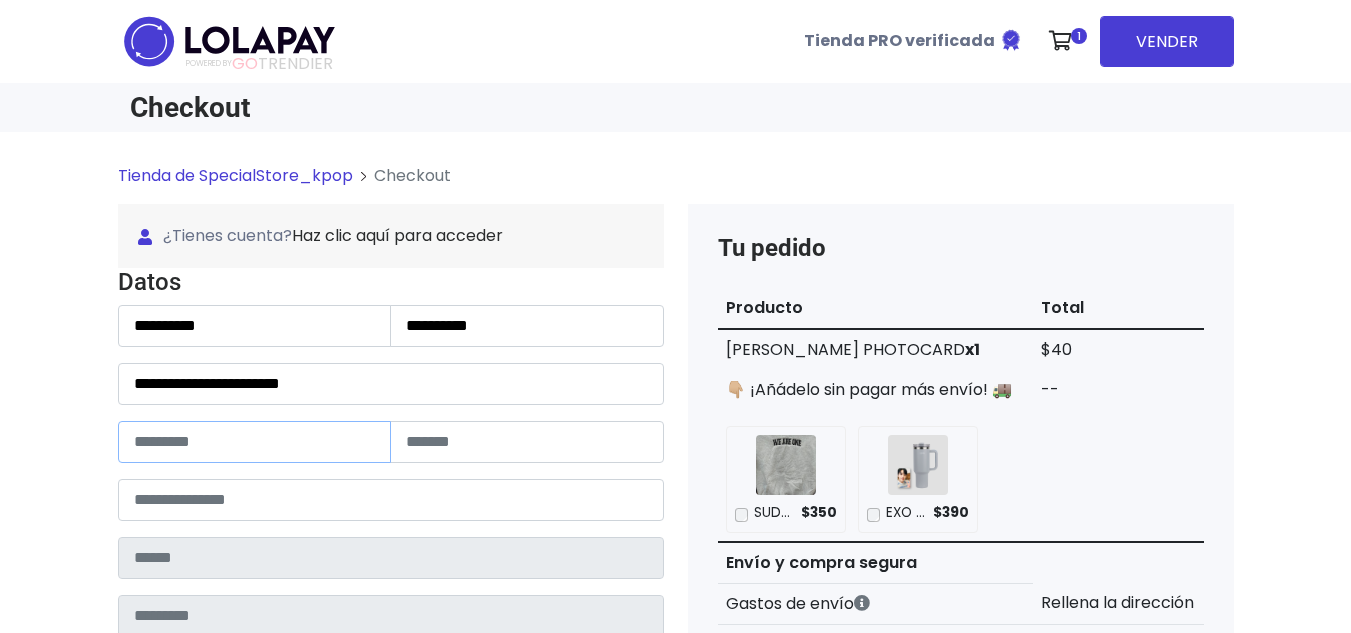 click at bounding box center [255, 442] 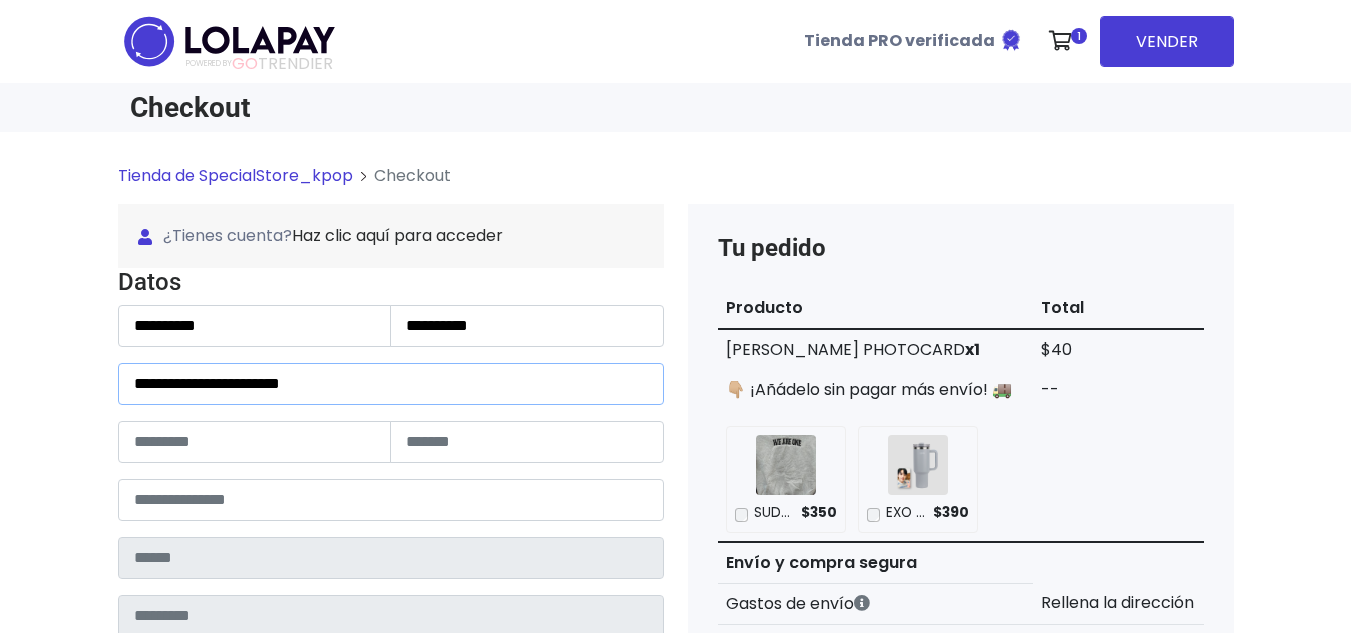 drag, startPoint x: 298, startPoint y: 393, endPoint x: 411, endPoint y: 399, distance: 113.15918 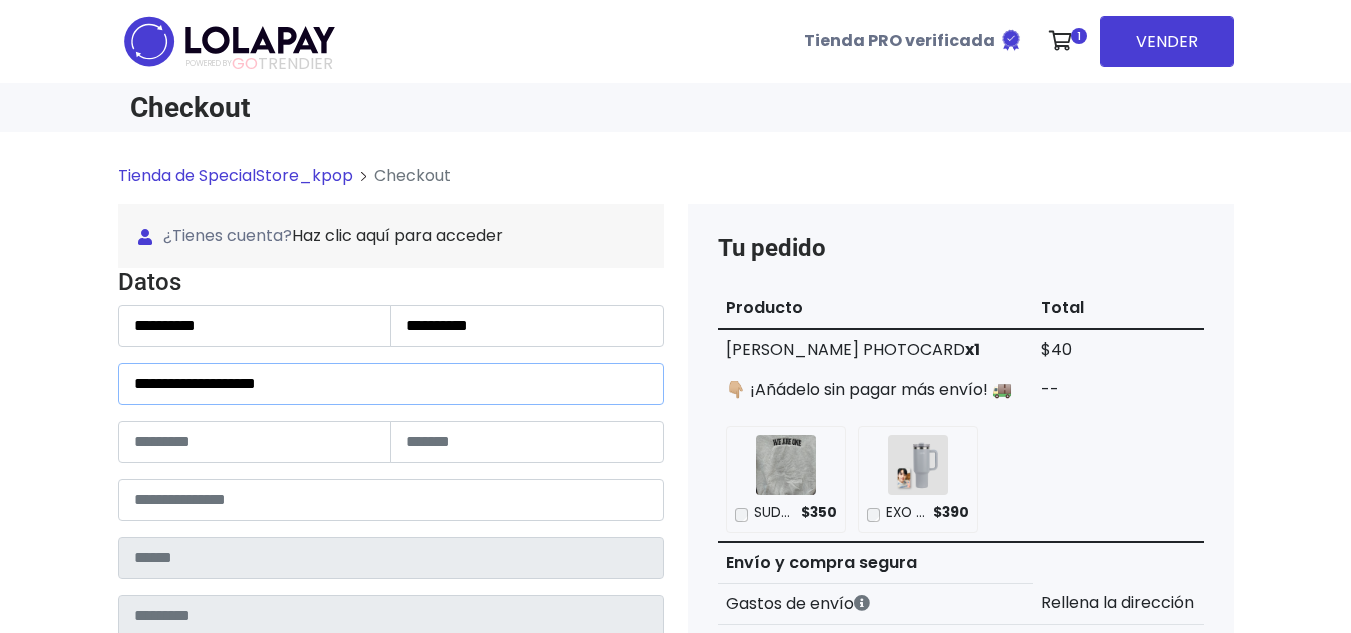 type on "**********" 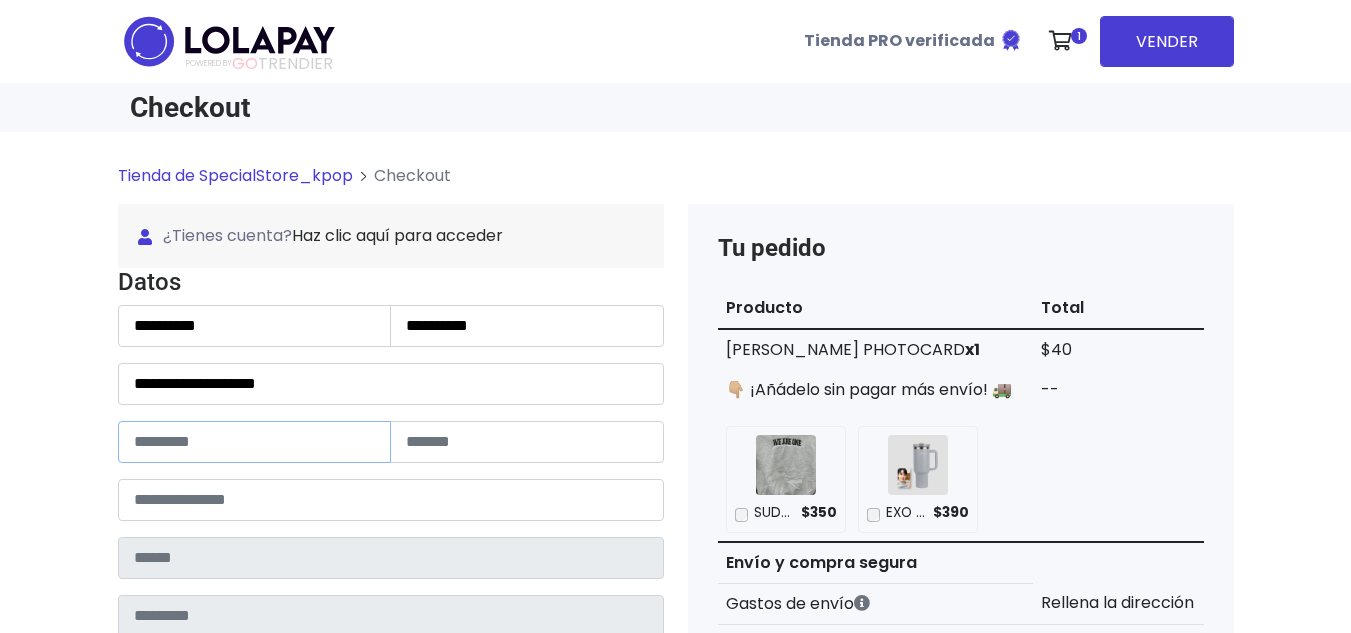 click at bounding box center [255, 442] 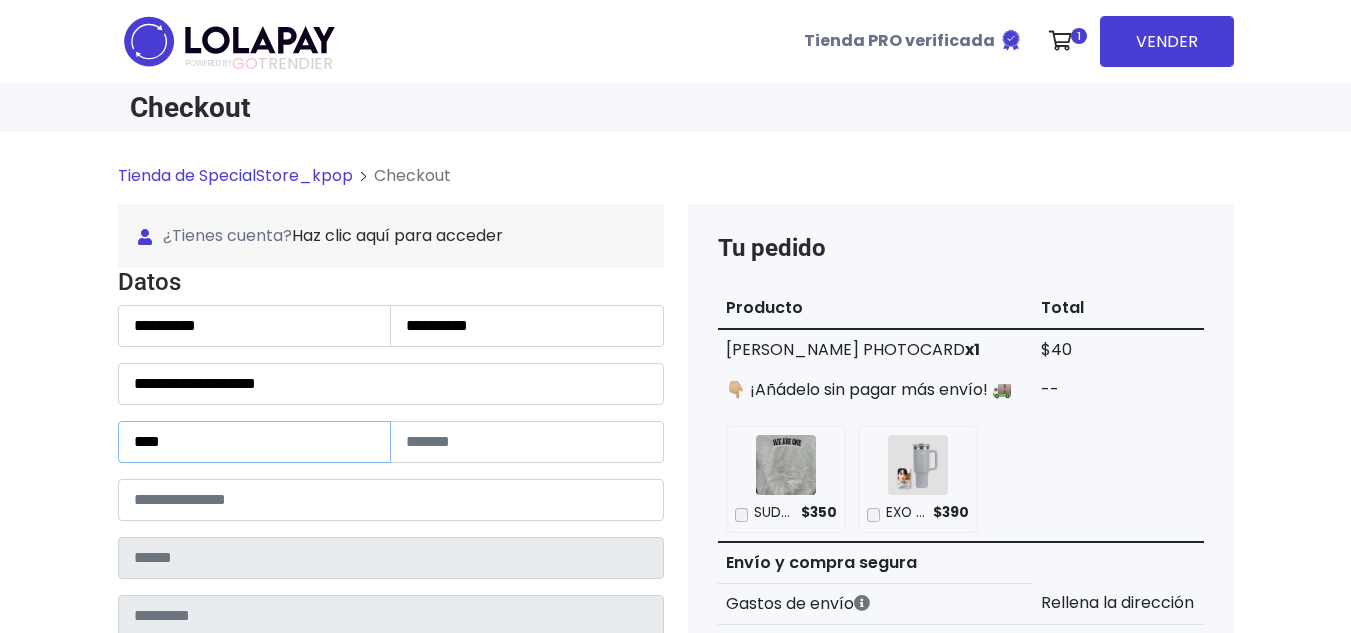 type on "****" 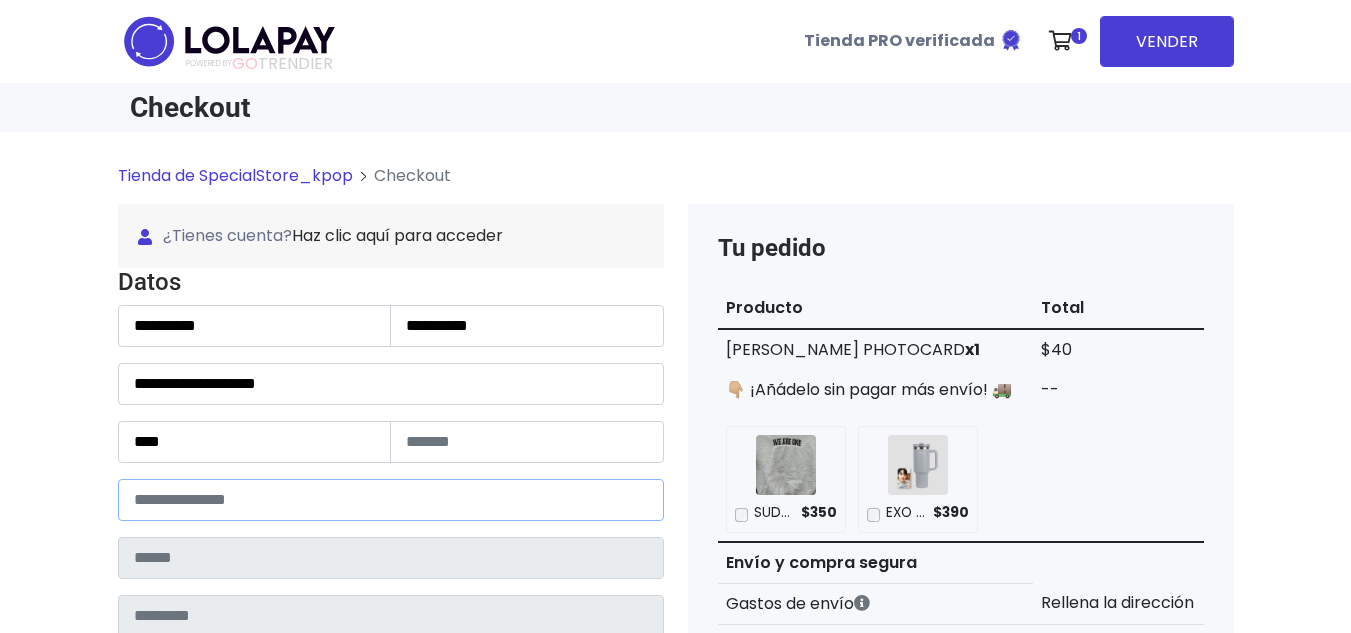 click at bounding box center [391, 500] 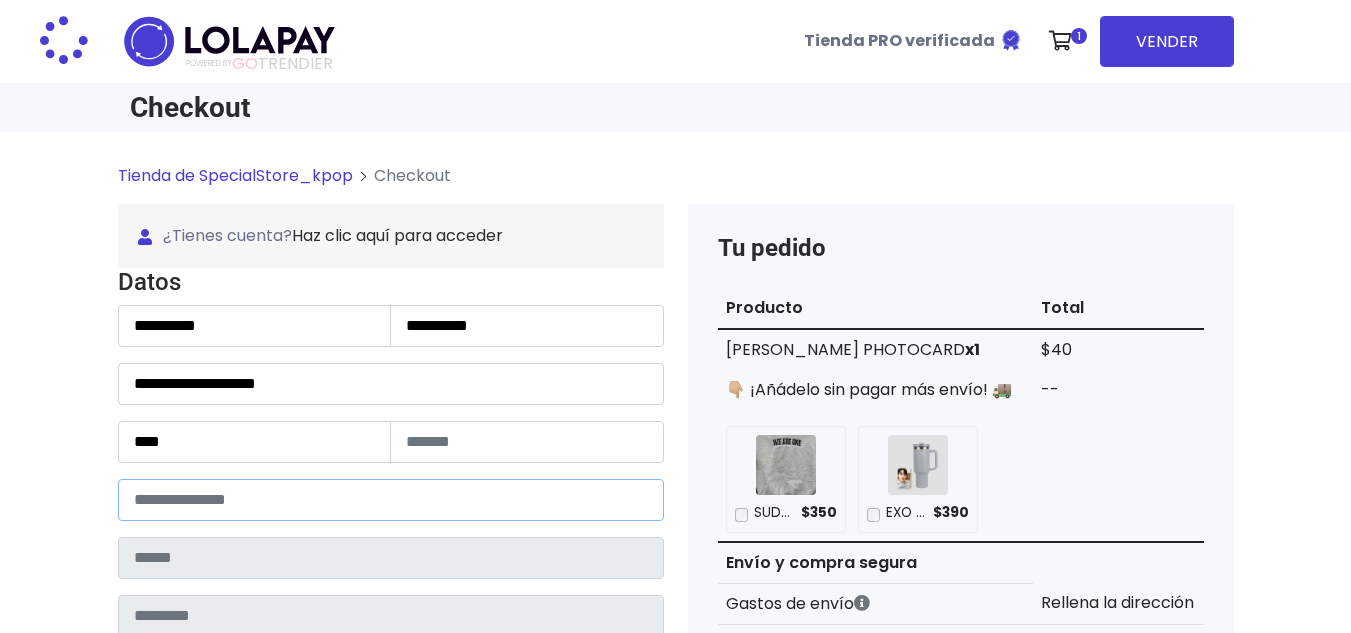 type on "**********" 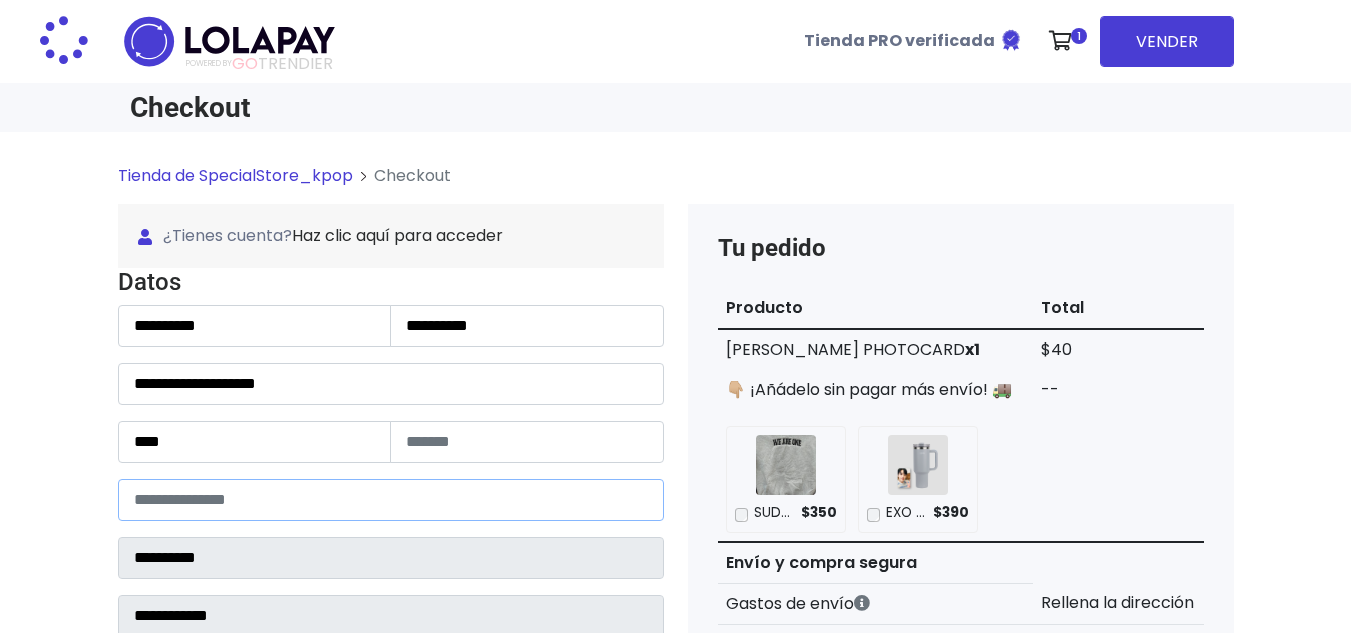 select 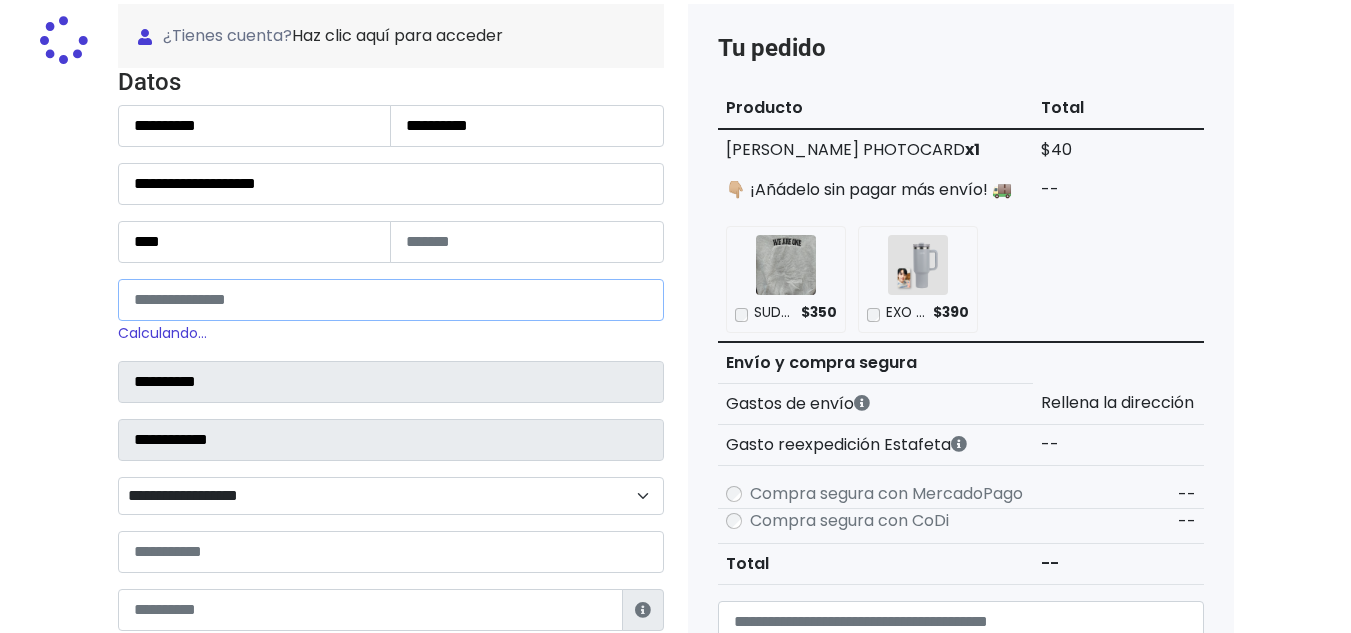 scroll, scrollTop: 300, scrollLeft: 0, axis: vertical 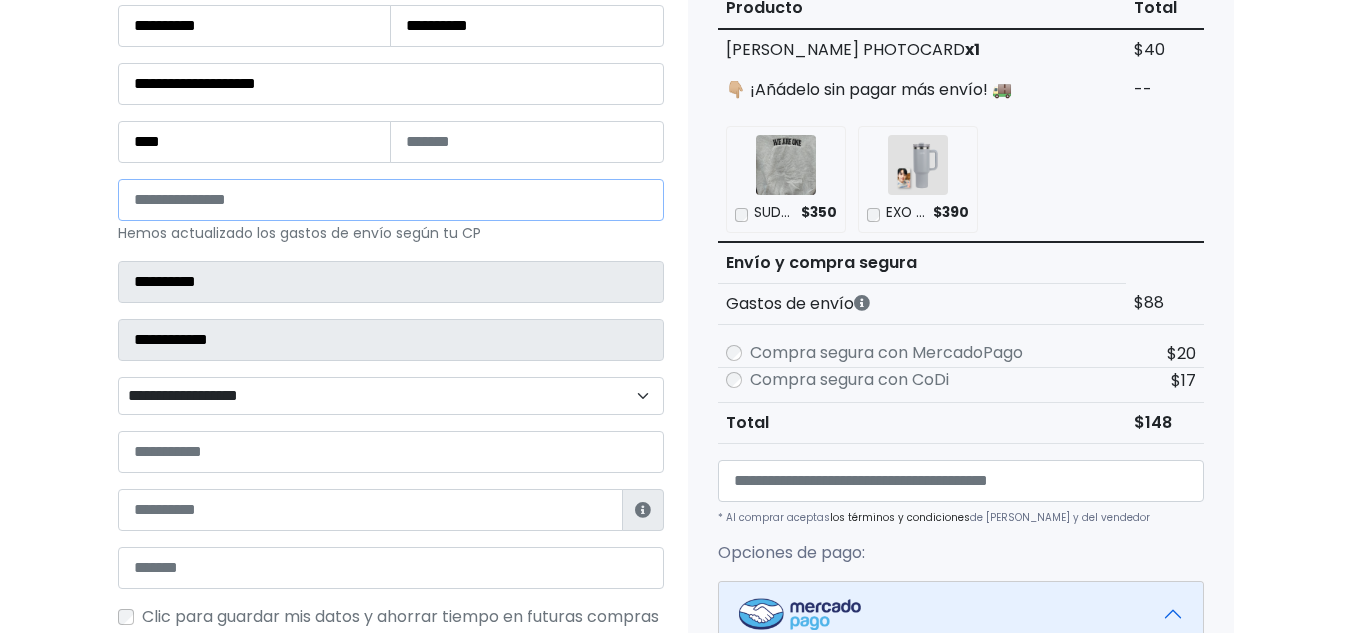 type on "*****" 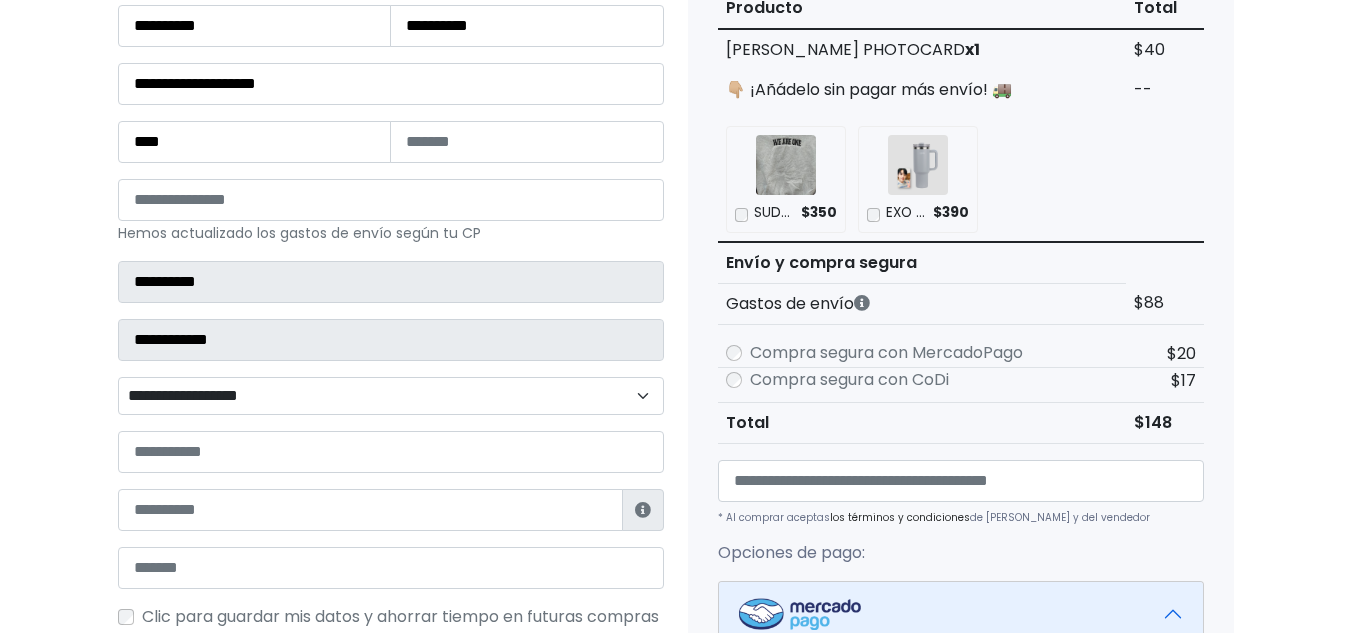 click on "**********" at bounding box center (391, 396) 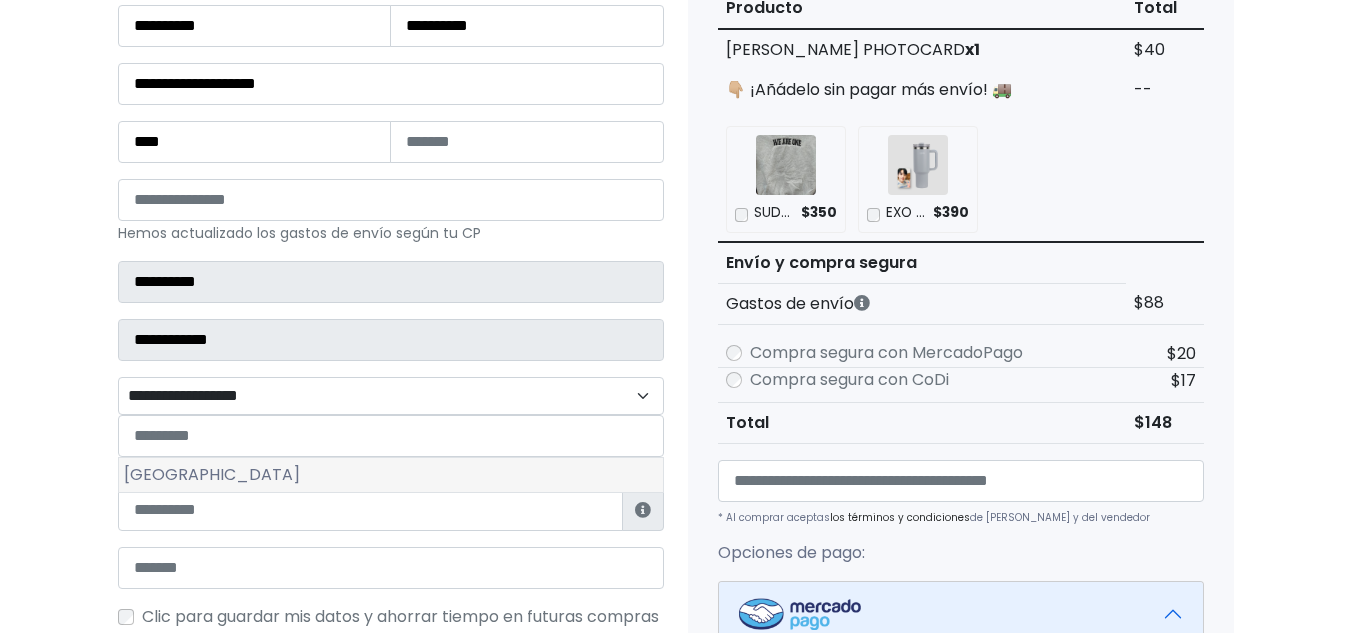 click on "Nuevo Laredo Centro" at bounding box center (391, 475) 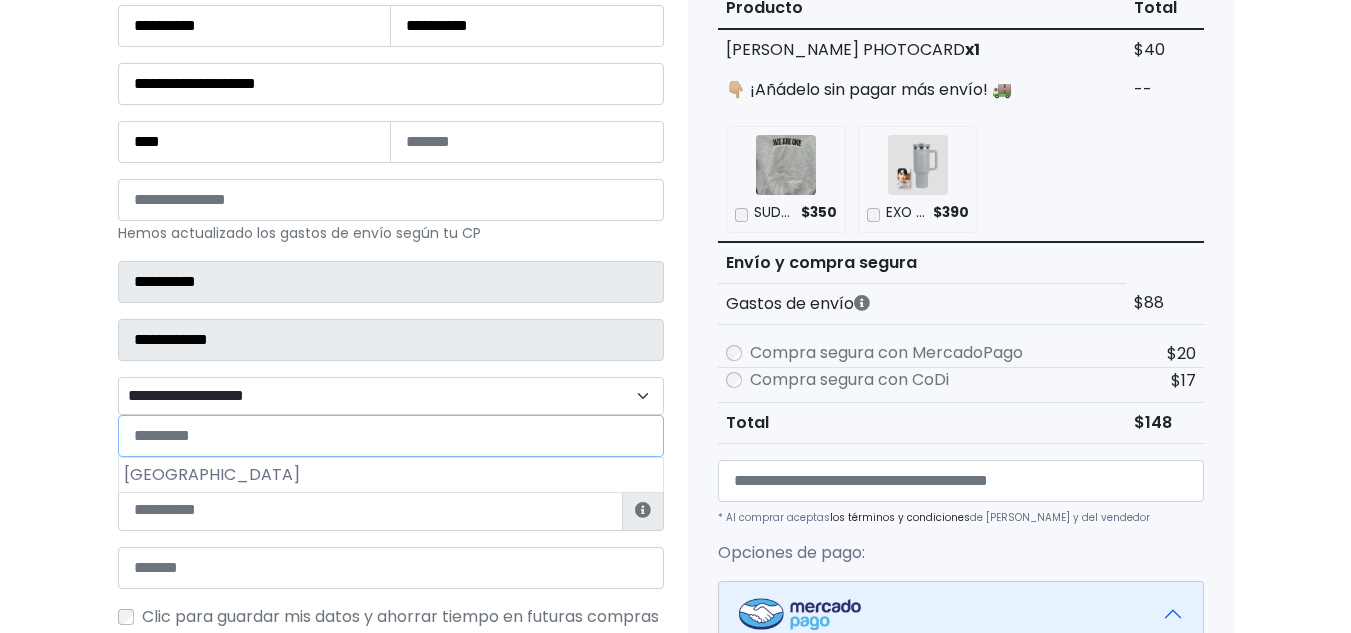 click on "**********" at bounding box center [391, 396] 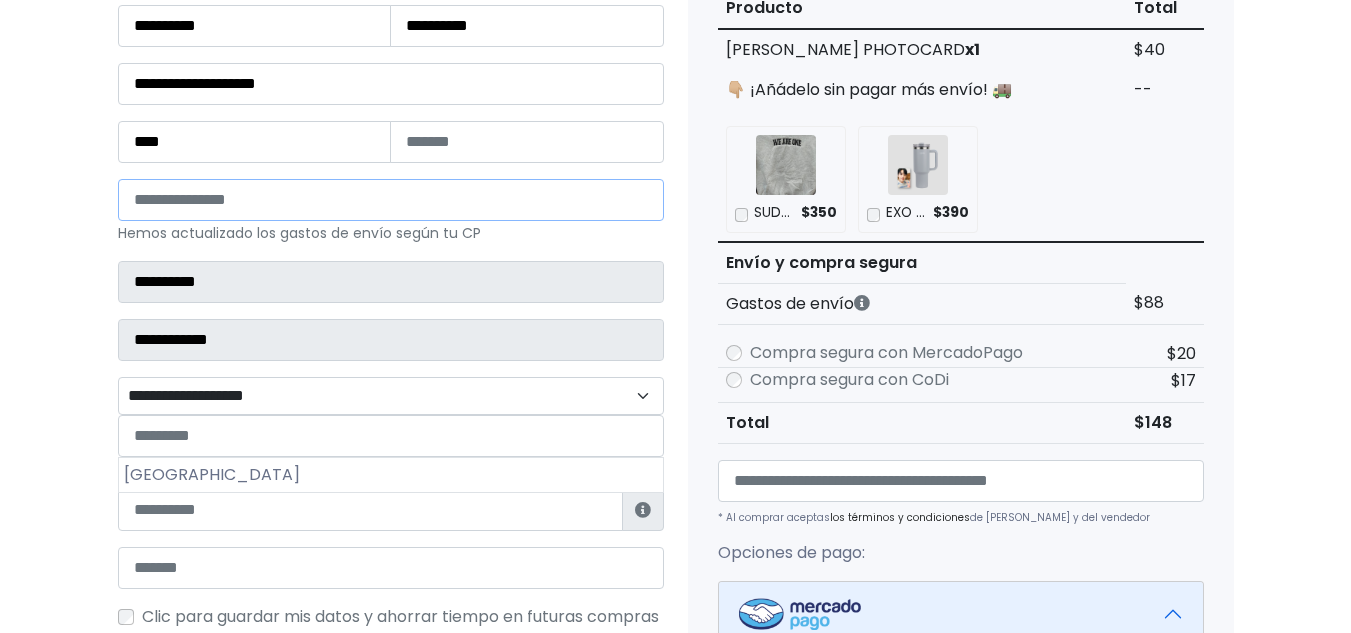 click on "*****" at bounding box center (391, 200) 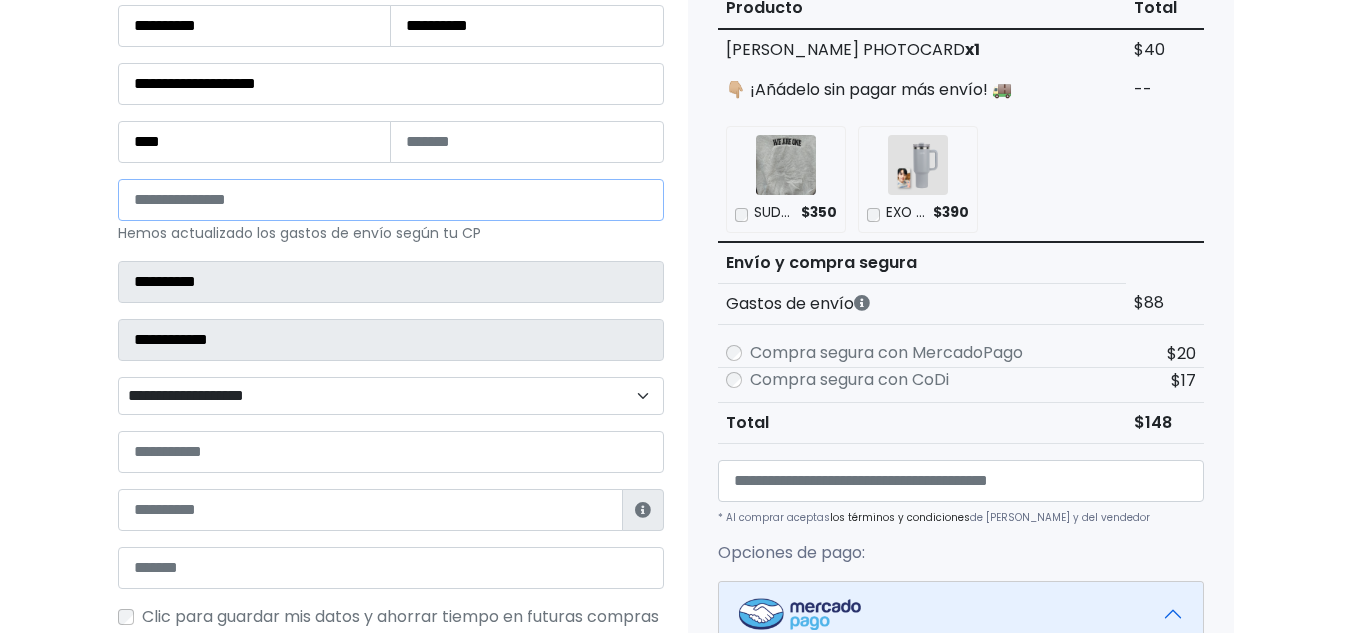 type on "*****" 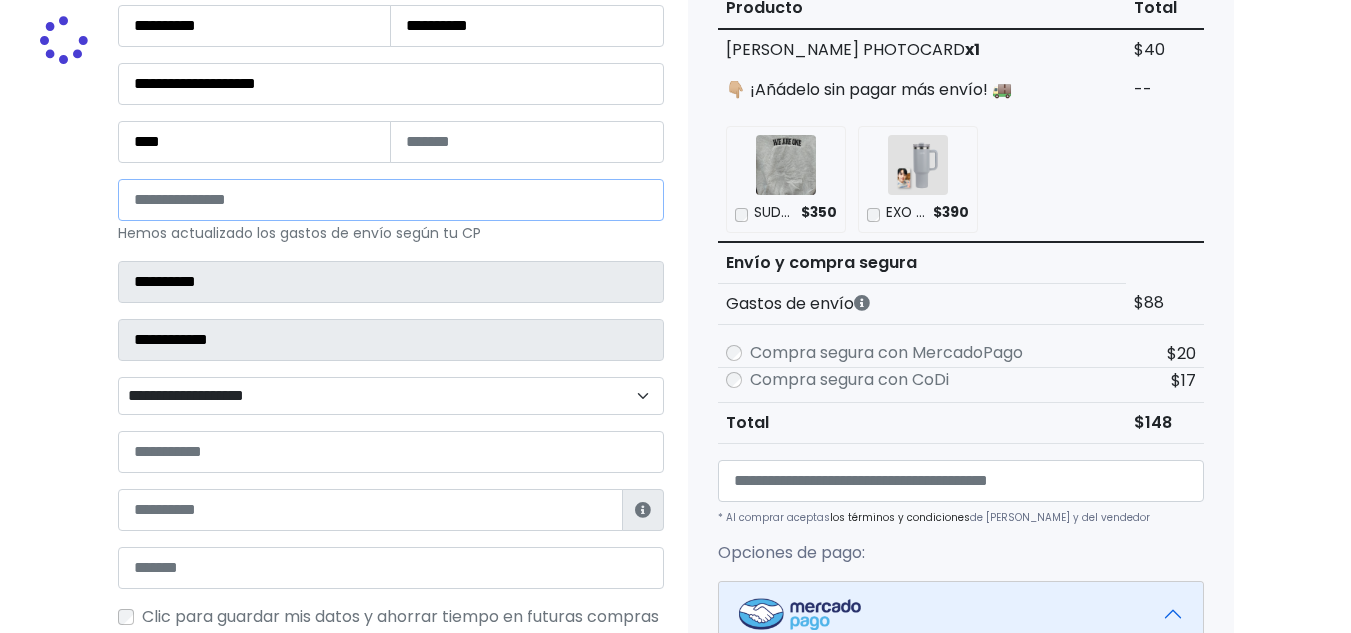 select 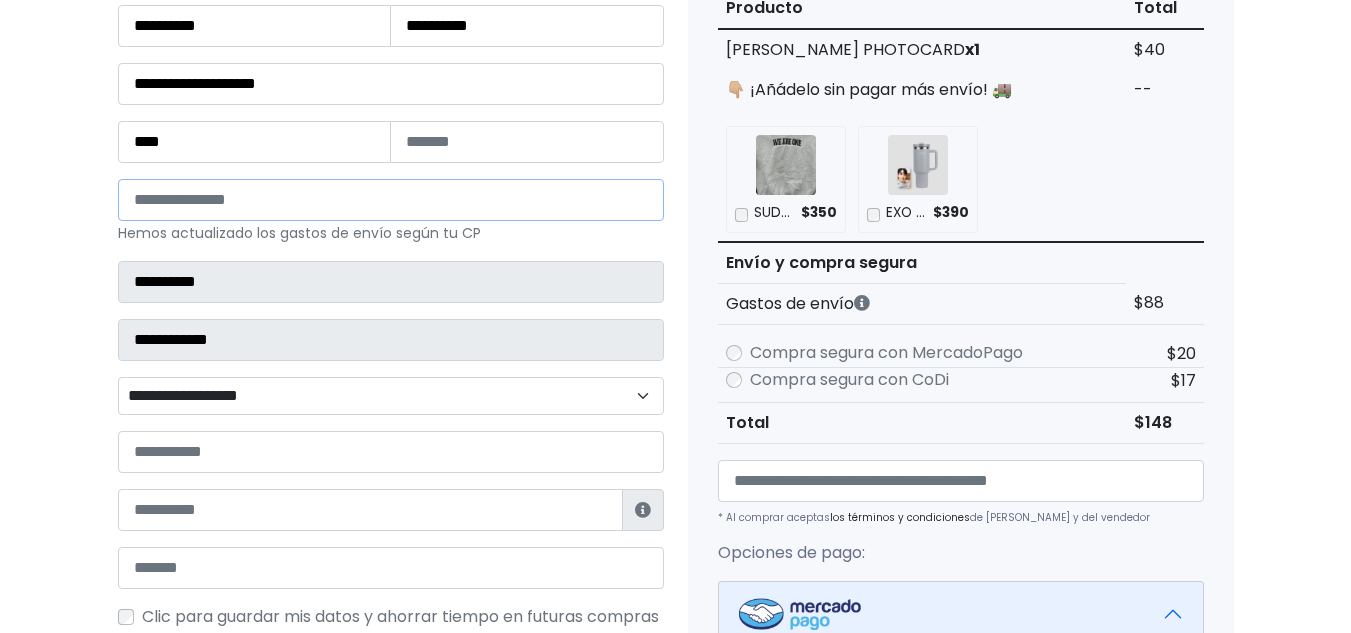 type on "*****" 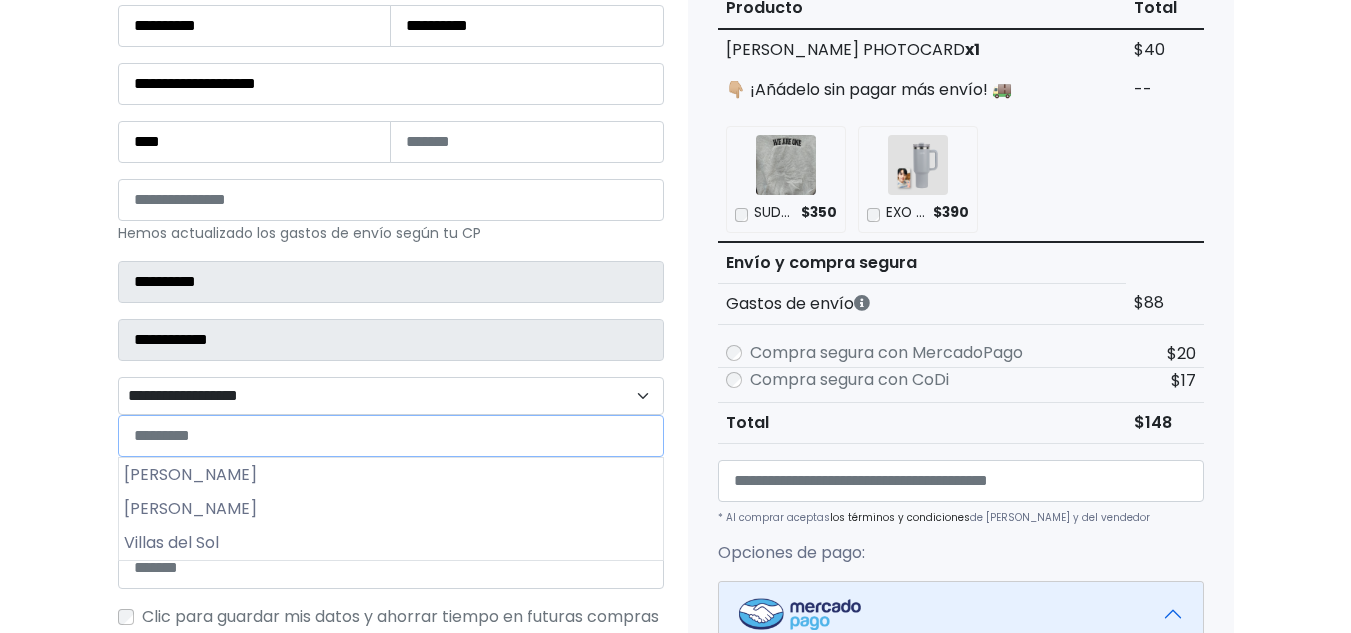 click on "**********" at bounding box center (391, 396) 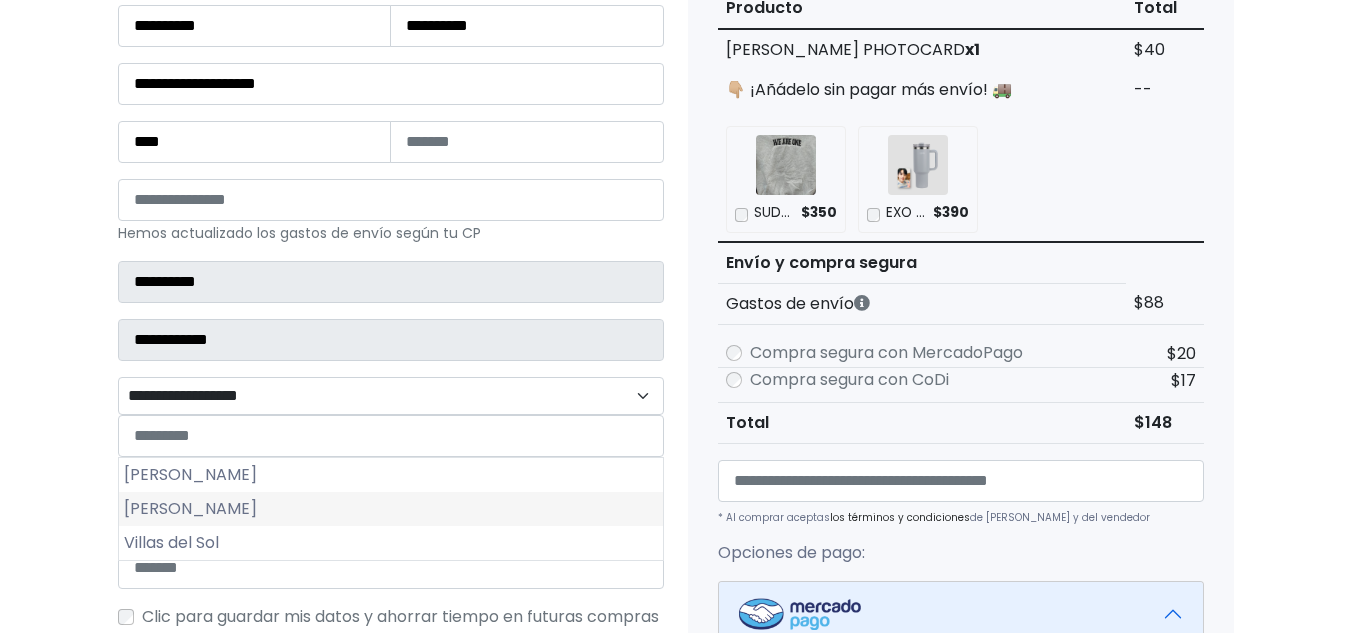 click on "Morelos" at bounding box center (391, 509) 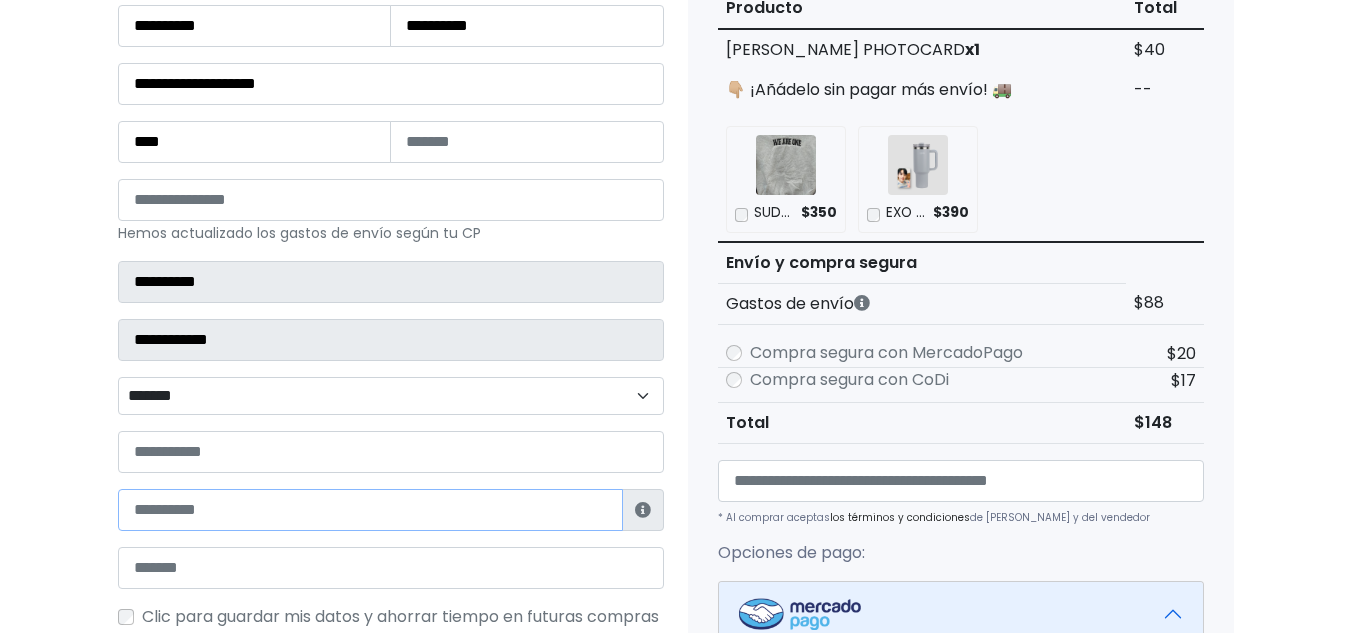 click at bounding box center [370, 510] 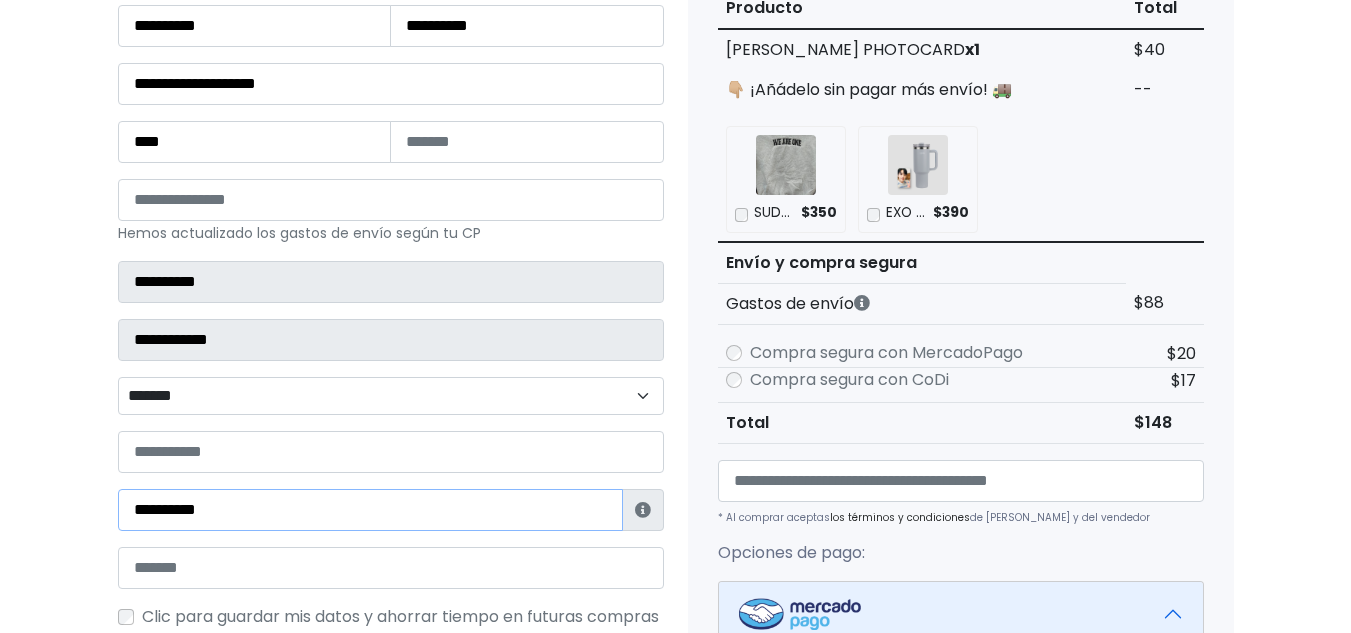 type on "**********" 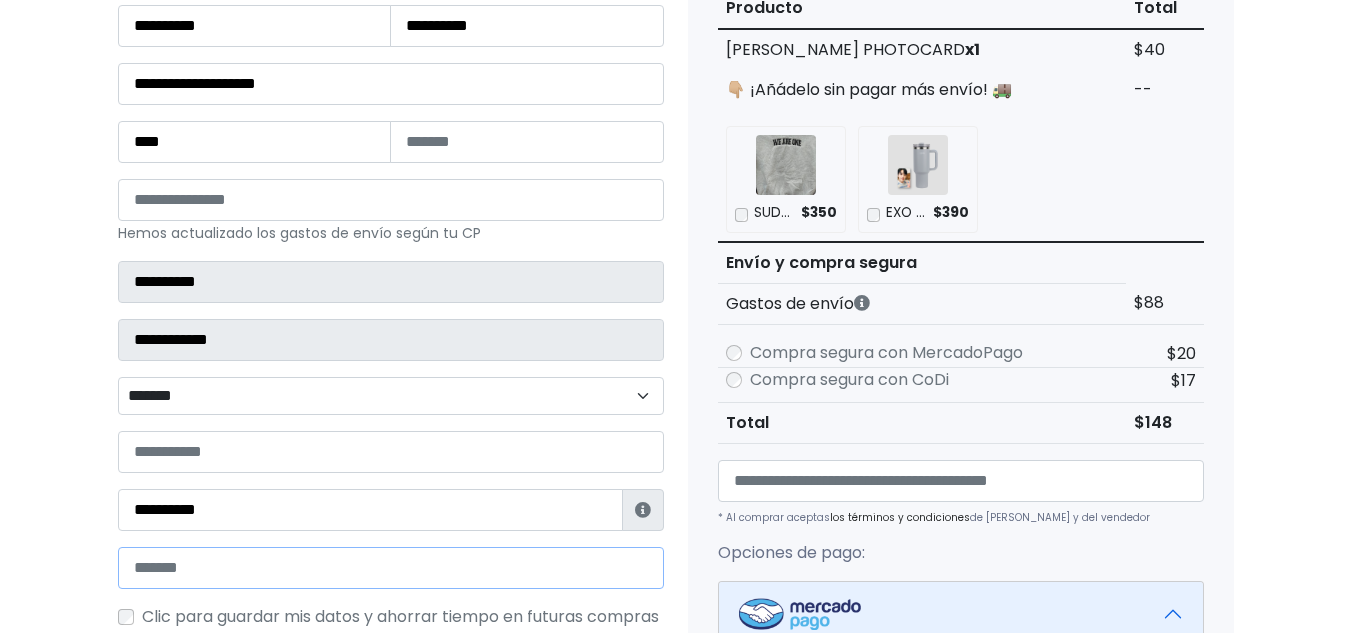 click at bounding box center [391, 568] 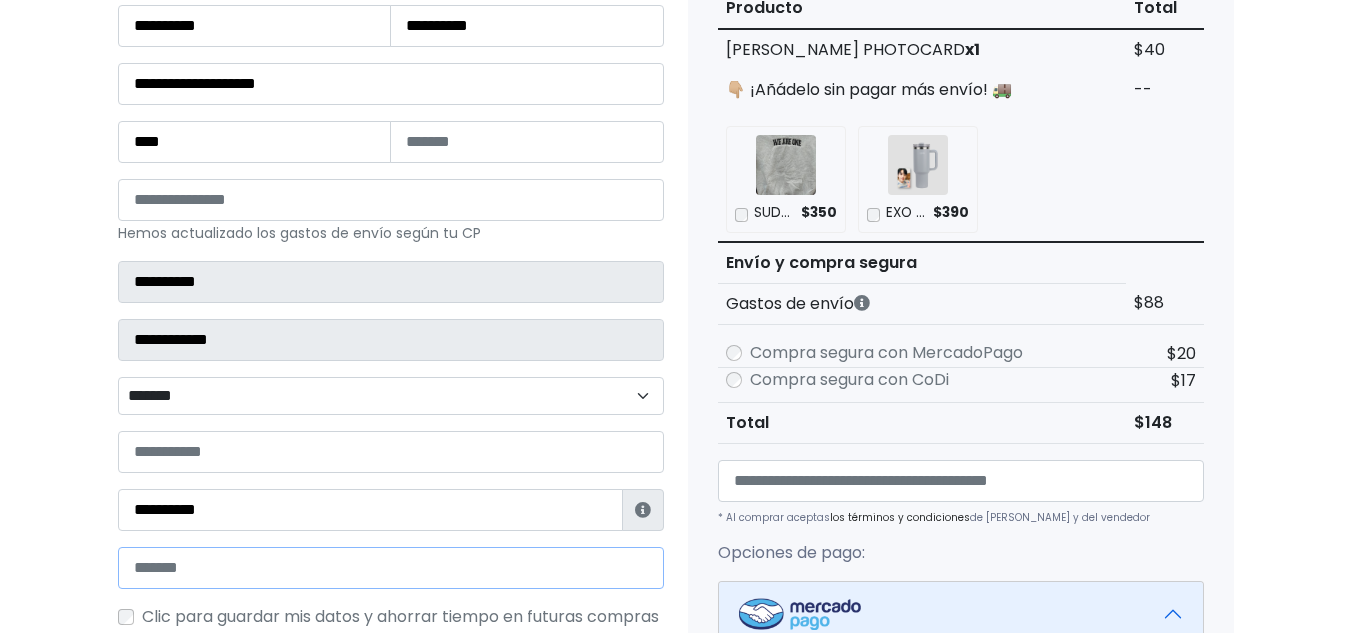 paste on "**********" 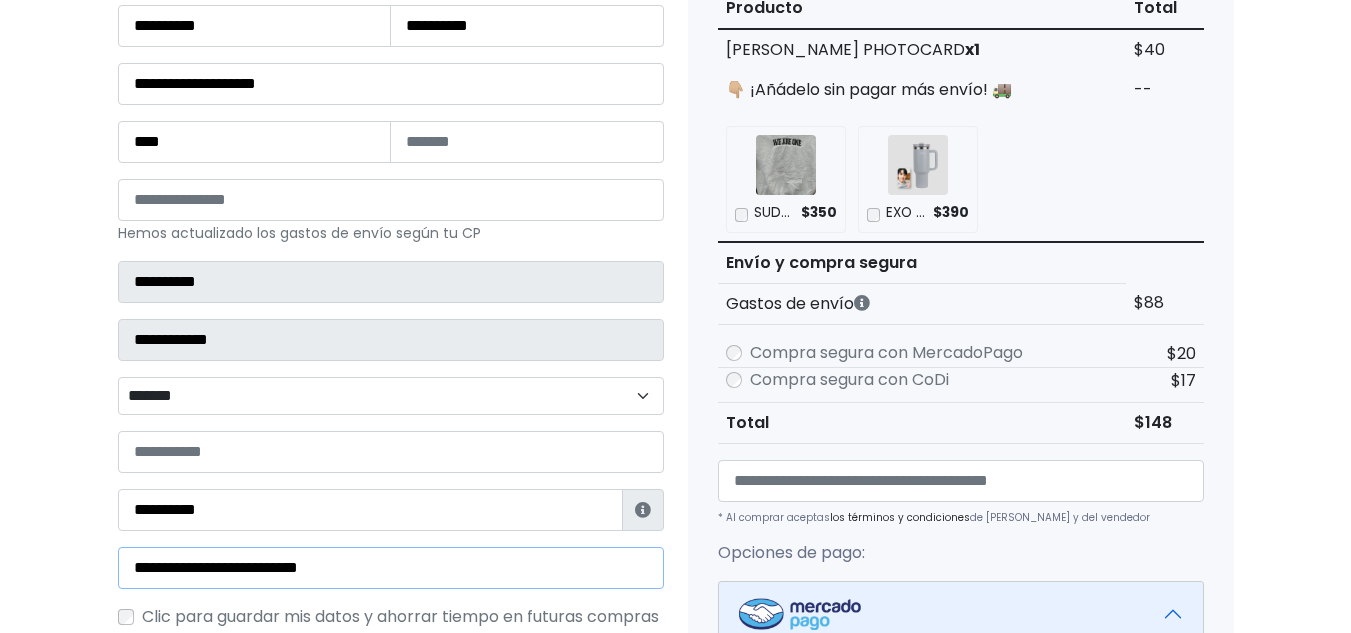 type on "**********" 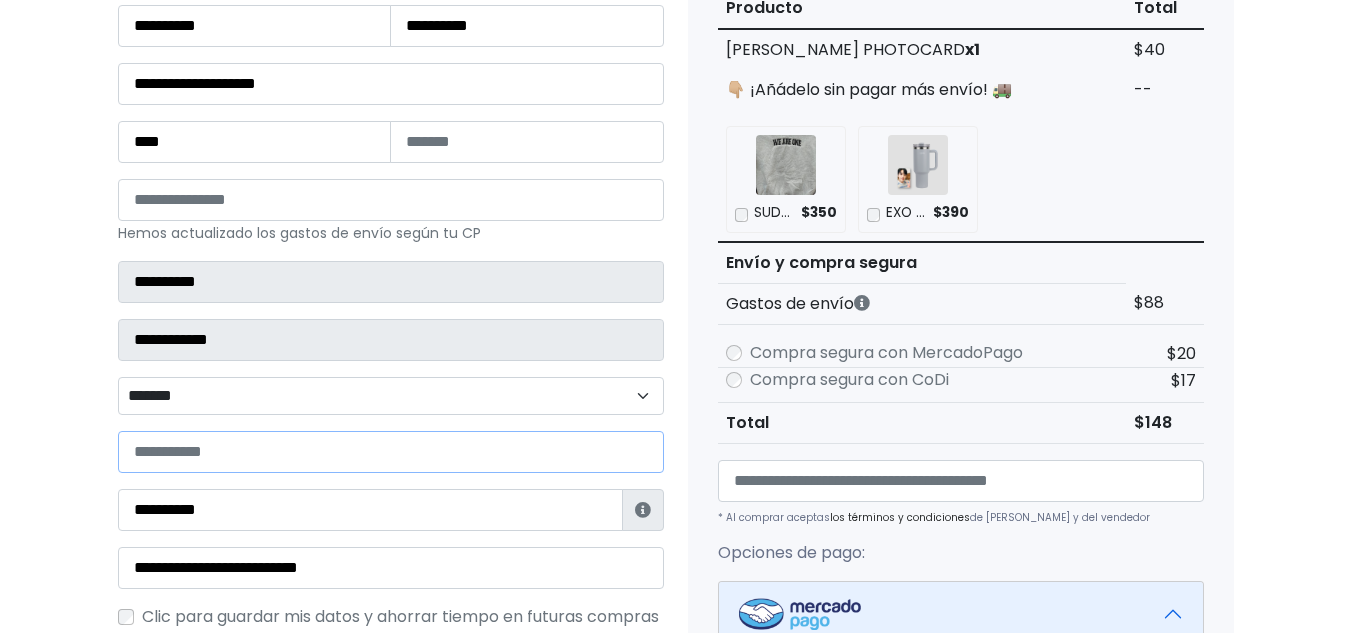 click at bounding box center [391, 452] 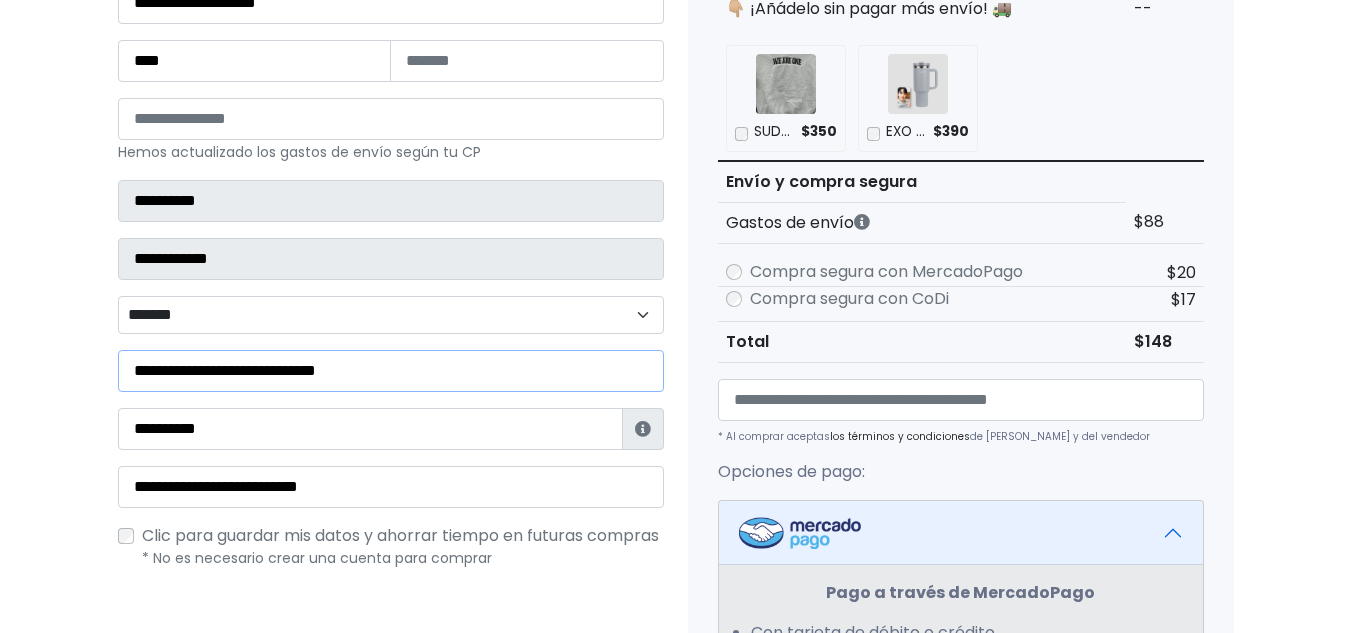 scroll, scrollTop: 700, scrollLeft: 0, axis: vertical 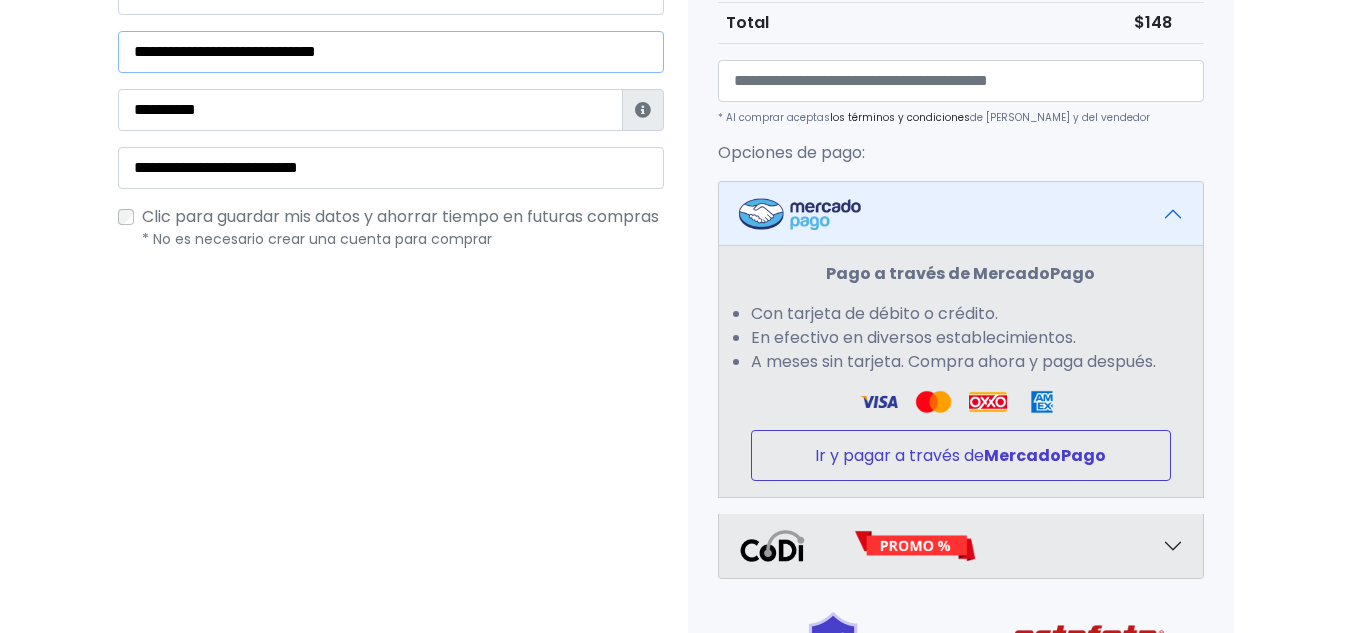 type on "**********" 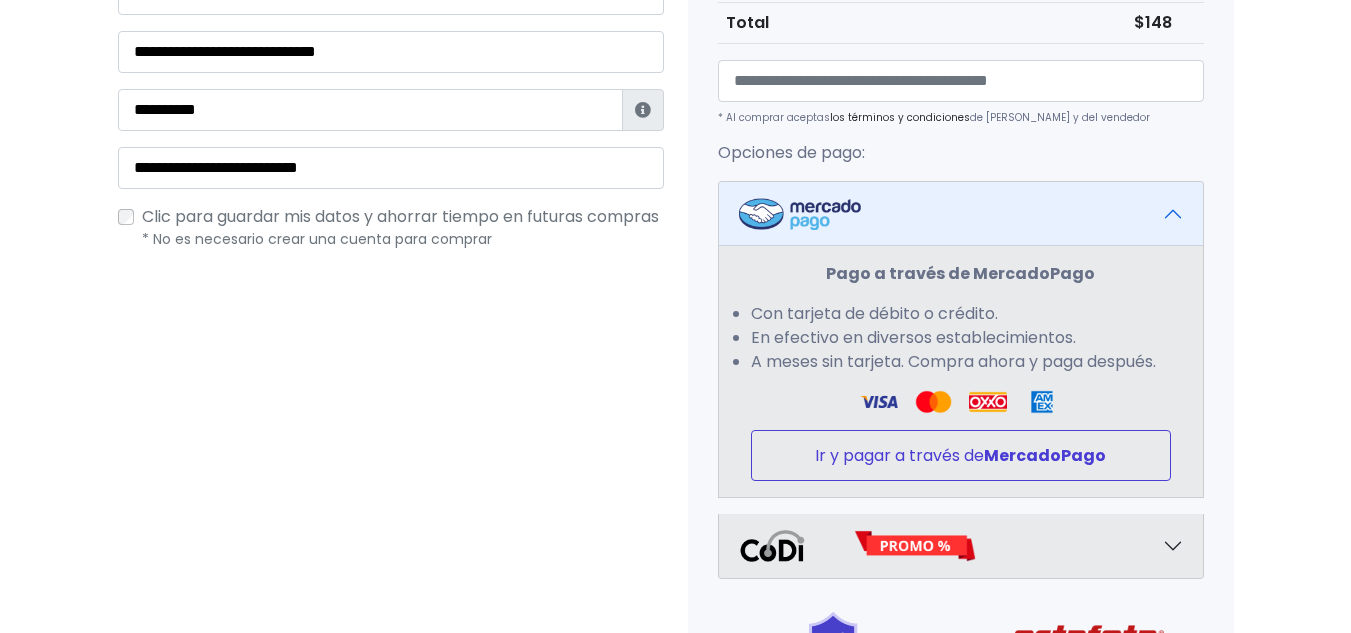 click on "Ir y pagar a través de  MercadoPago" at bounding box center [961, 455] 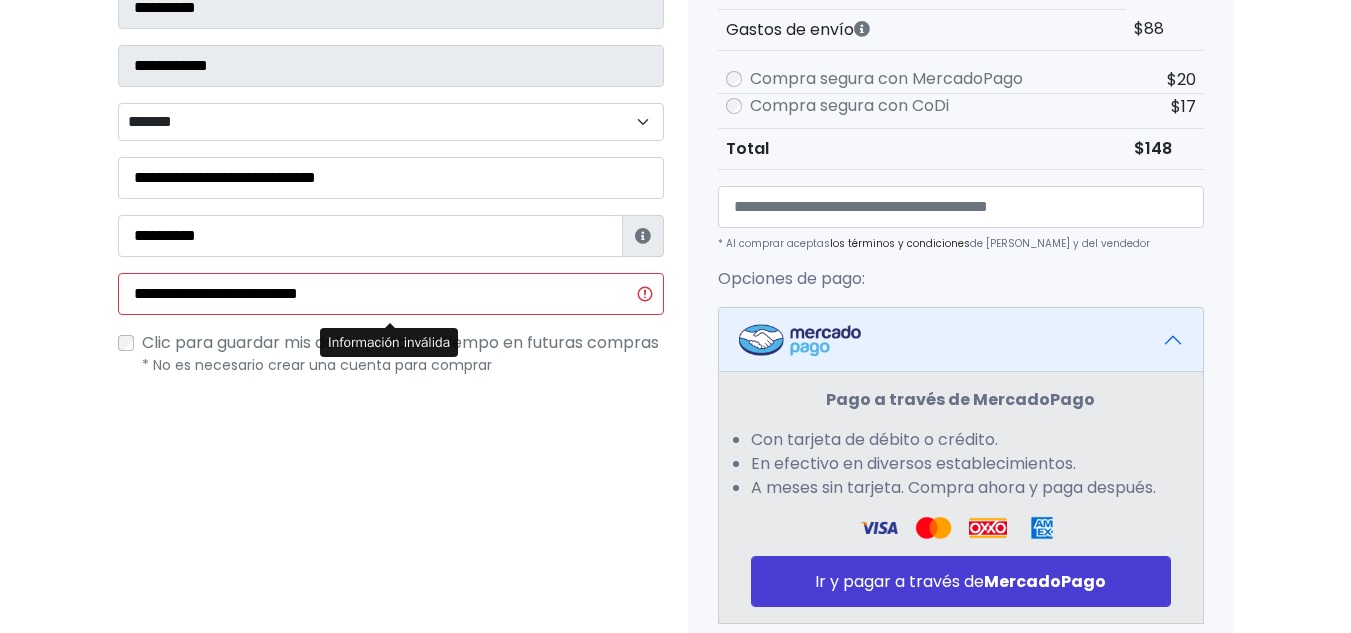 scroll, scrollTop: 548, scrollLeft: 0, axis: vertical 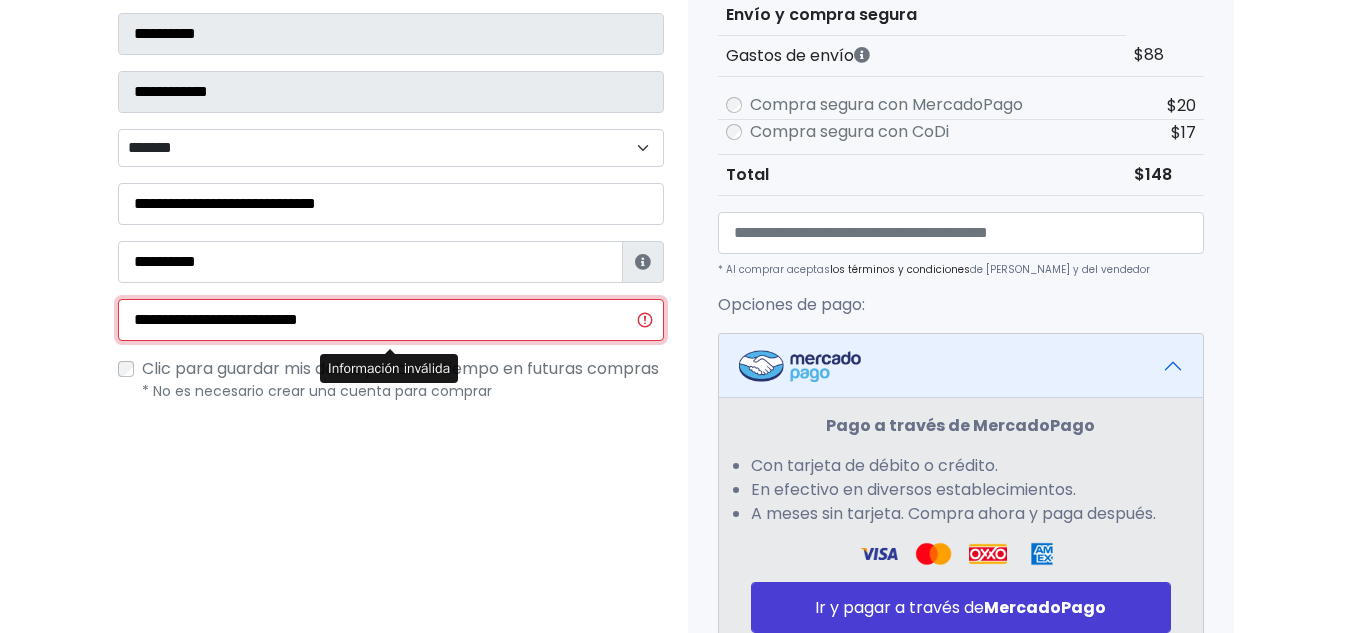 click on "**********" at bounding box center [391, 320] 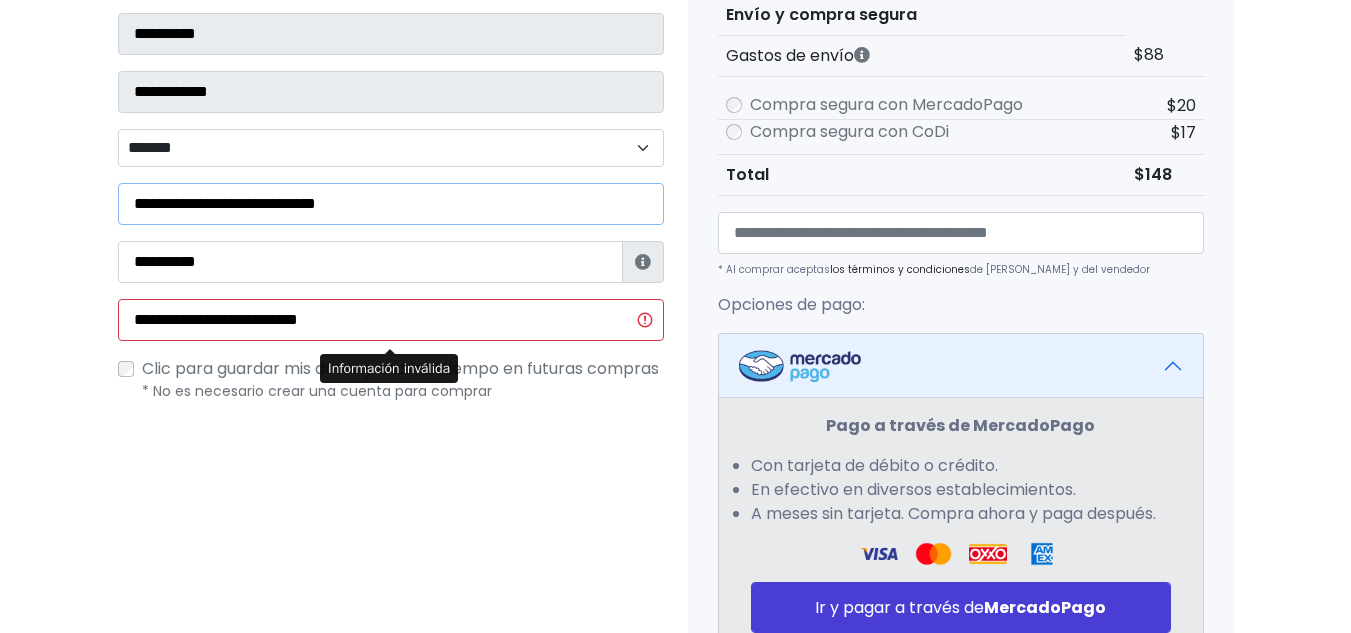 click on "**********" at bounding box center (391, 204) 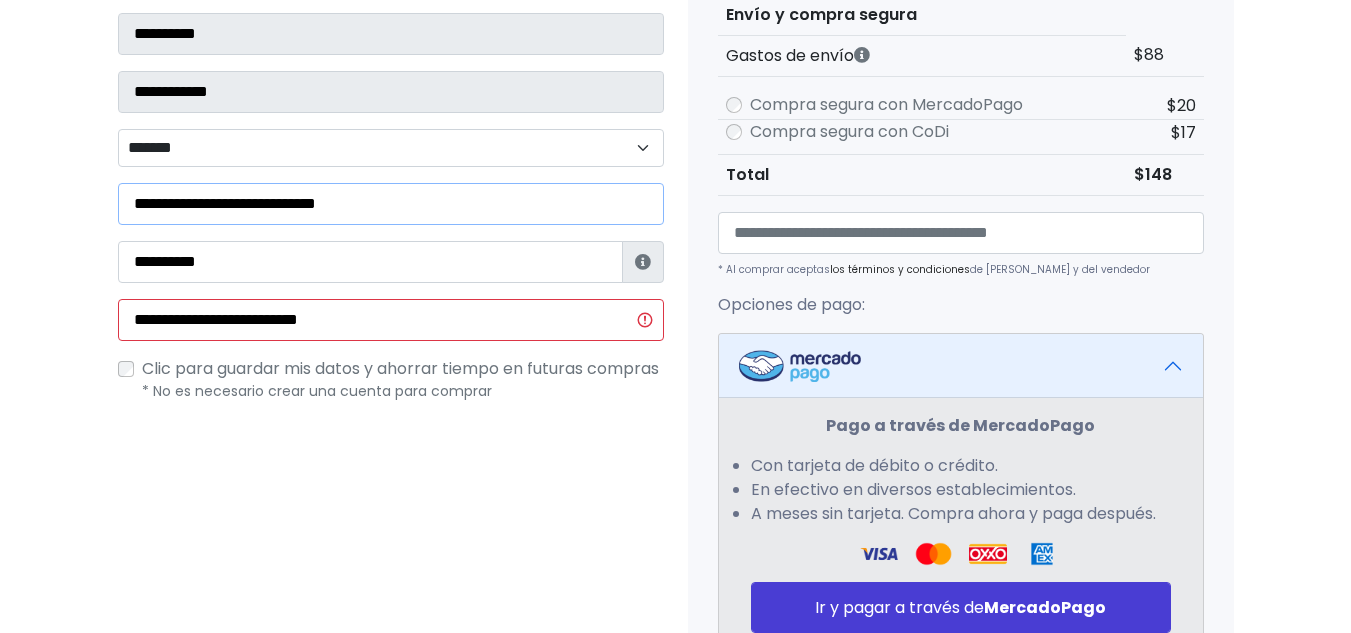 drag, startPoint x: 474, startPoint y: 202, endPoint x: 91, endPoint y: 200, distance: 383.00522 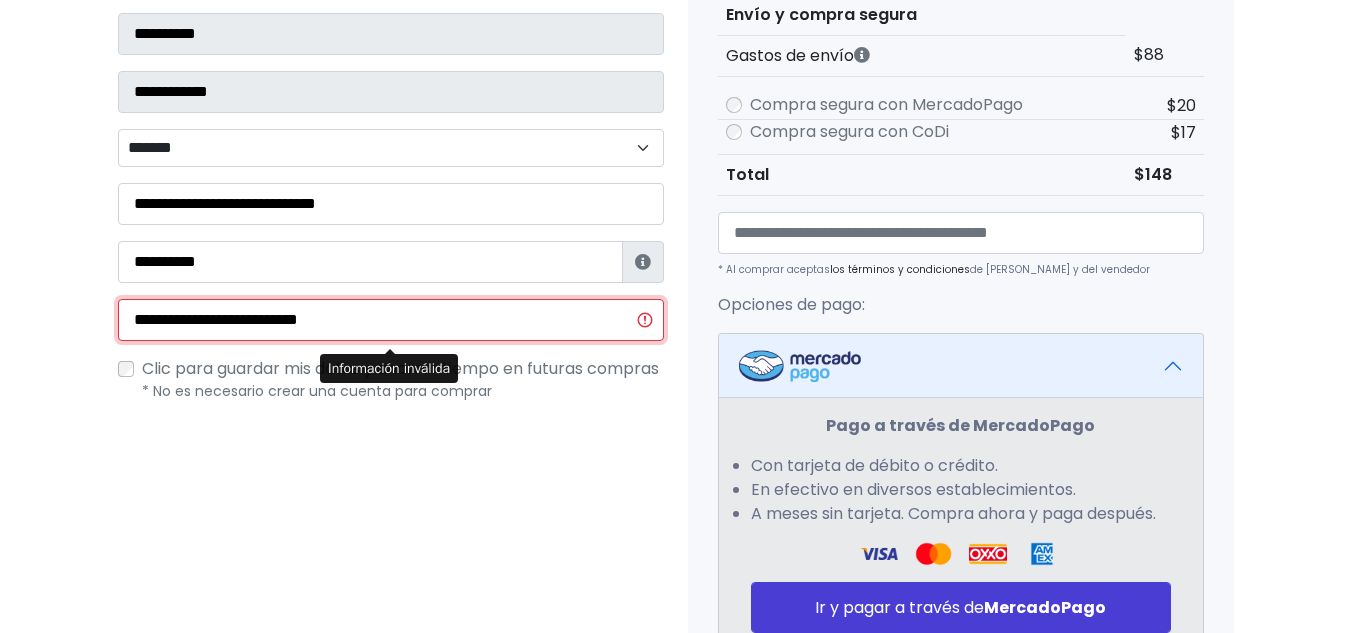 drag, startPoint x: 388, startPoint y: 322, endPoint x: 5, endPoint y: 322, distance: 383 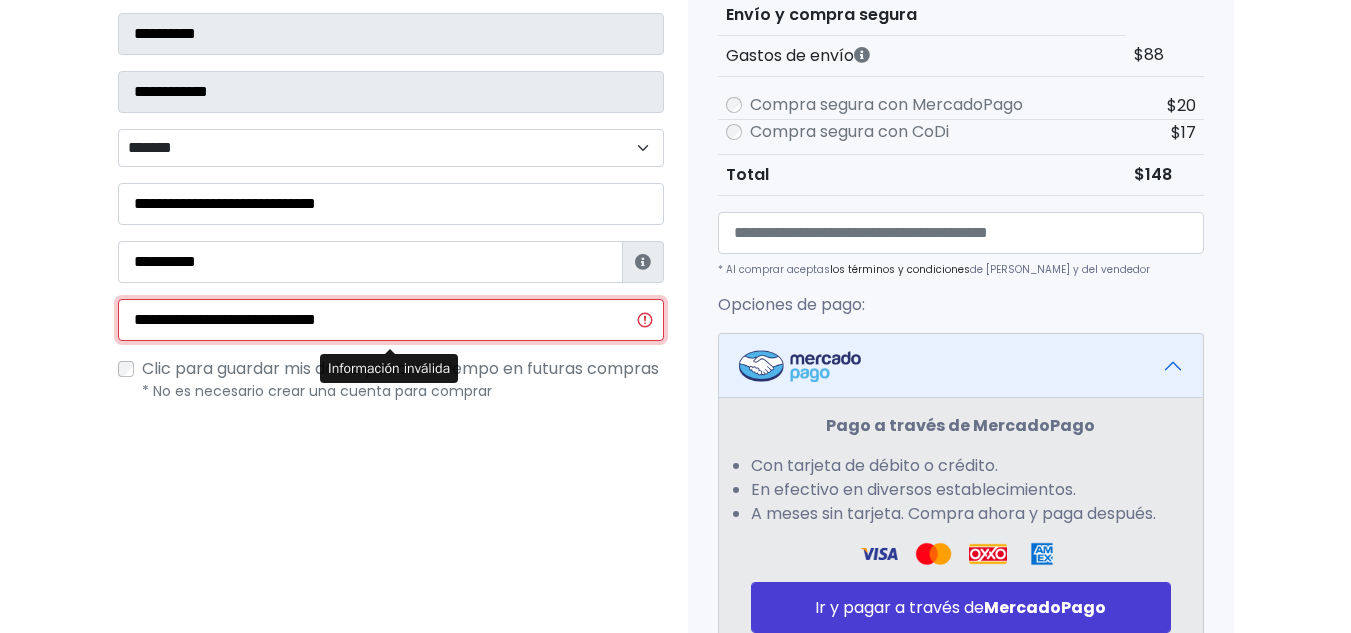 type on "**********" 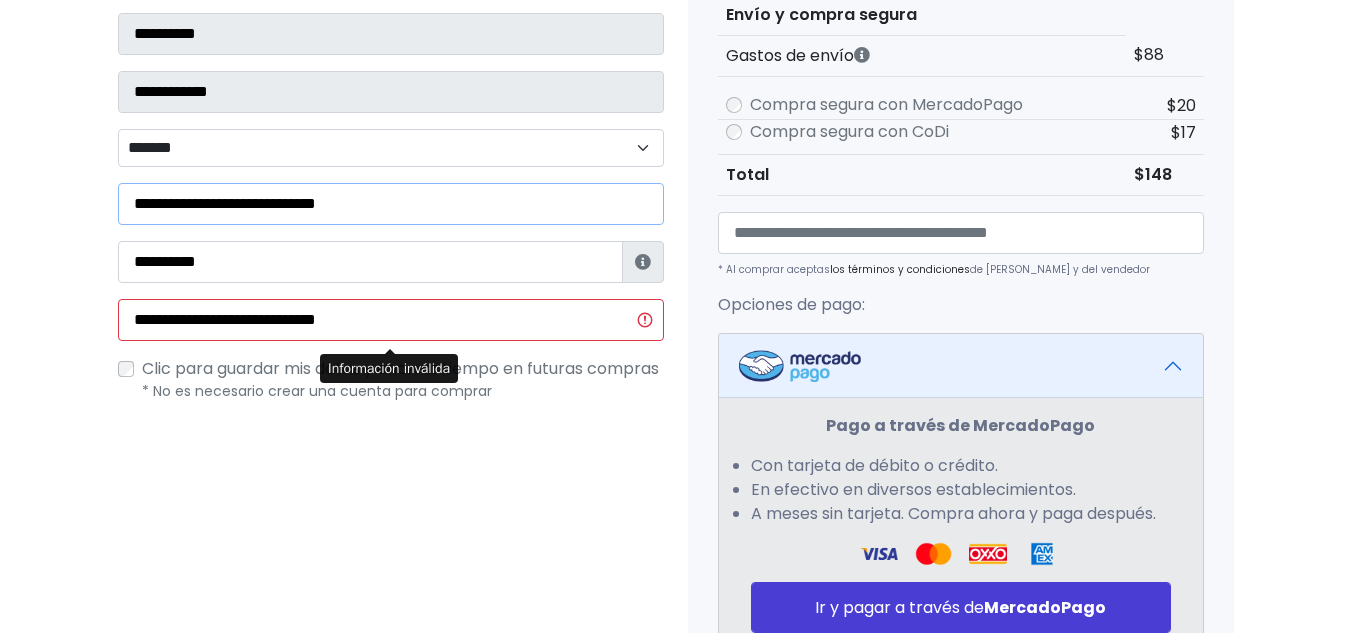 click on "**********" at bounding box center (391, 204) 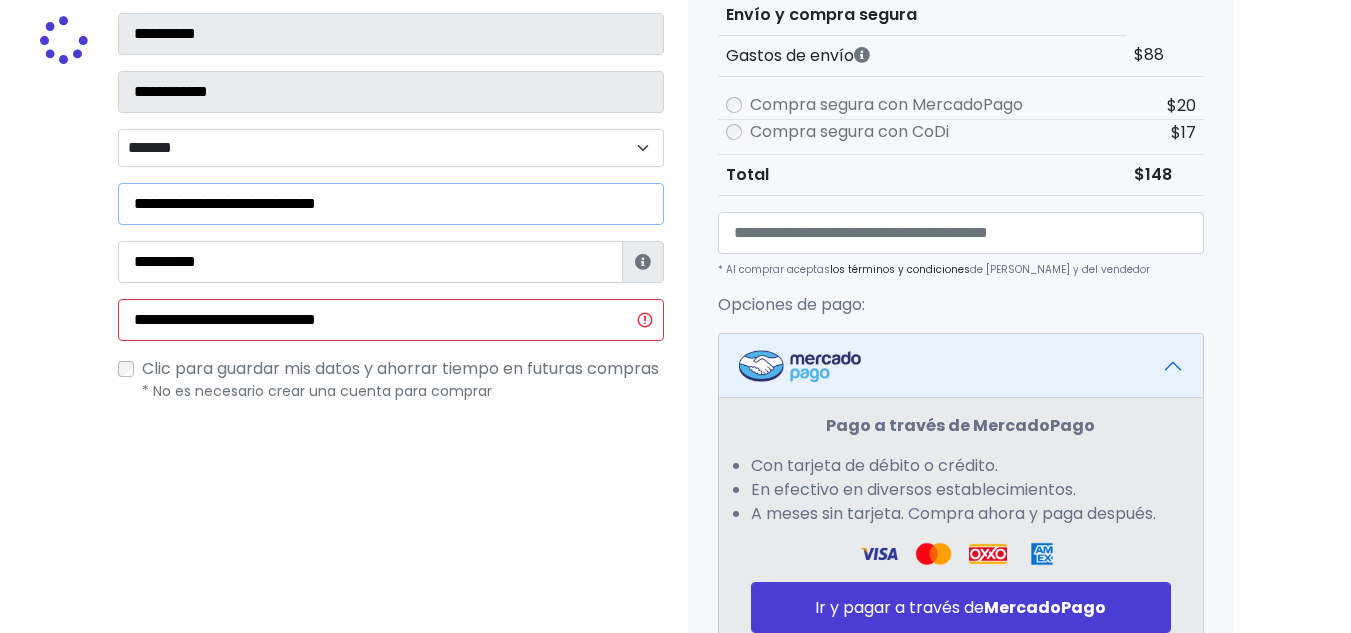 drag, startPoint x: 436, startPoint y: 204, endPoint x: 0, endPoint y: 204, distance: 436 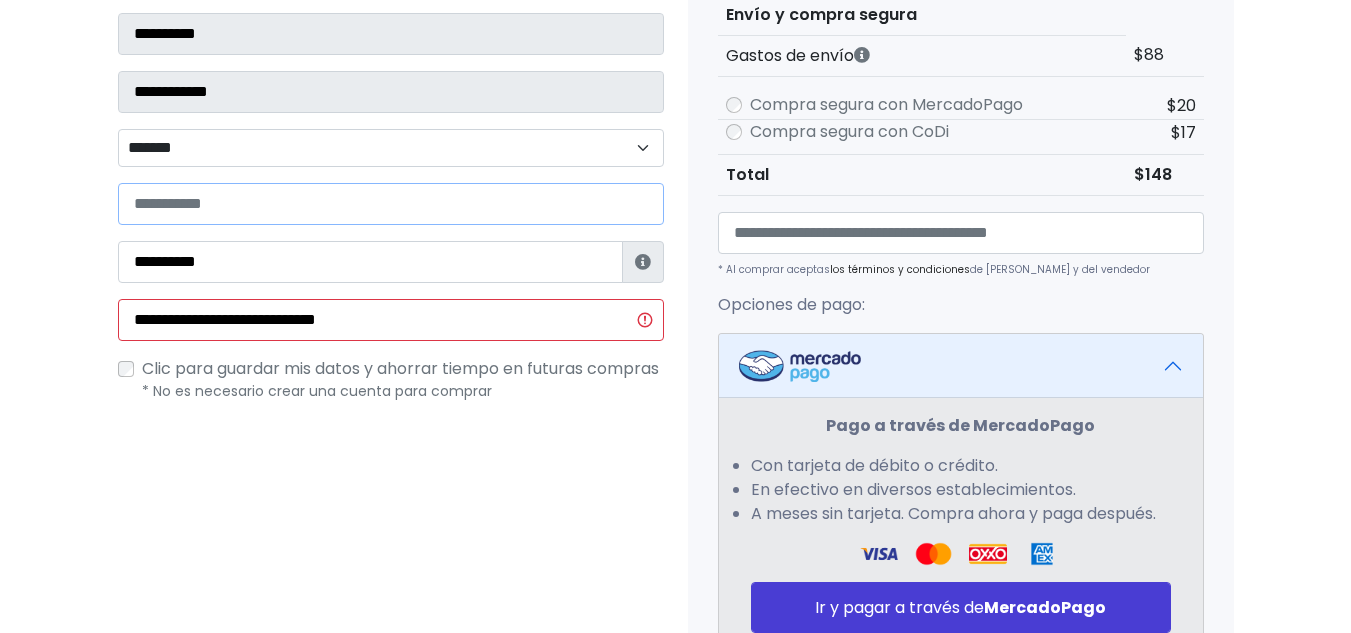 paste on "**********" 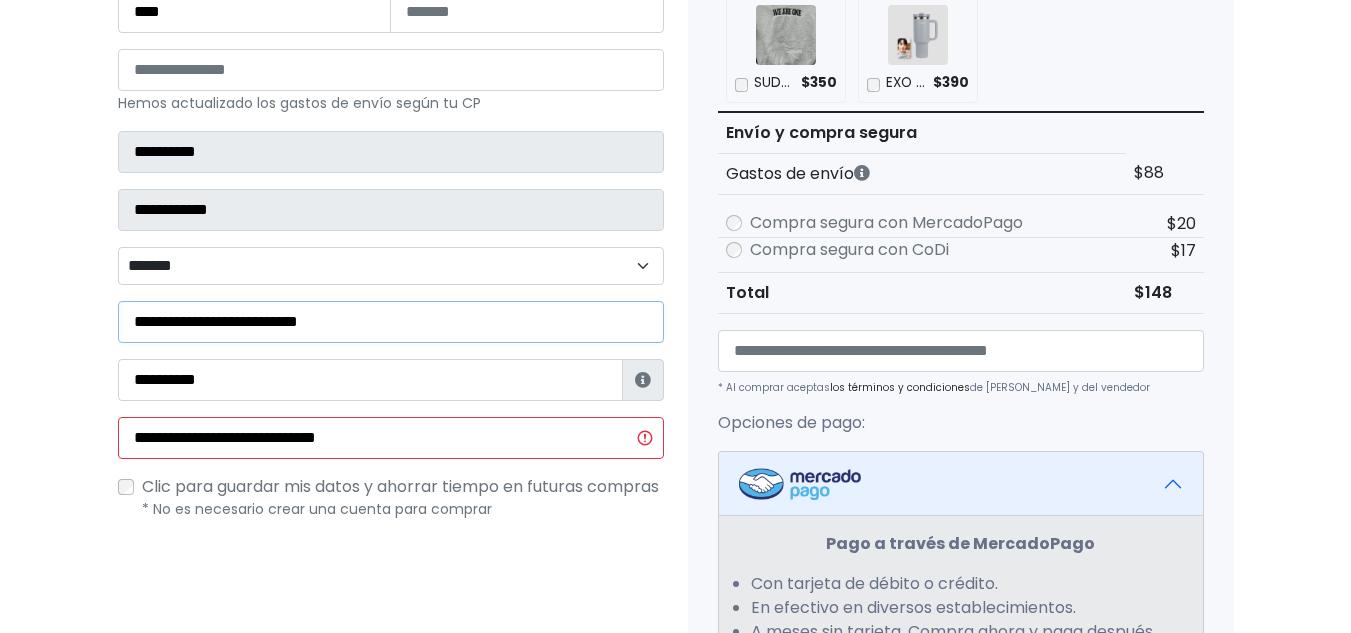 scroll, scrollTop: 548, scrollLeft: 0, axis: vertical 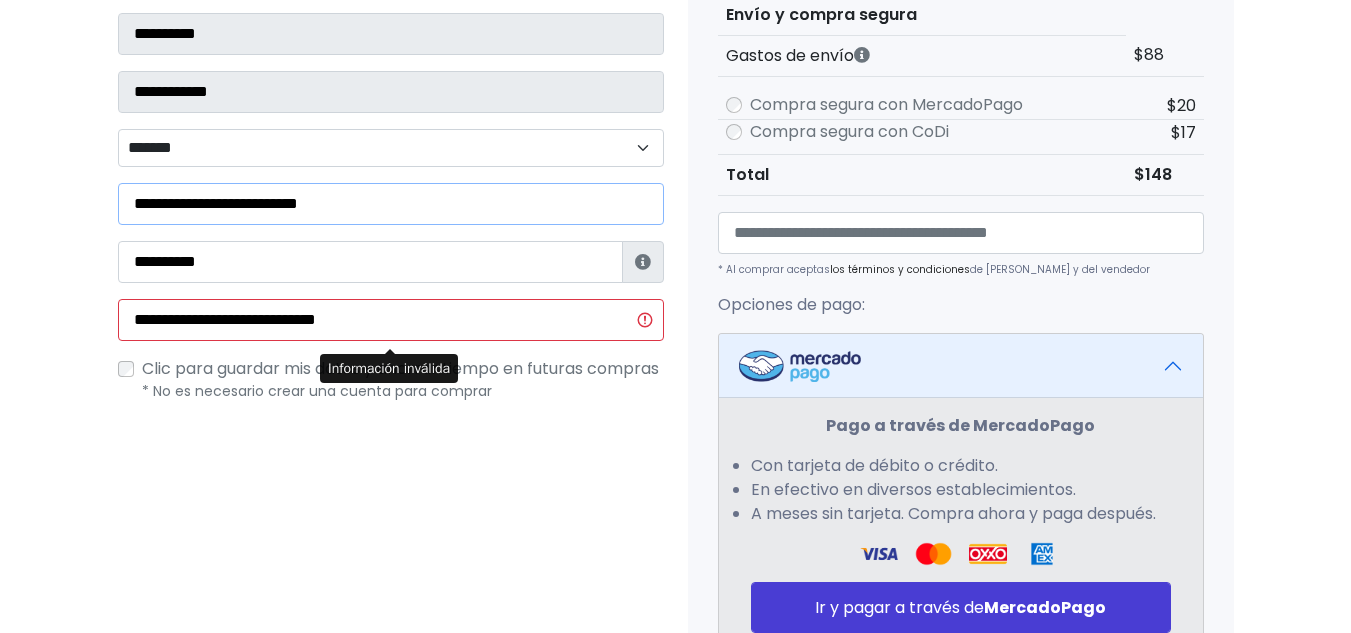 type on "**********" 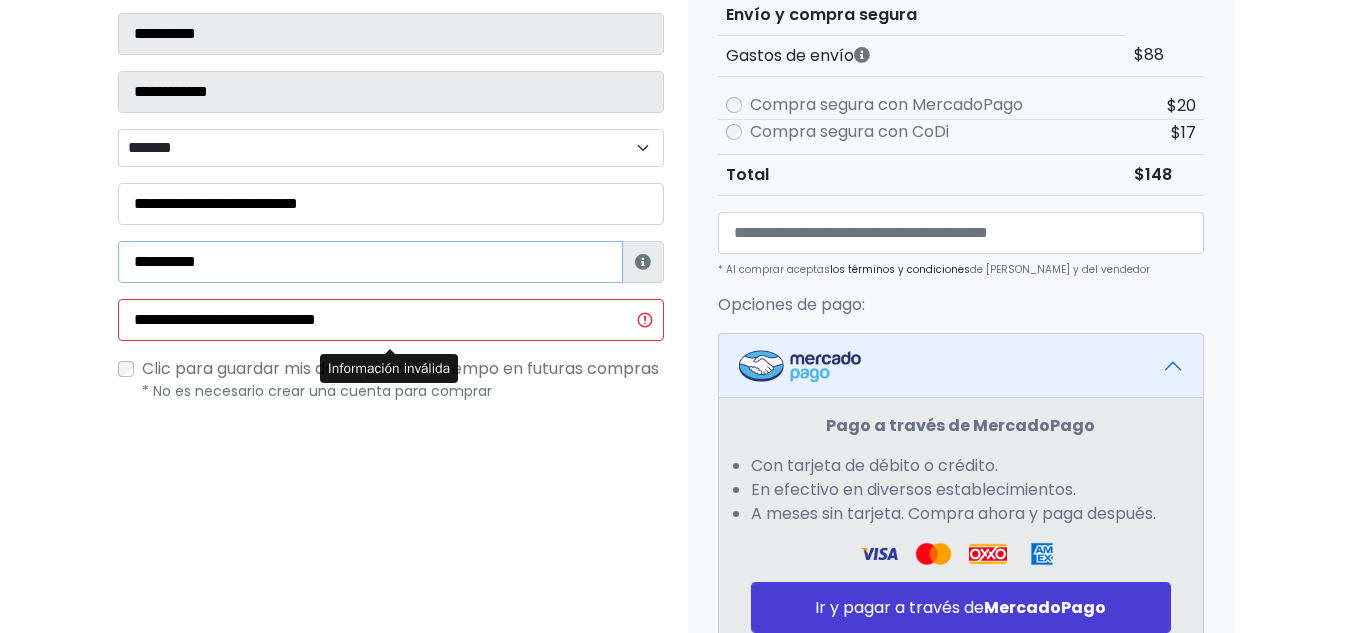 click on "**********" at bounding box center (370, 262) 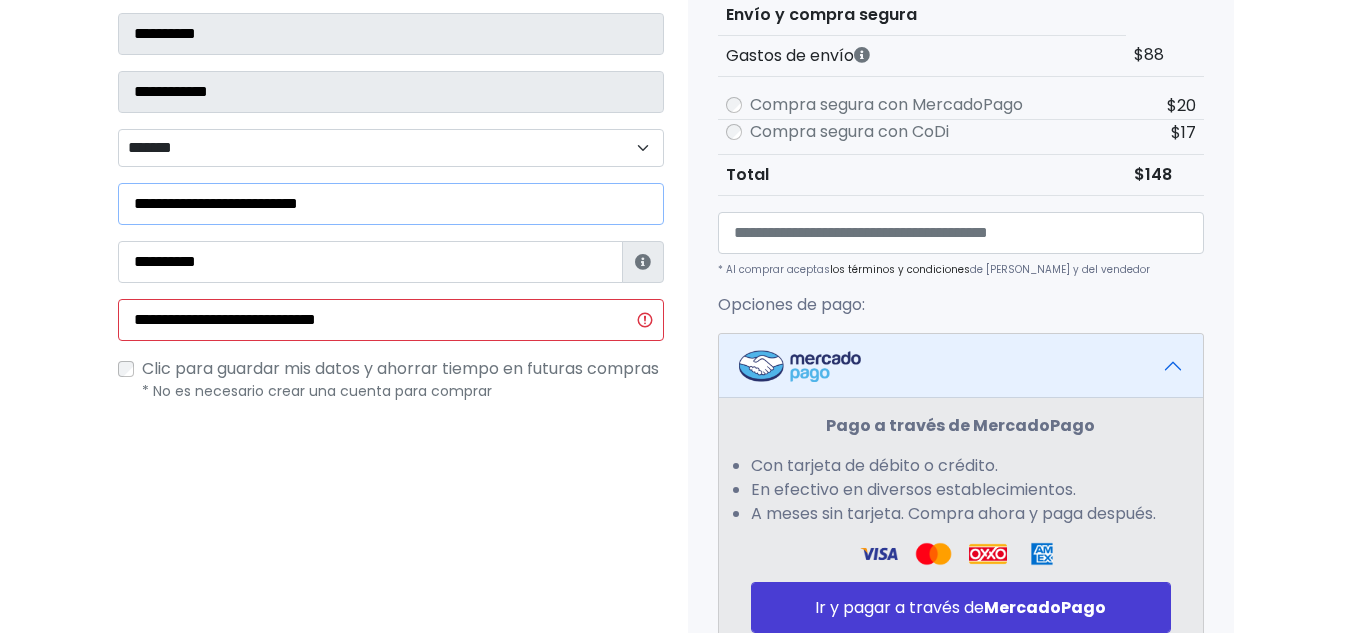 click on "**********" at bounding box center [391, 204] 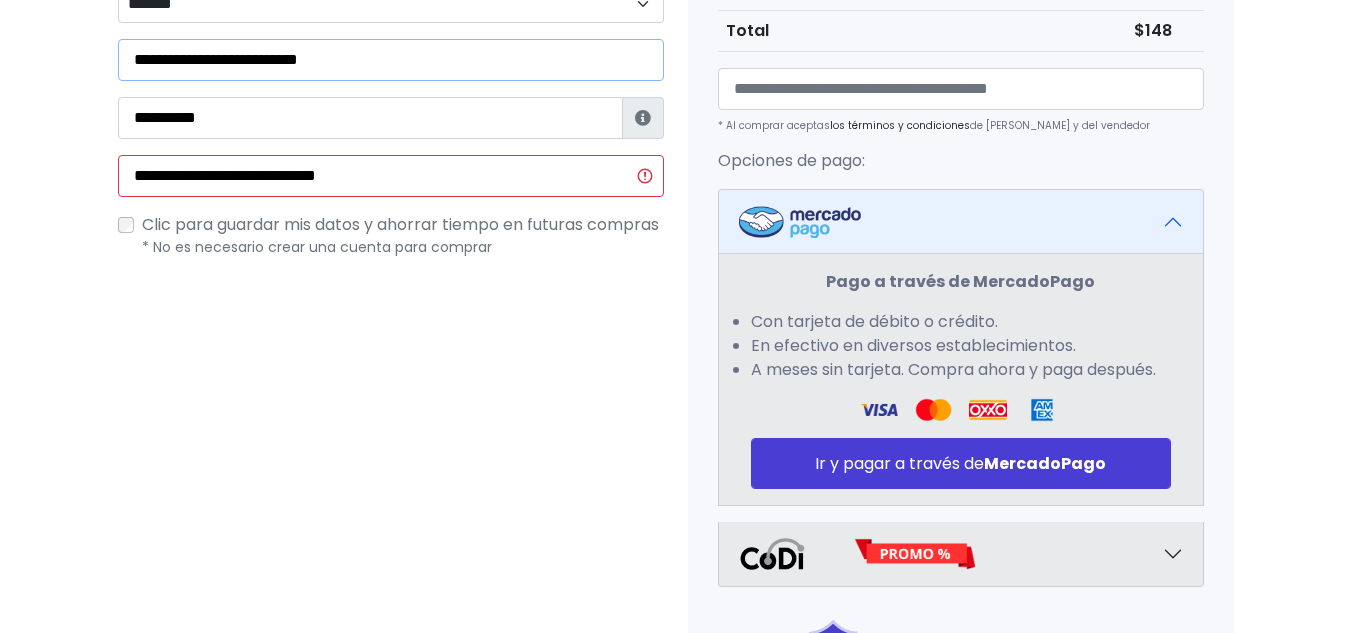 scroll, scrollTop: 700, scrollLeft: 0, axis: vertical 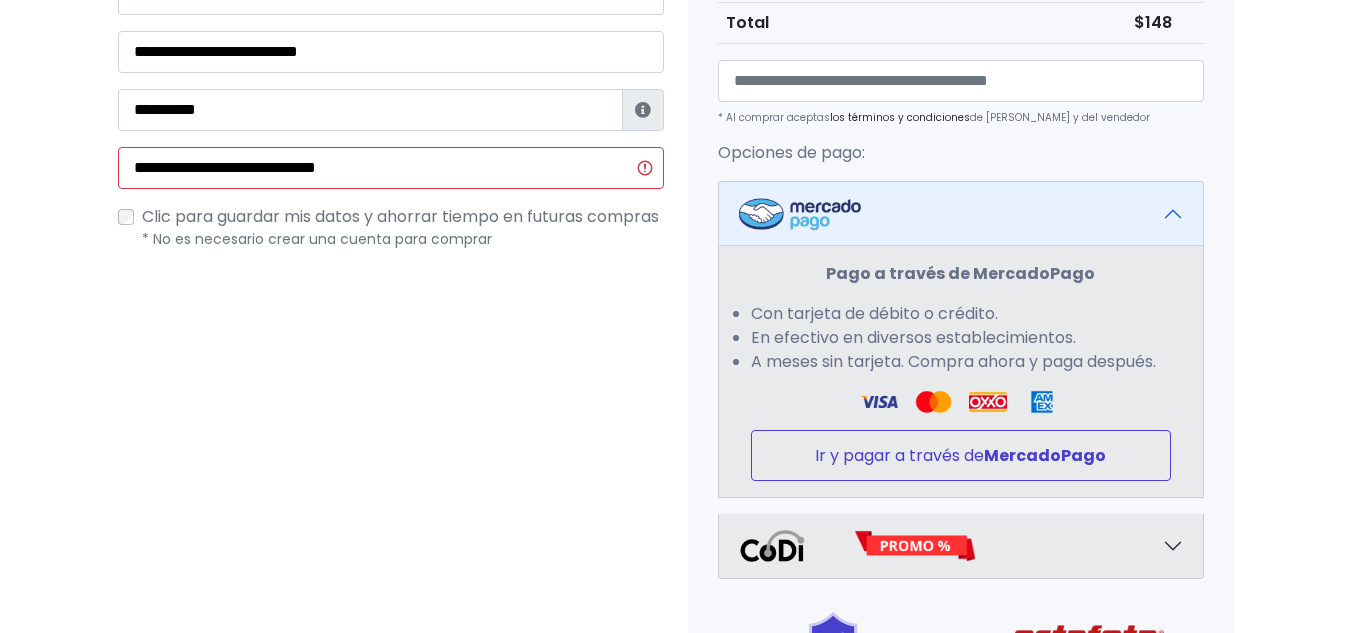 click on "MercadoPago" at bounding box center [1045, 455] 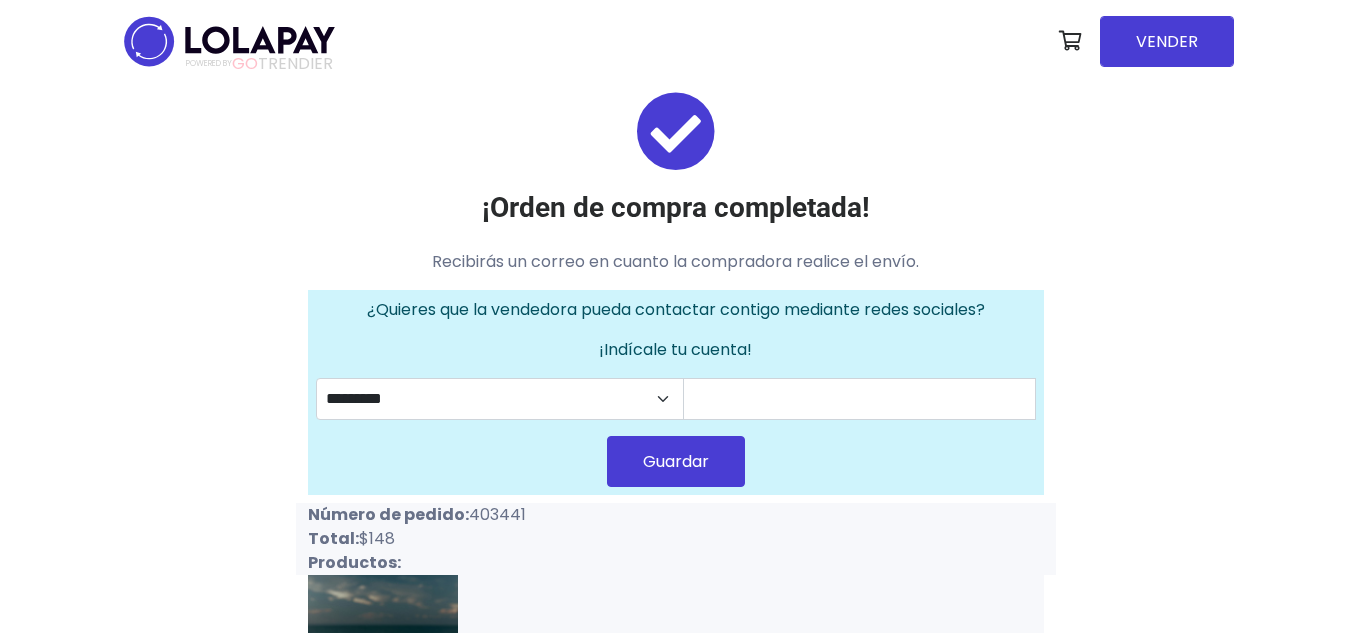 scroll, scrollTop: 0, scrollLeft: 0, axis: both 